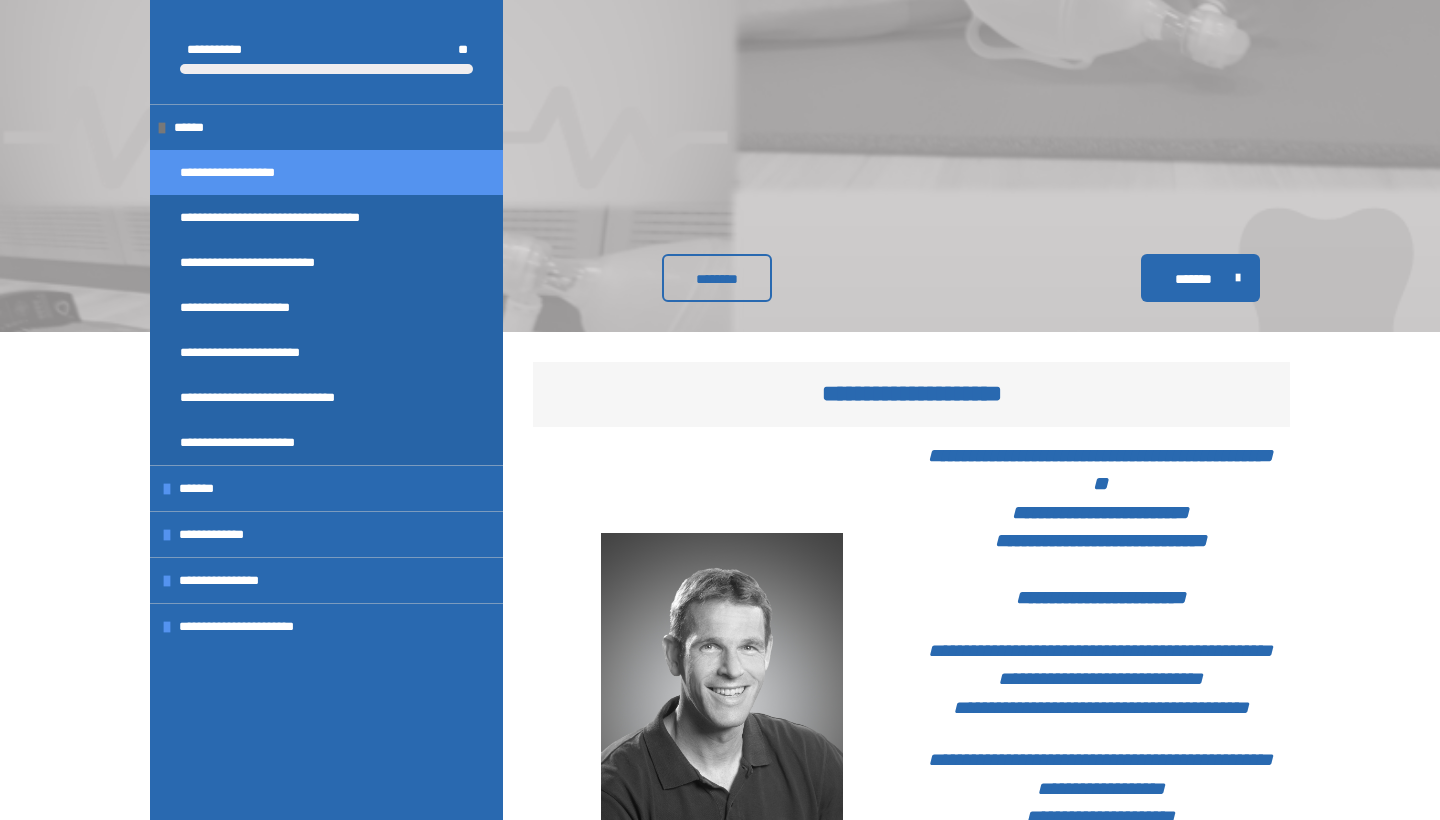 scroll, scrollTop: 2473, scrollLeft: 0, axis: vertical 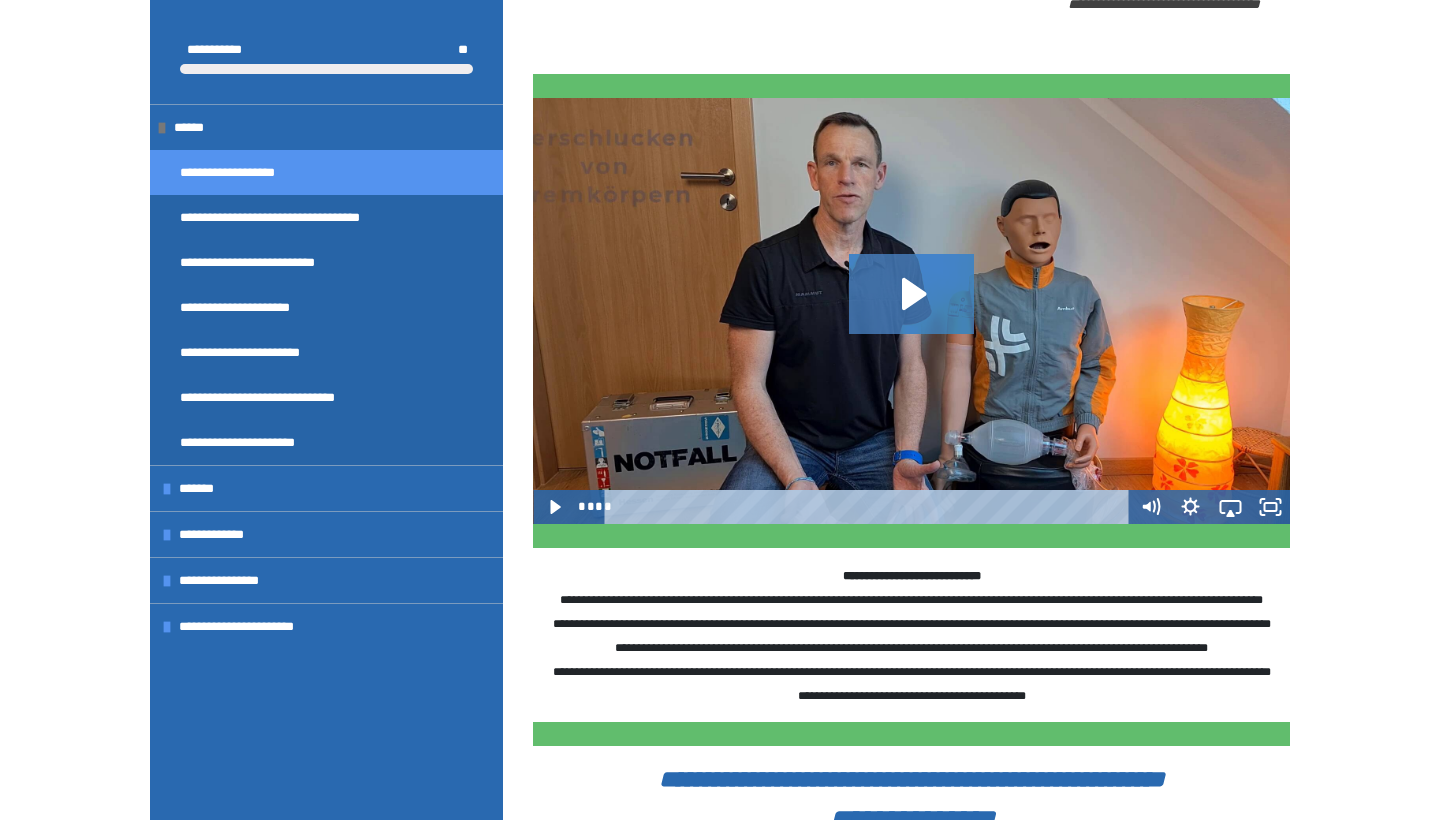 click 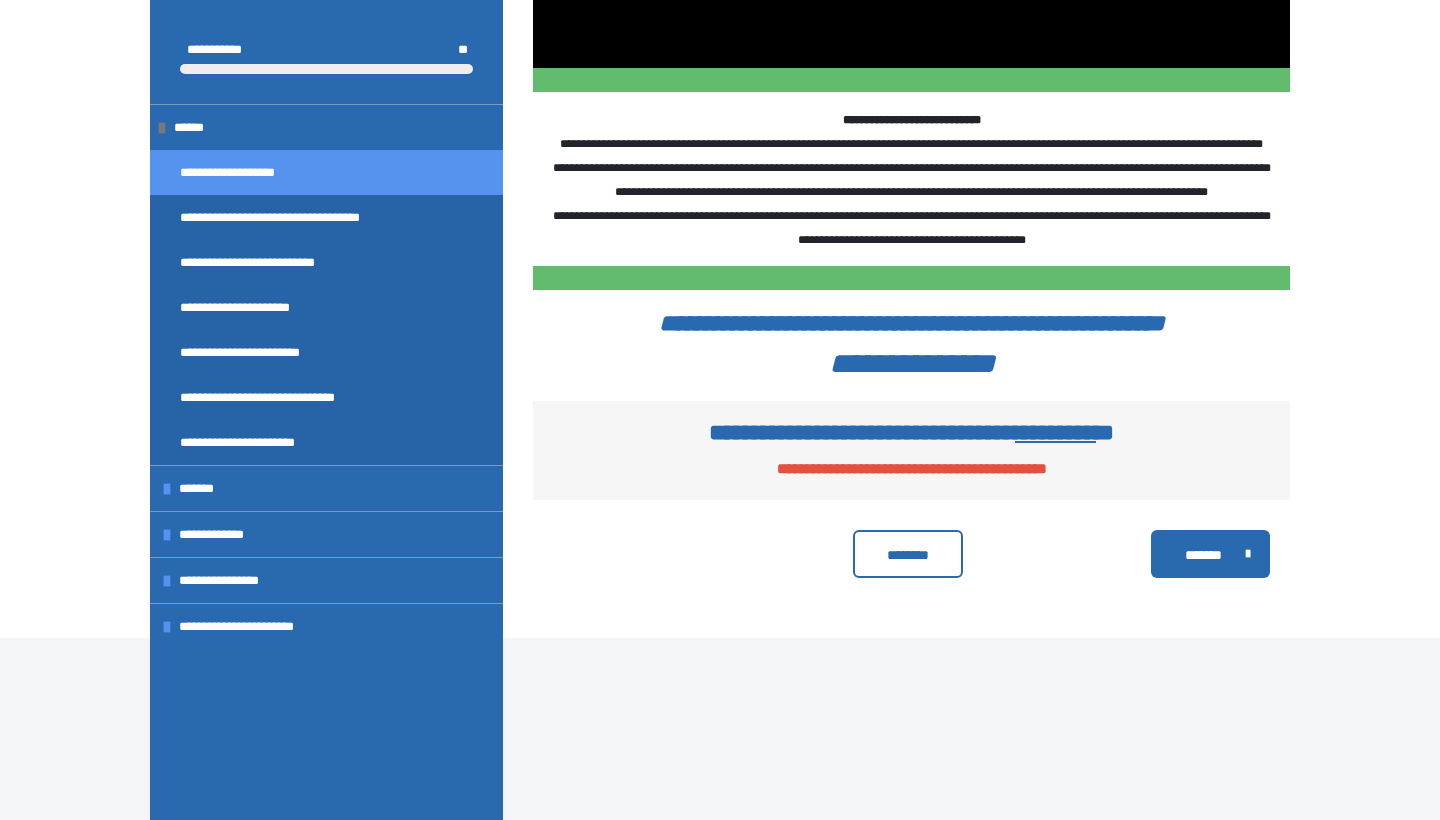 scroll, scrollTop: 2929, scrollLeft: 0, axis: vertical 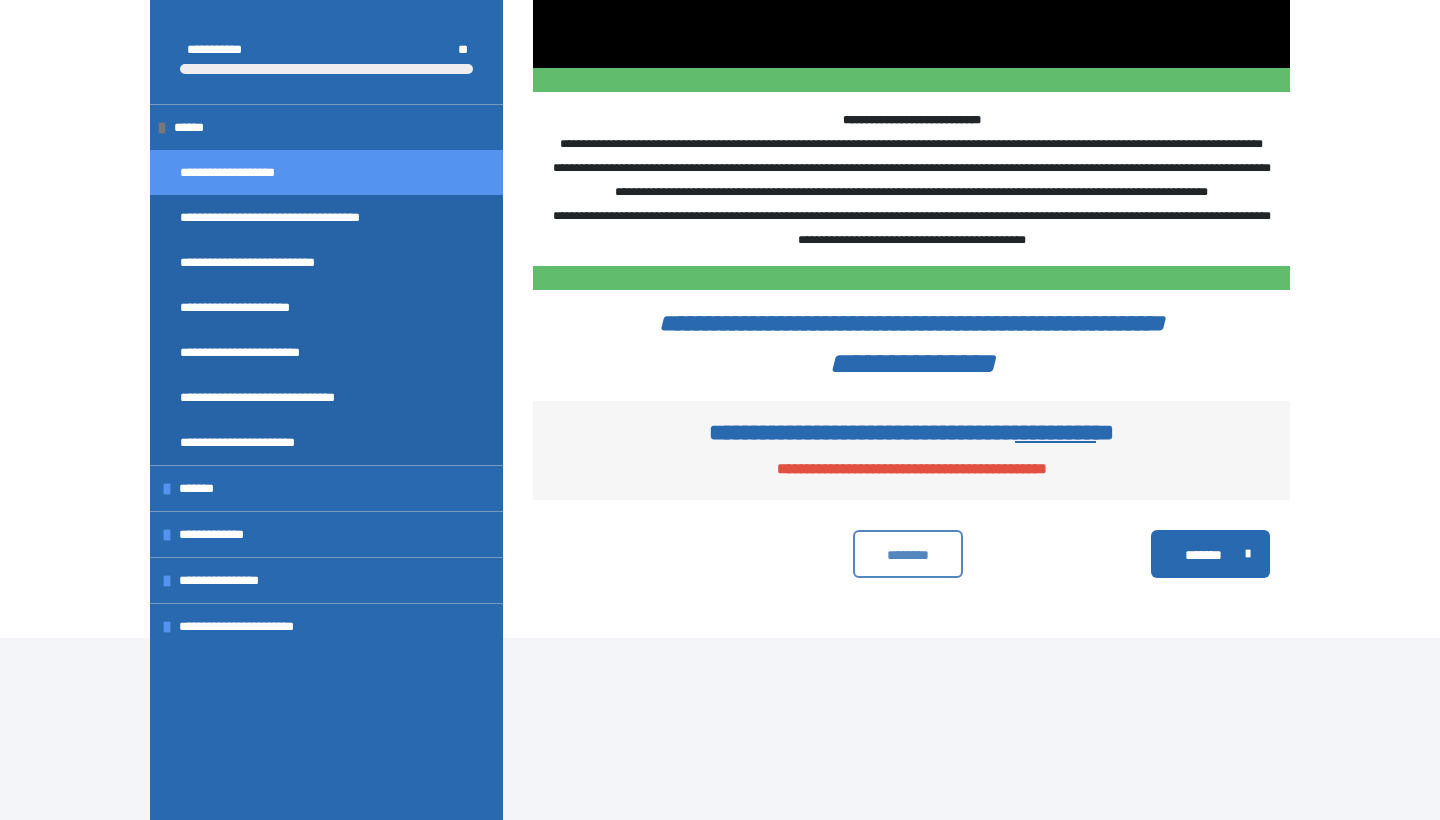 click on "********" at bounding box center [908, 555] 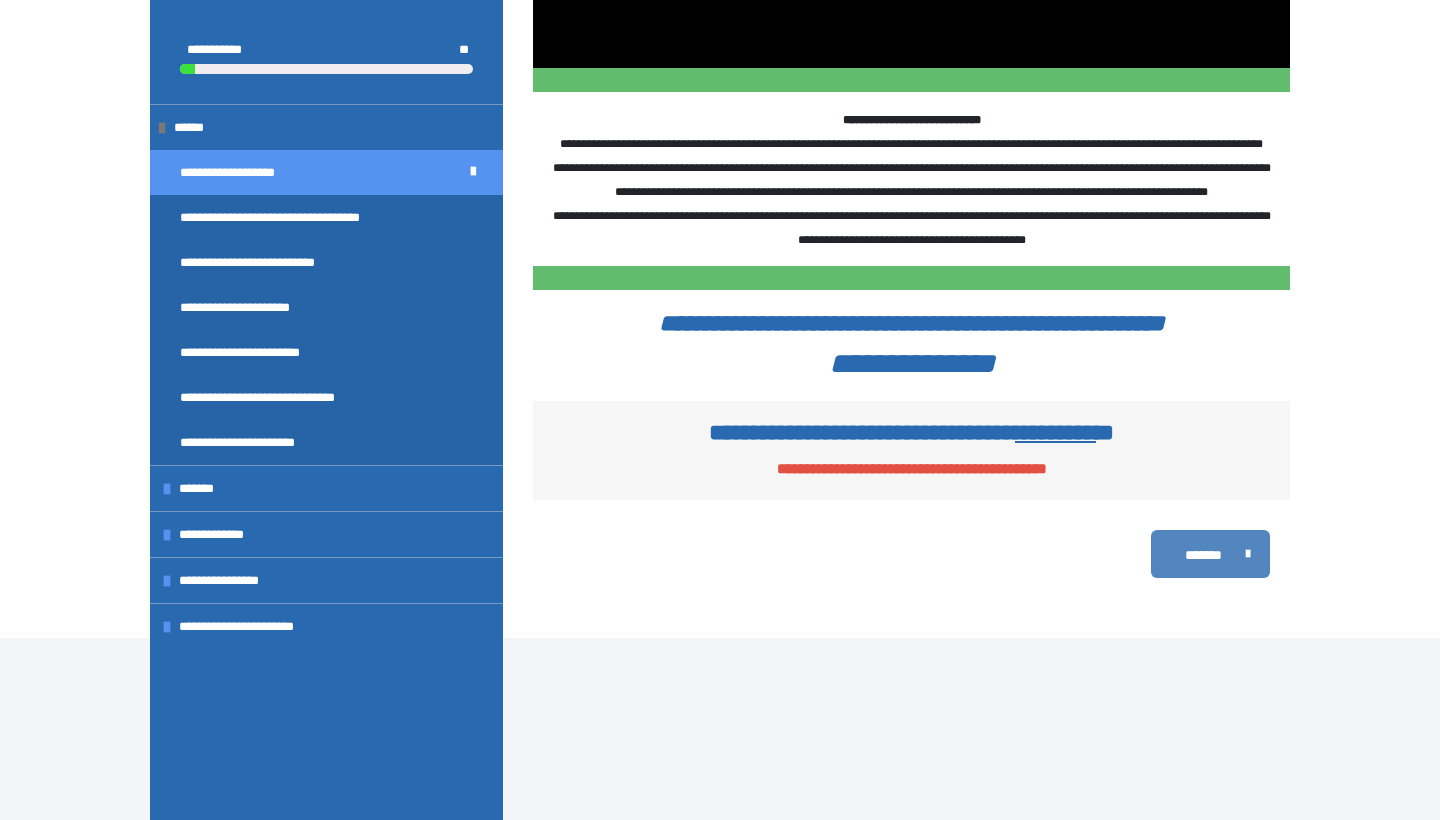 click on "*******" at bounding box center [1203, 555] 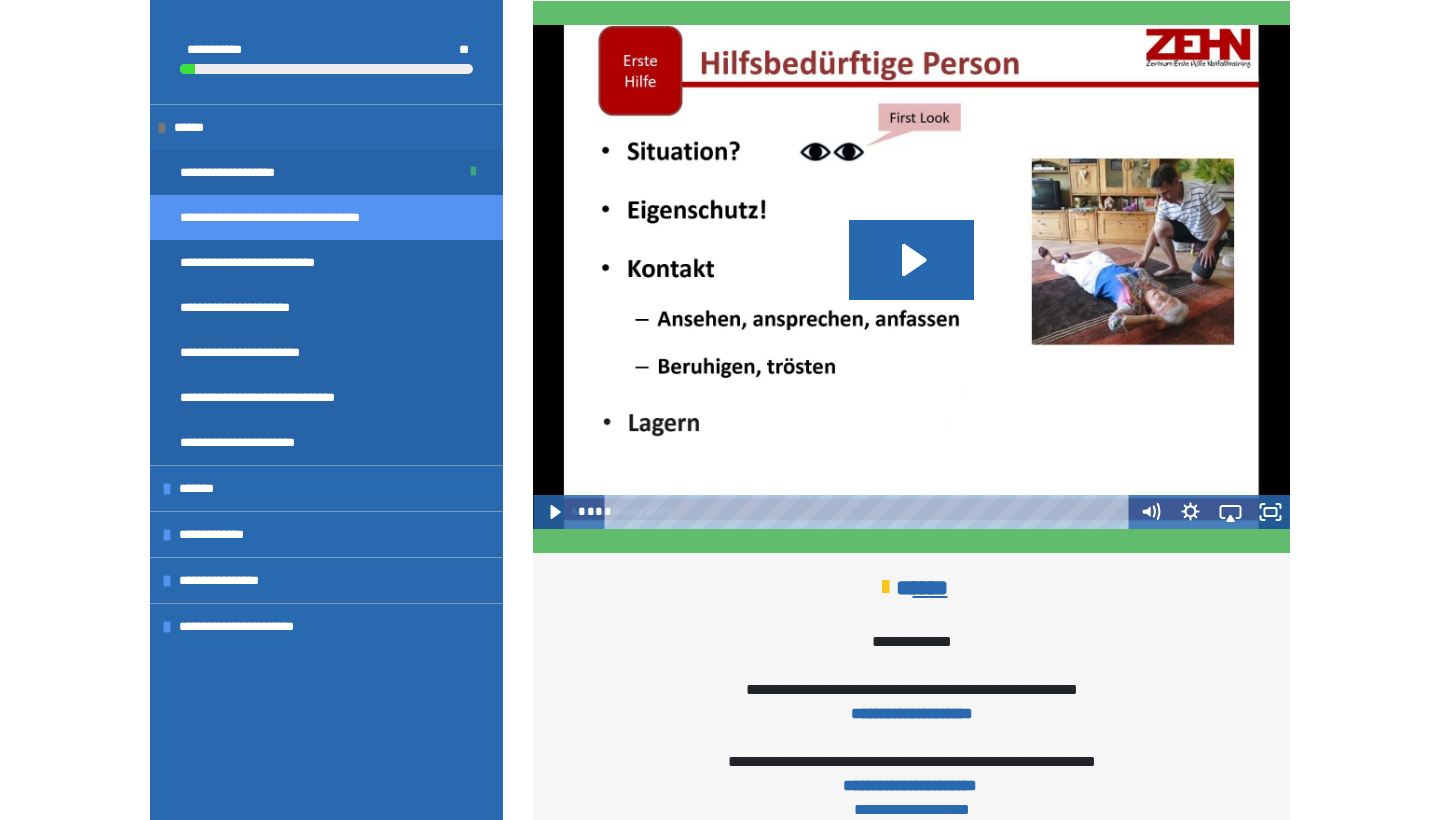 scroll, scrollTop: 1596, scrollLeft: 0, axis: vertical 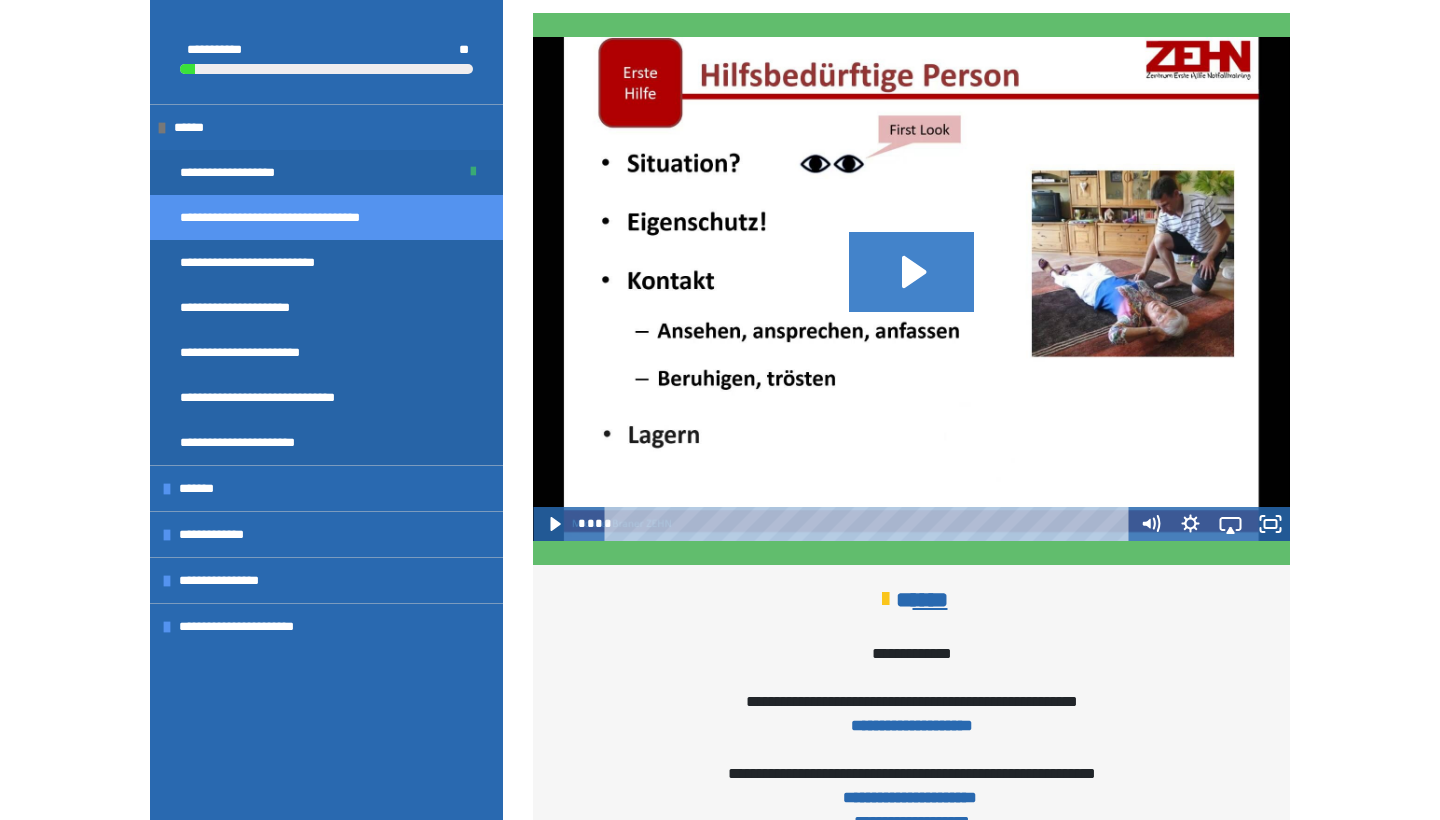 click 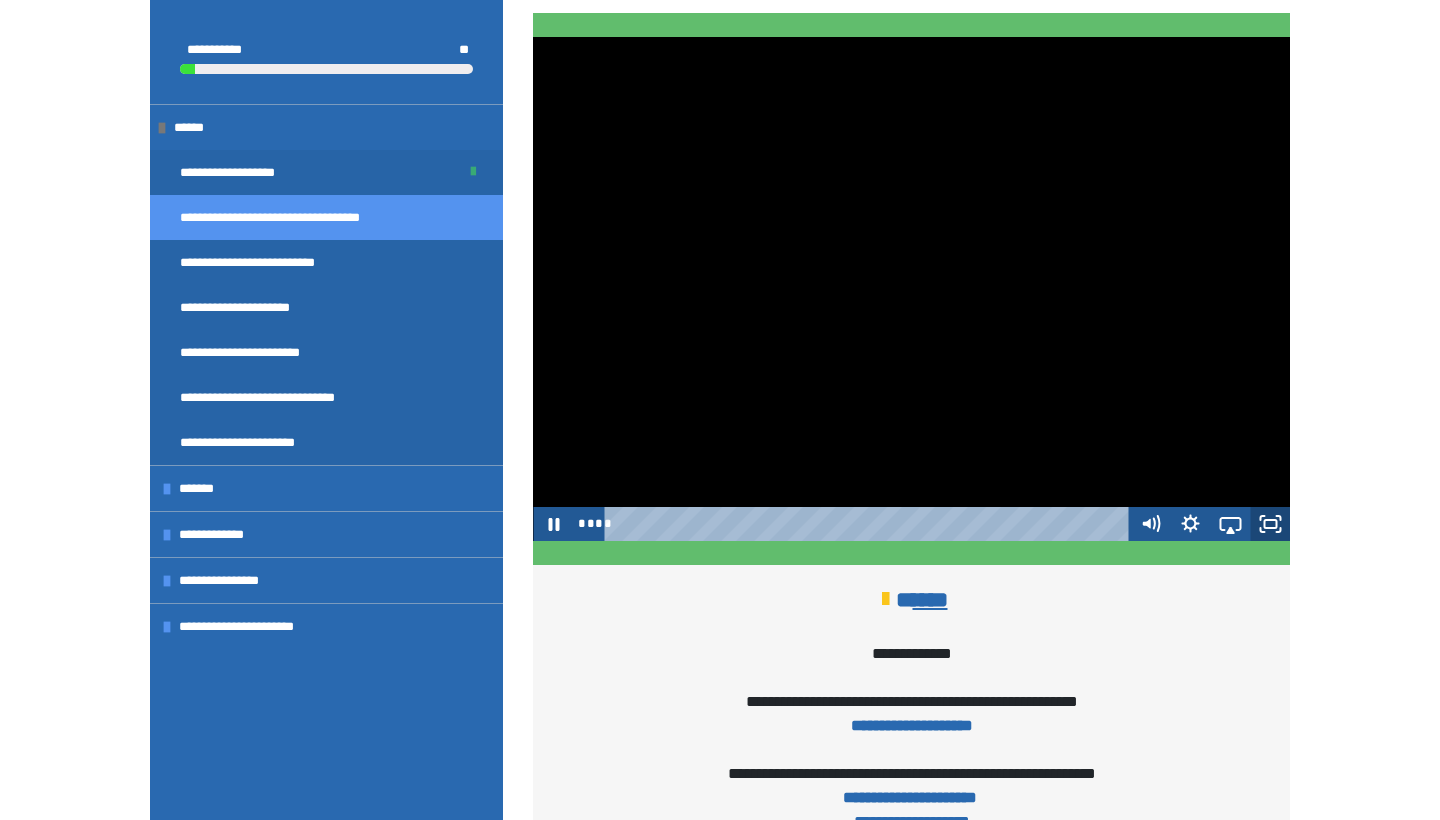 click 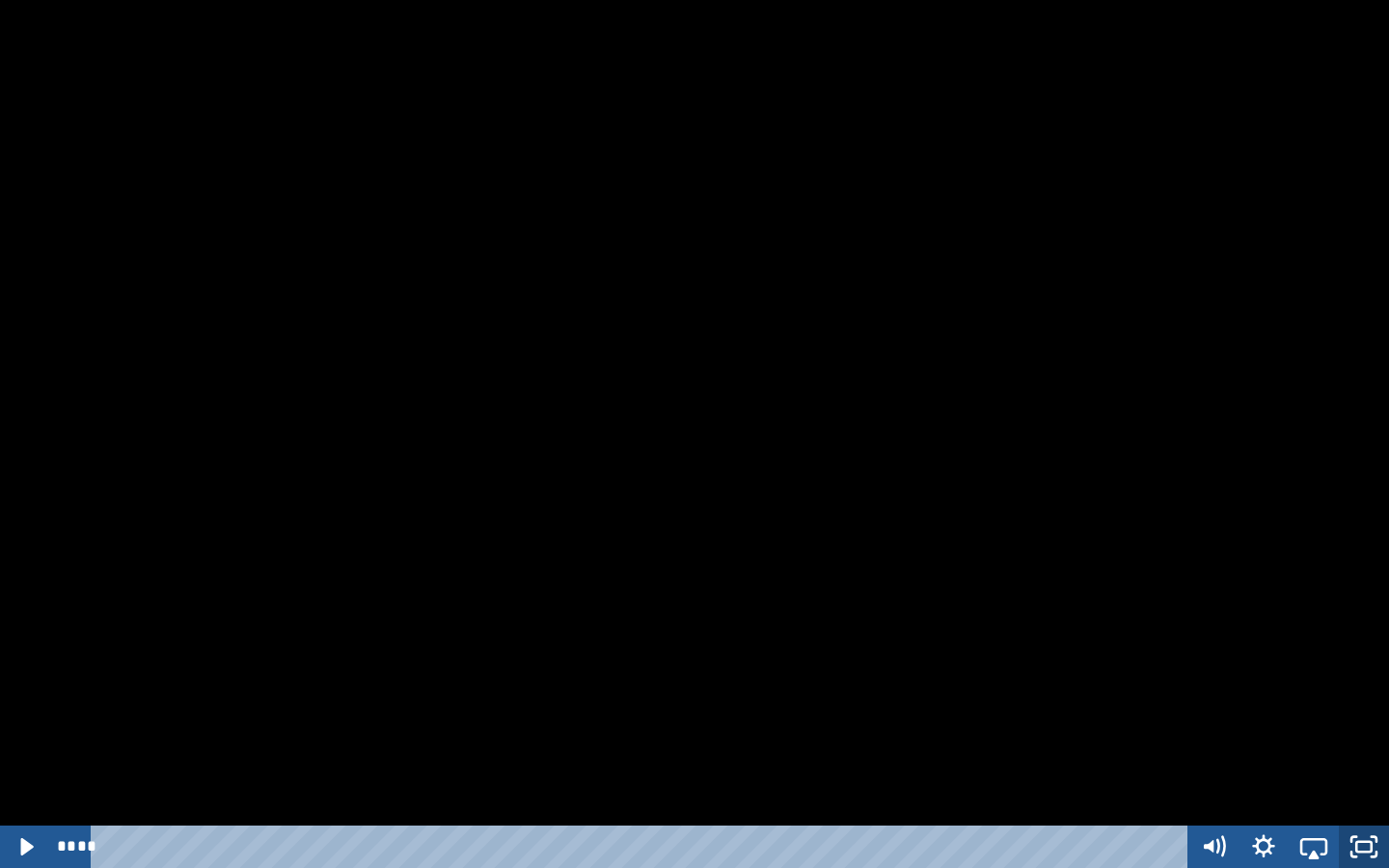 click 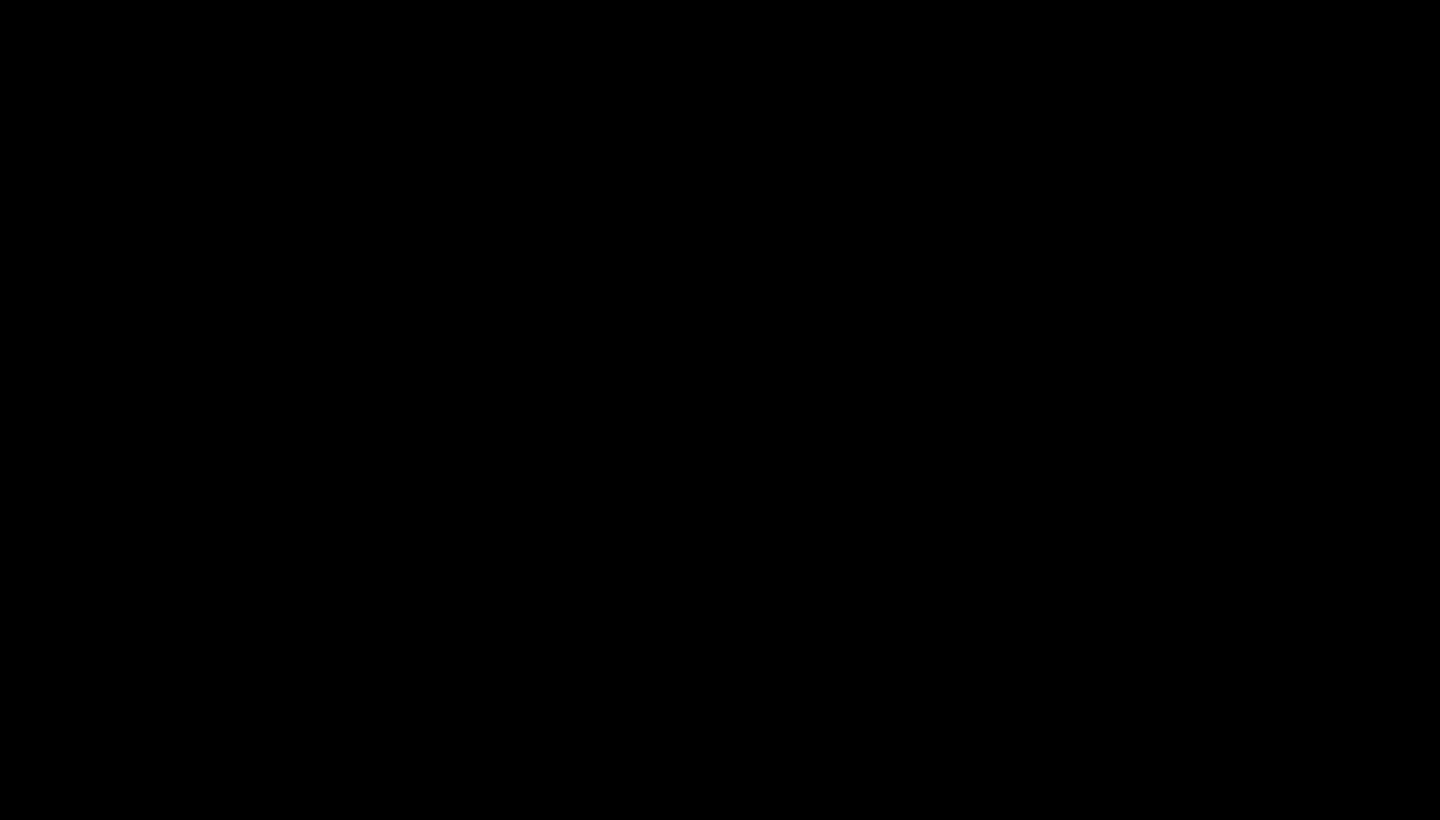 scroll, scrollTop: 2379, scrollLeft: 0, axis: vertical 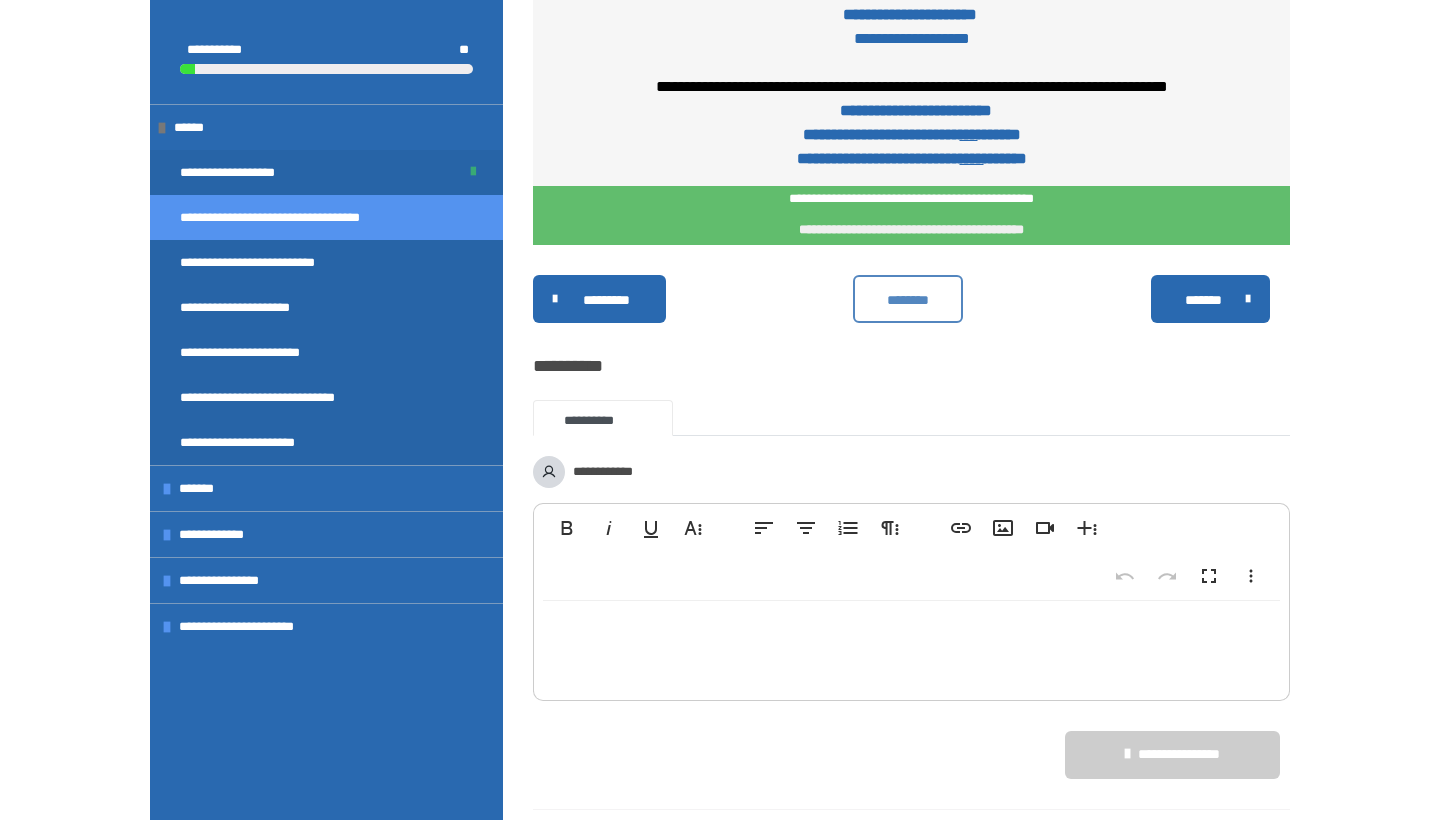 click on "********" at bounding box center (908, 300) 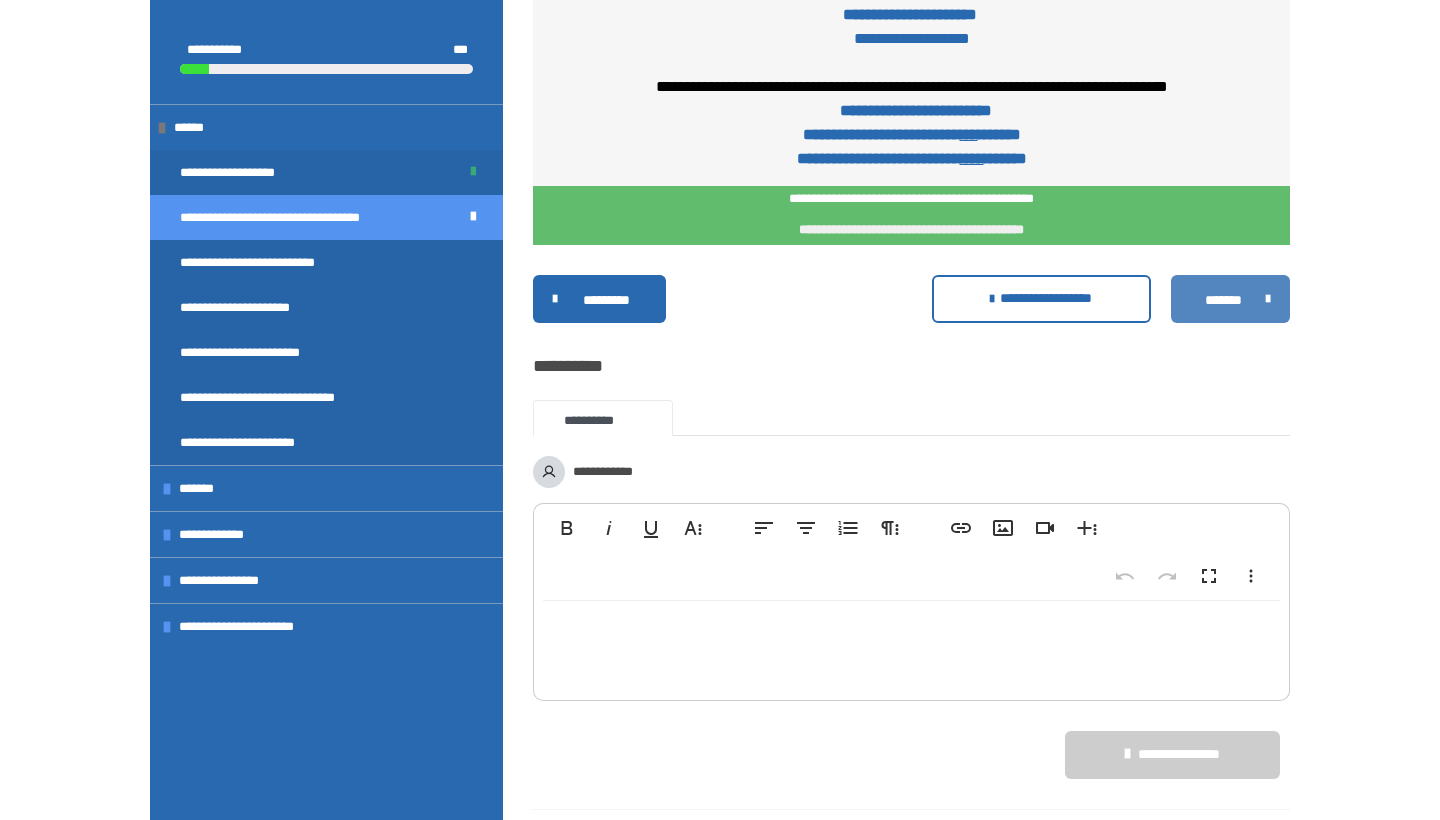click on "*******" at bounding box center [1223, 300] 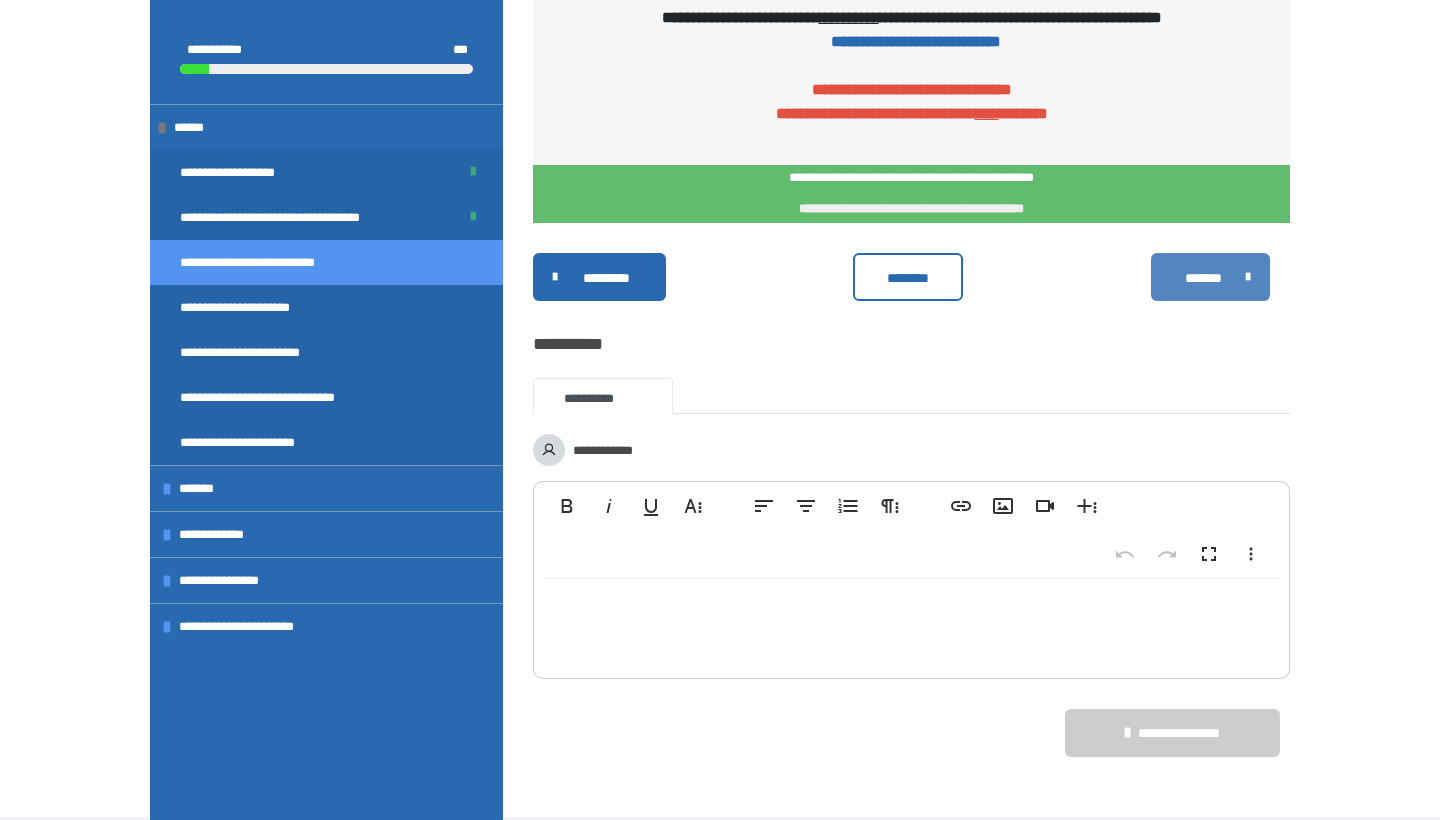 scroll, scrollTop: 1615, scrollLeft: 0, axis: vertical 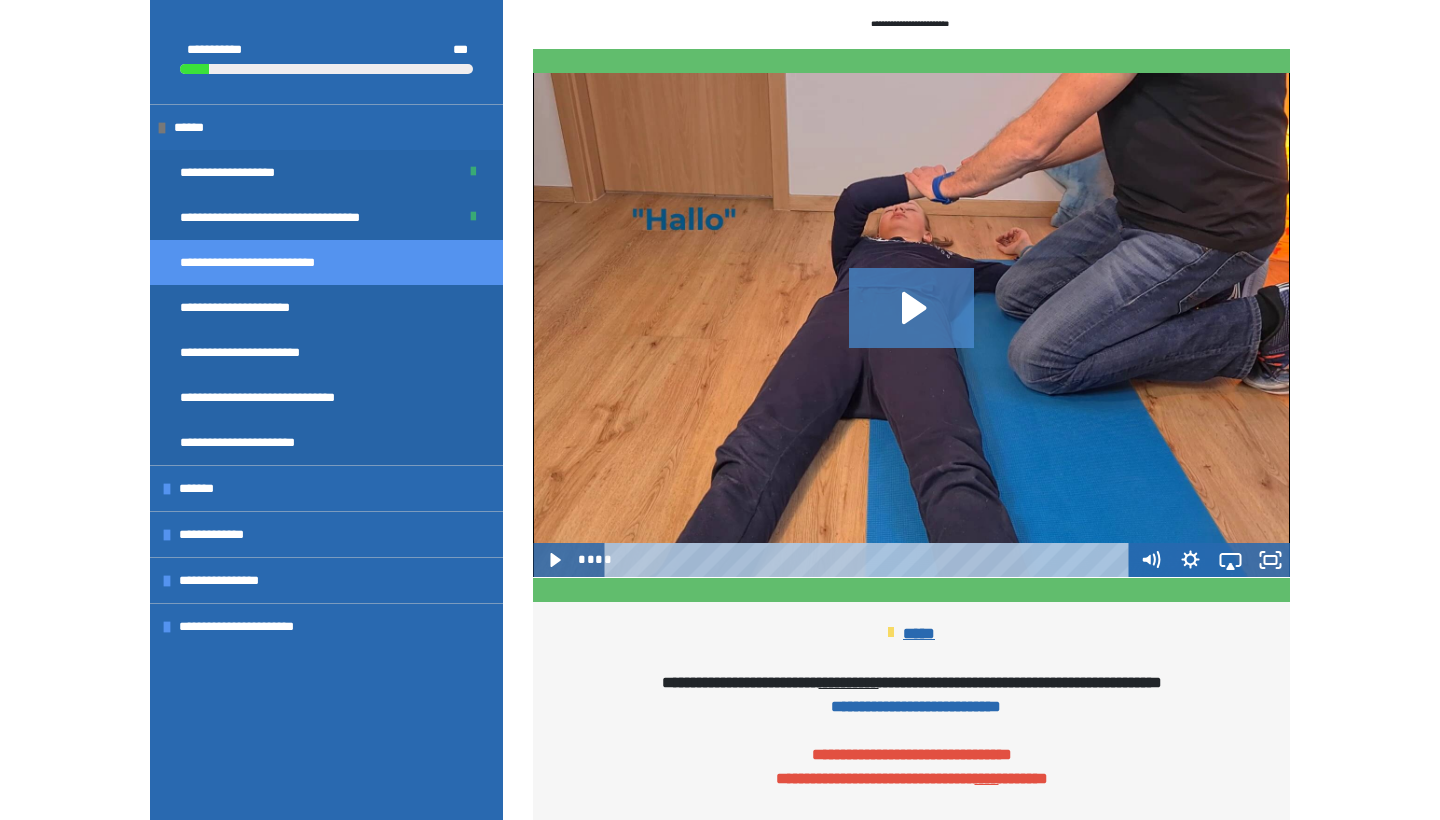 click 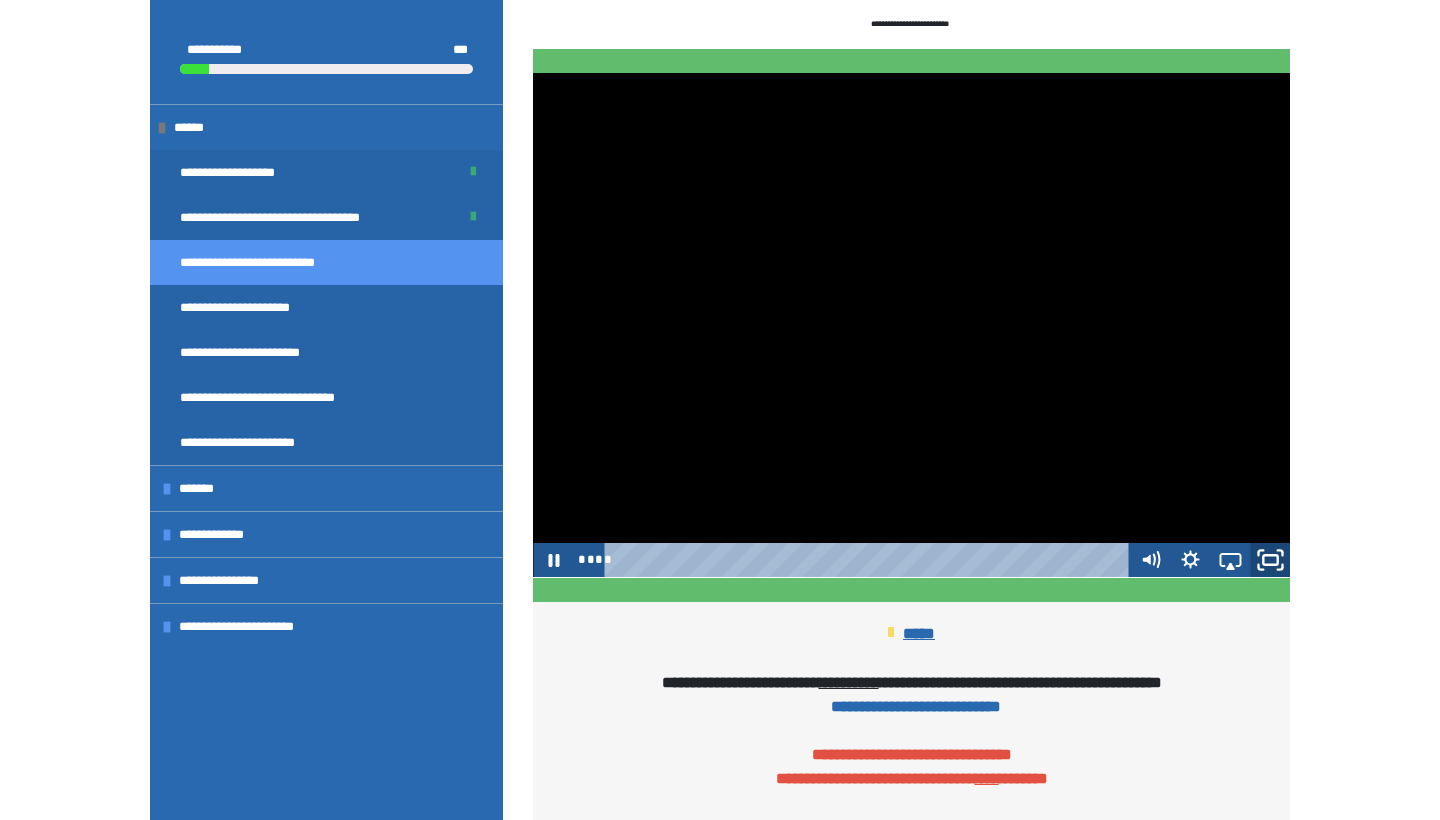 click 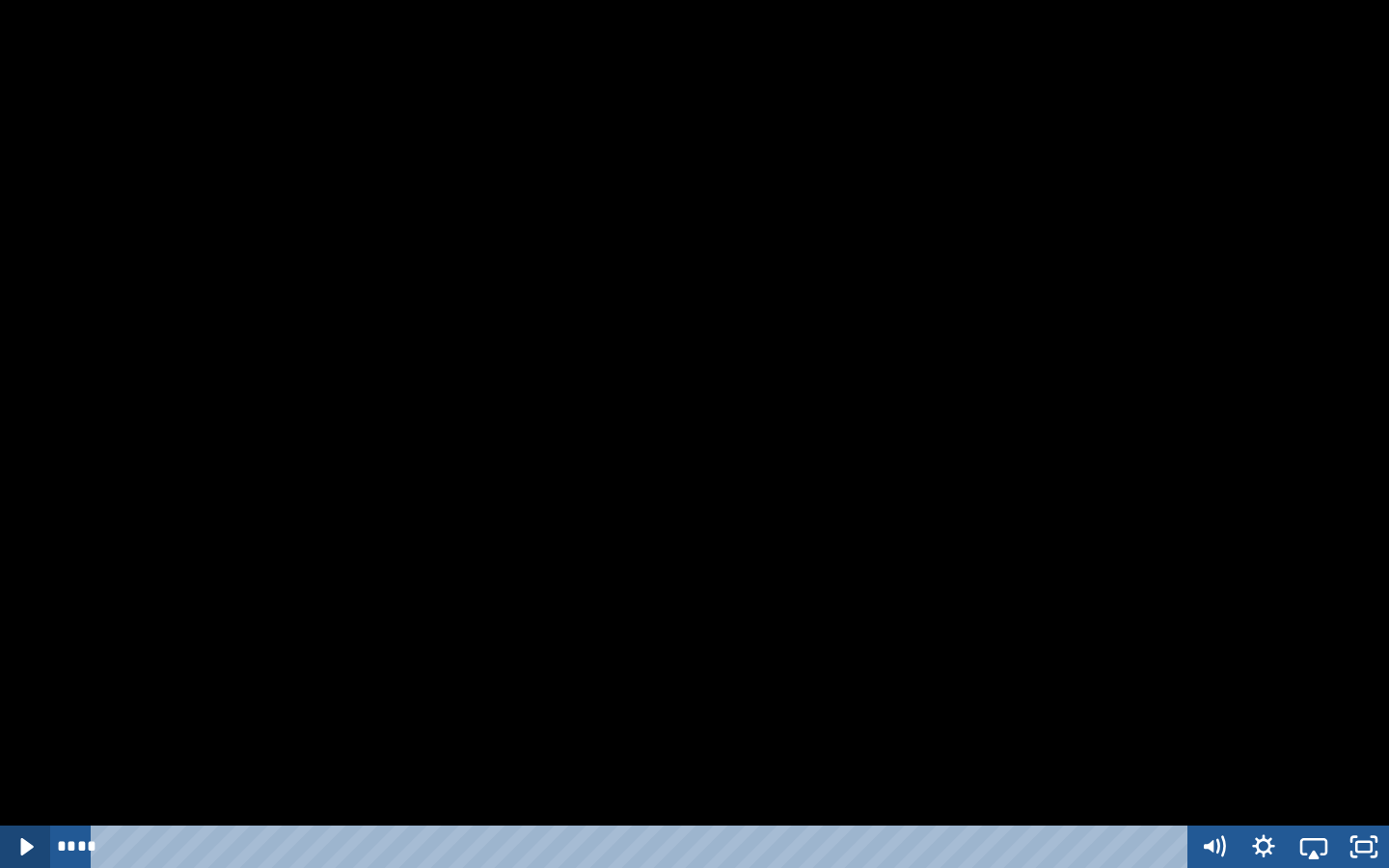 click 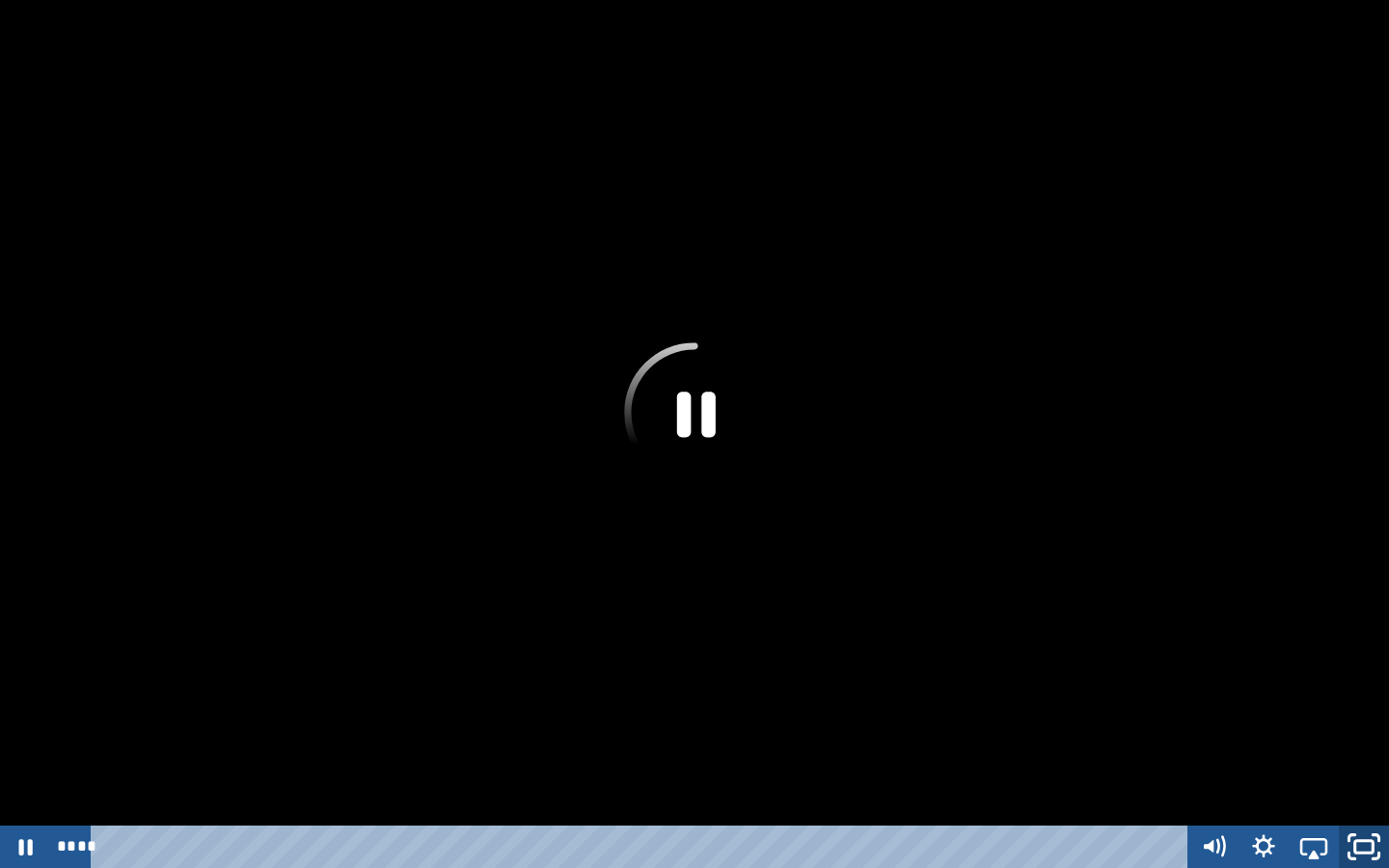 click 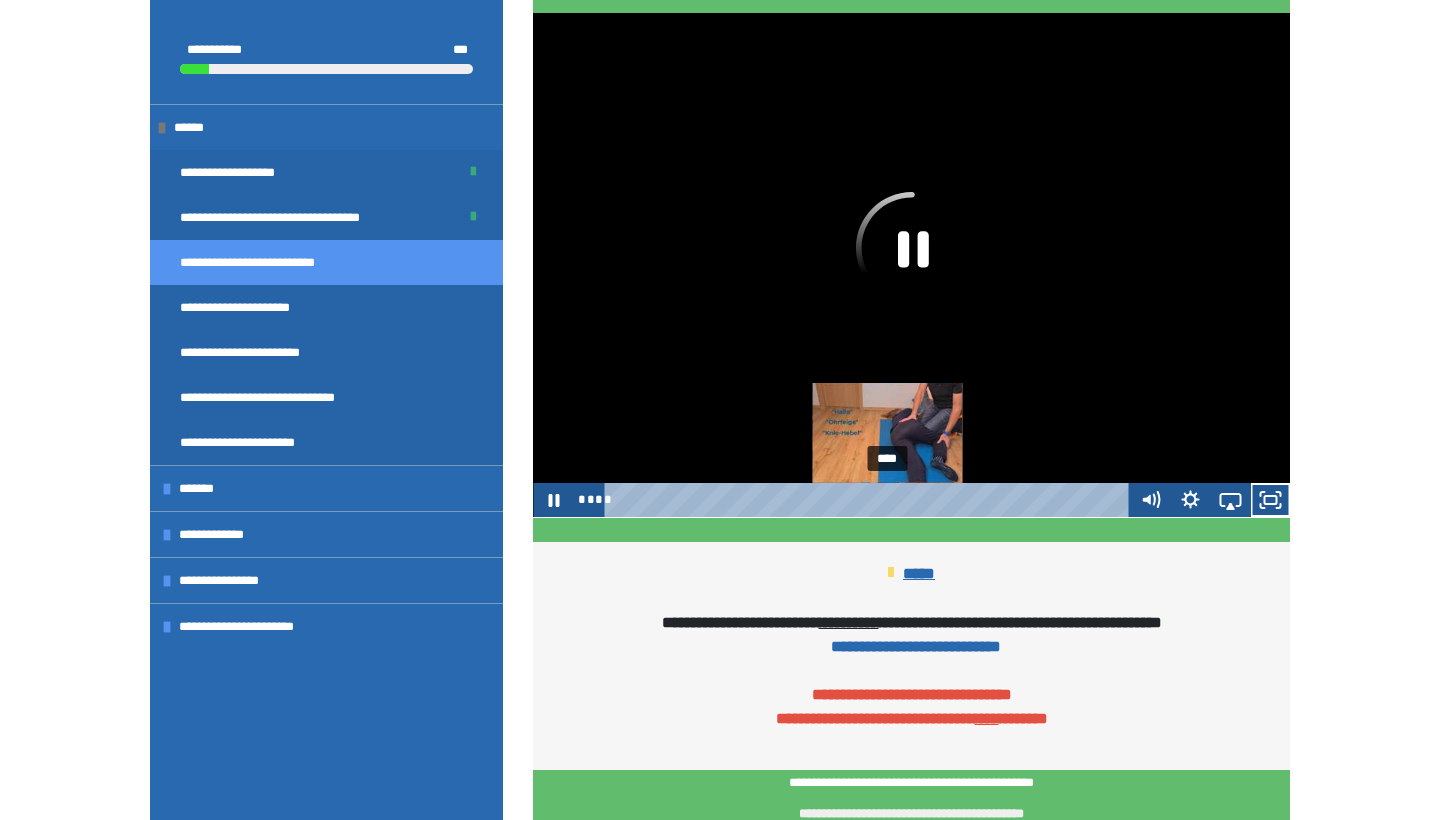 scroll, scrollTop: 1677, scrollLeft: 0, axis: vertical 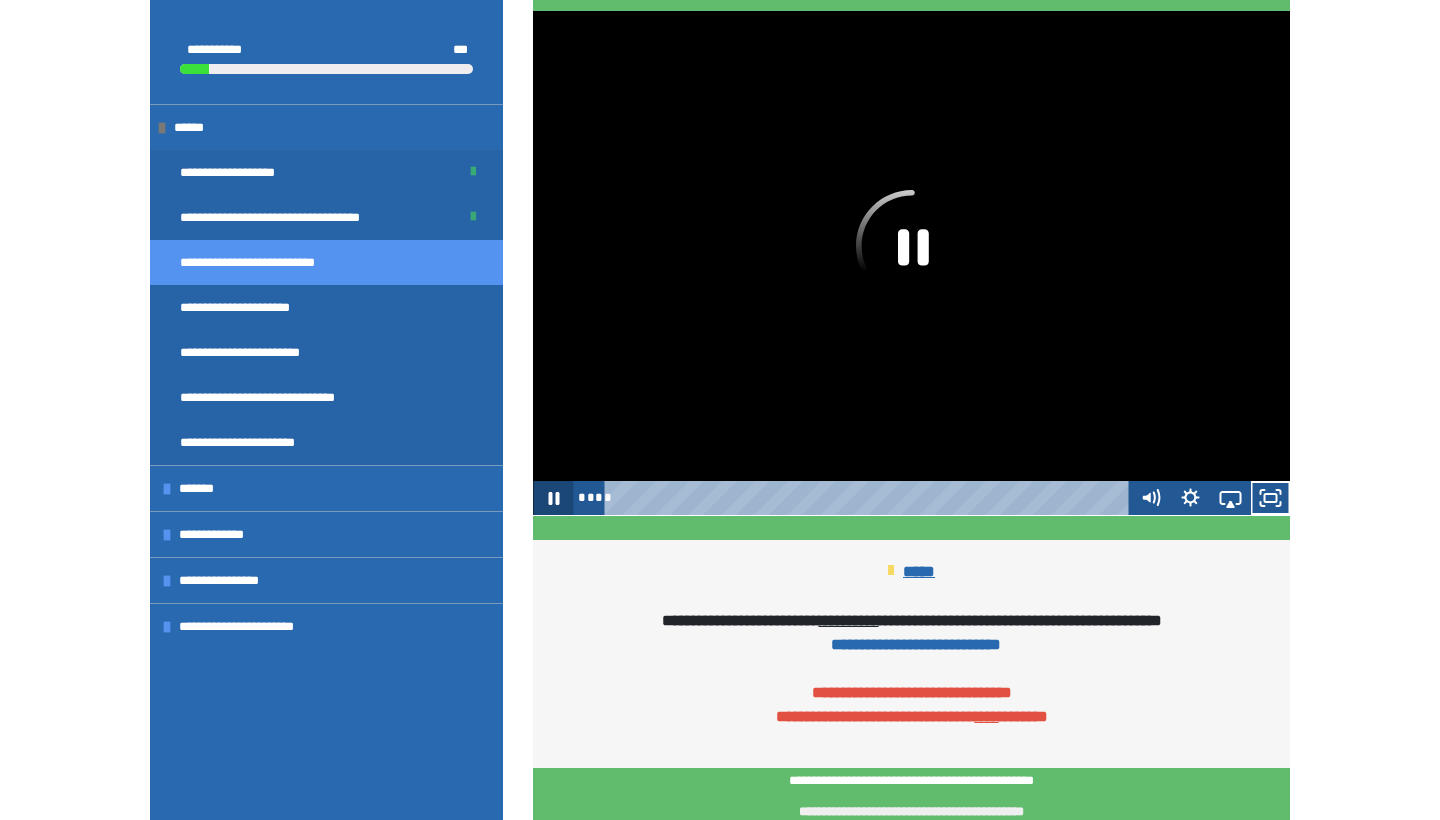 click 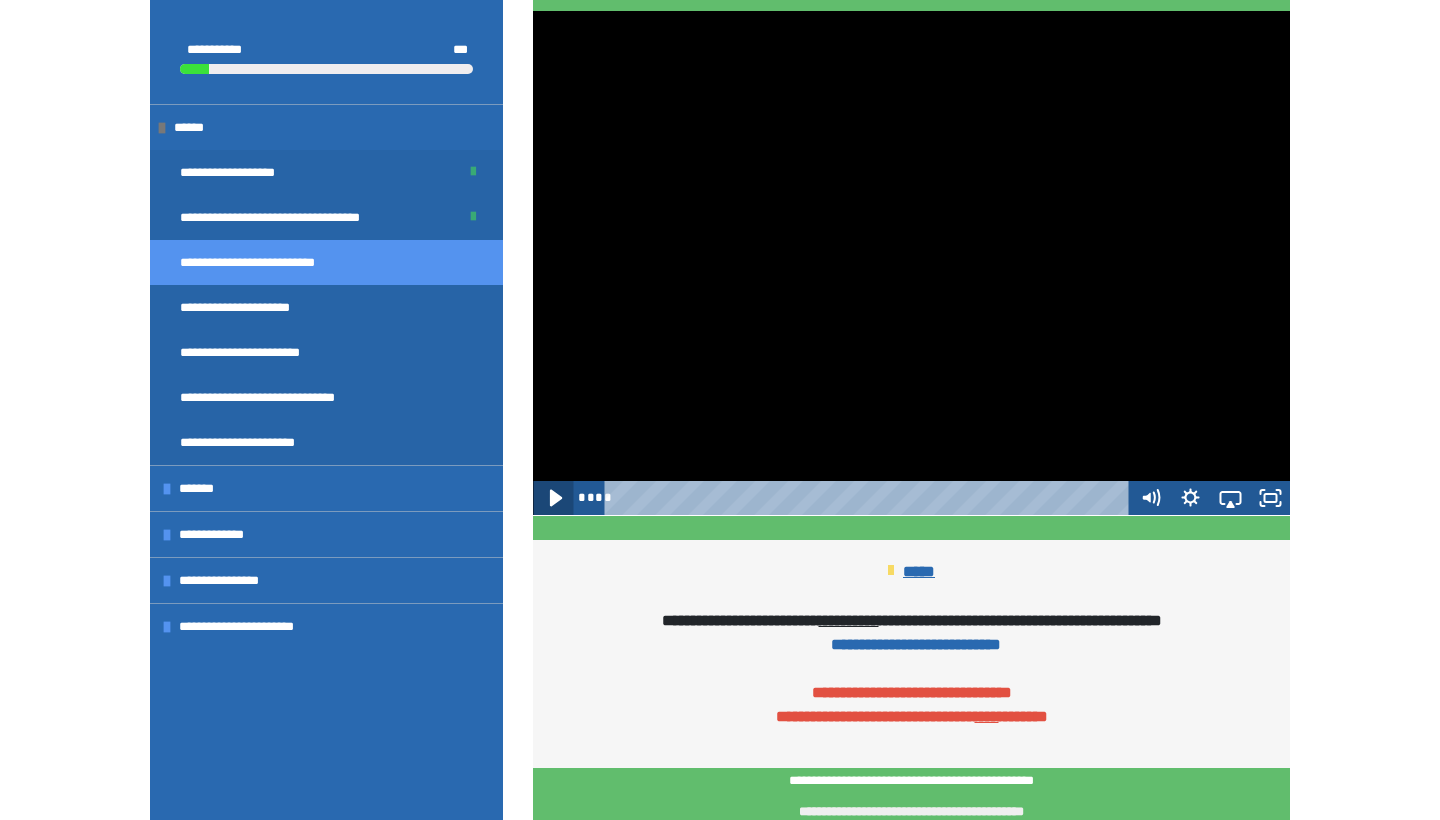 click 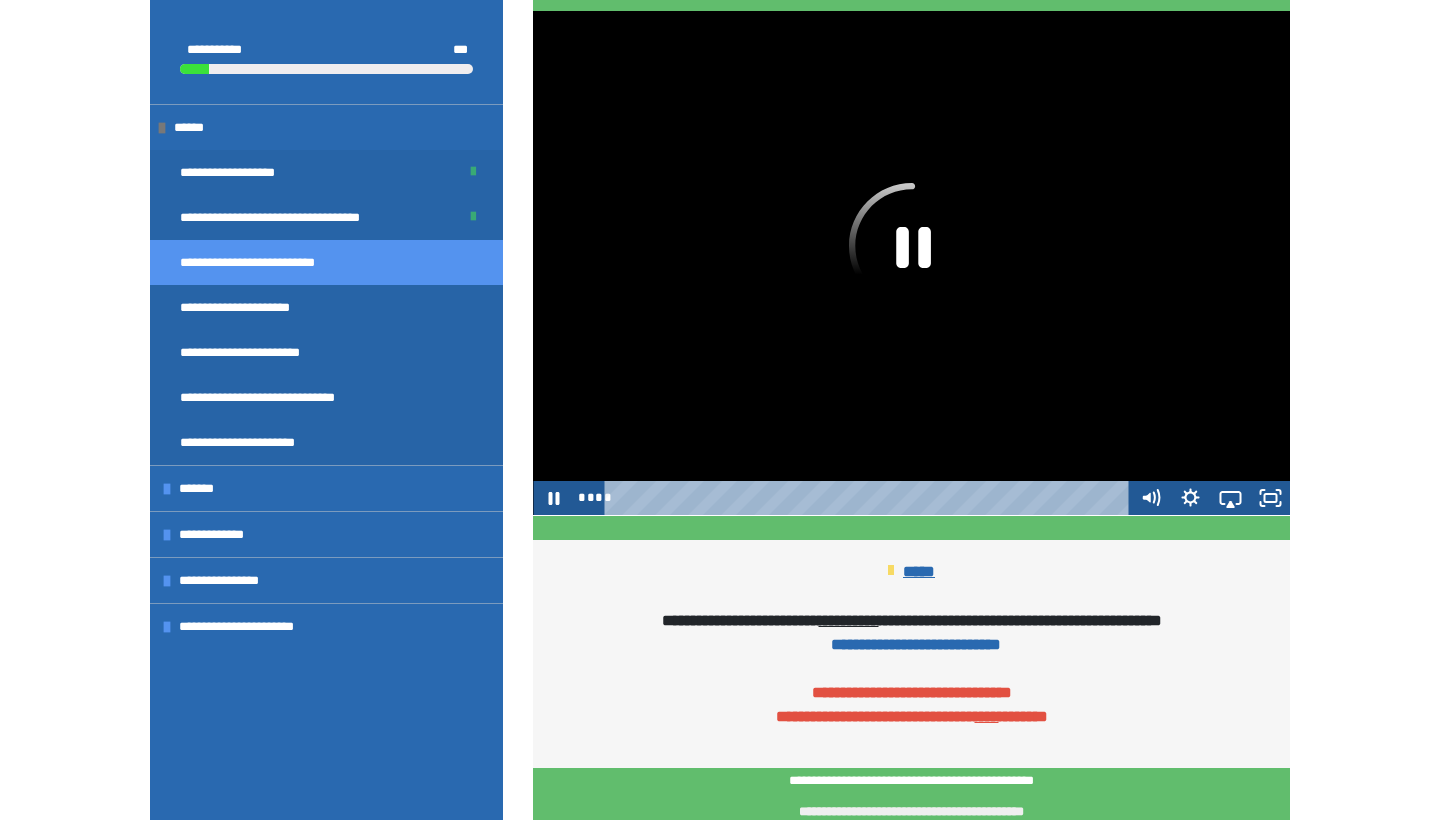 click 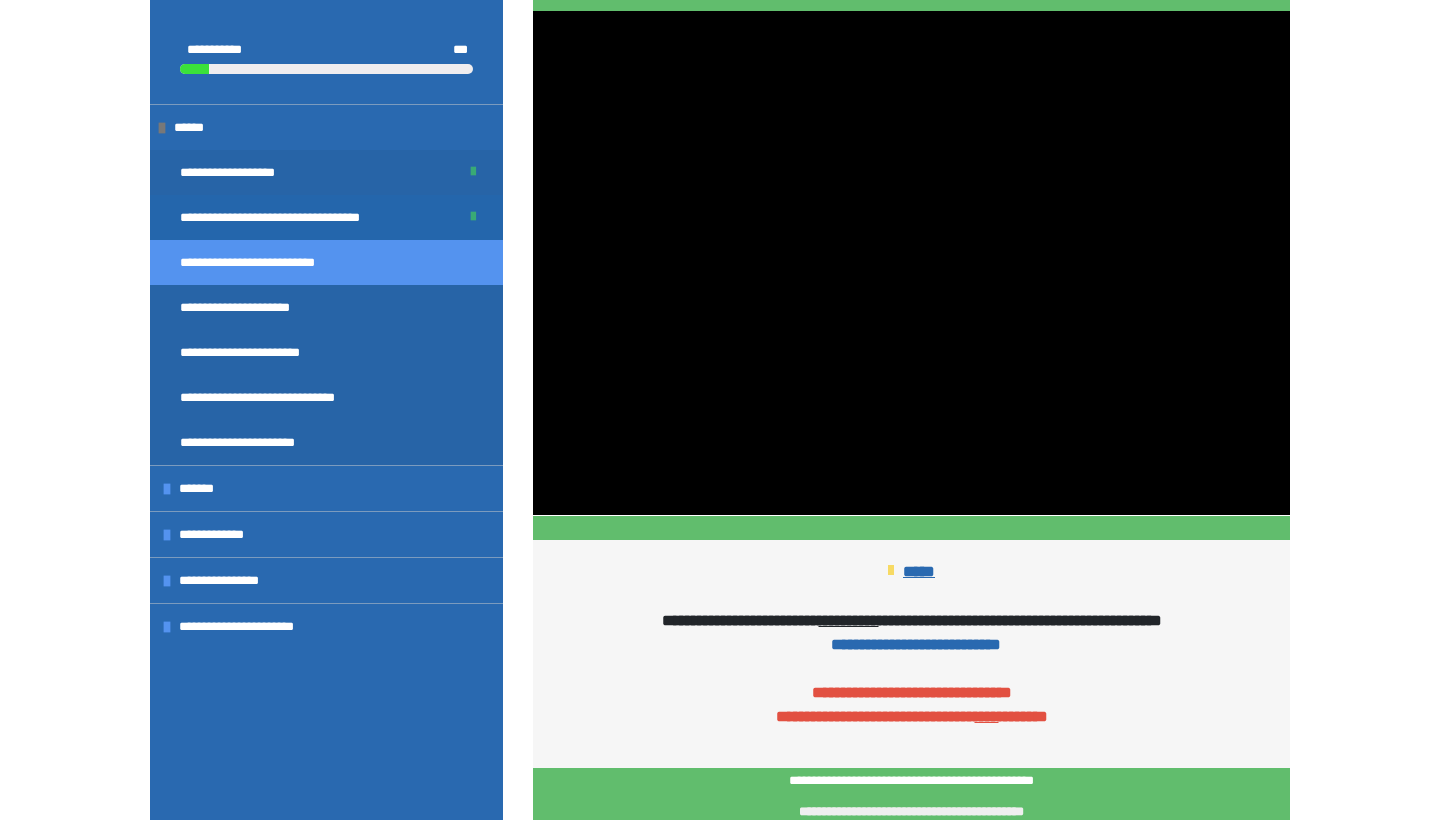 click on "**********" at bounding box center [277, 217] 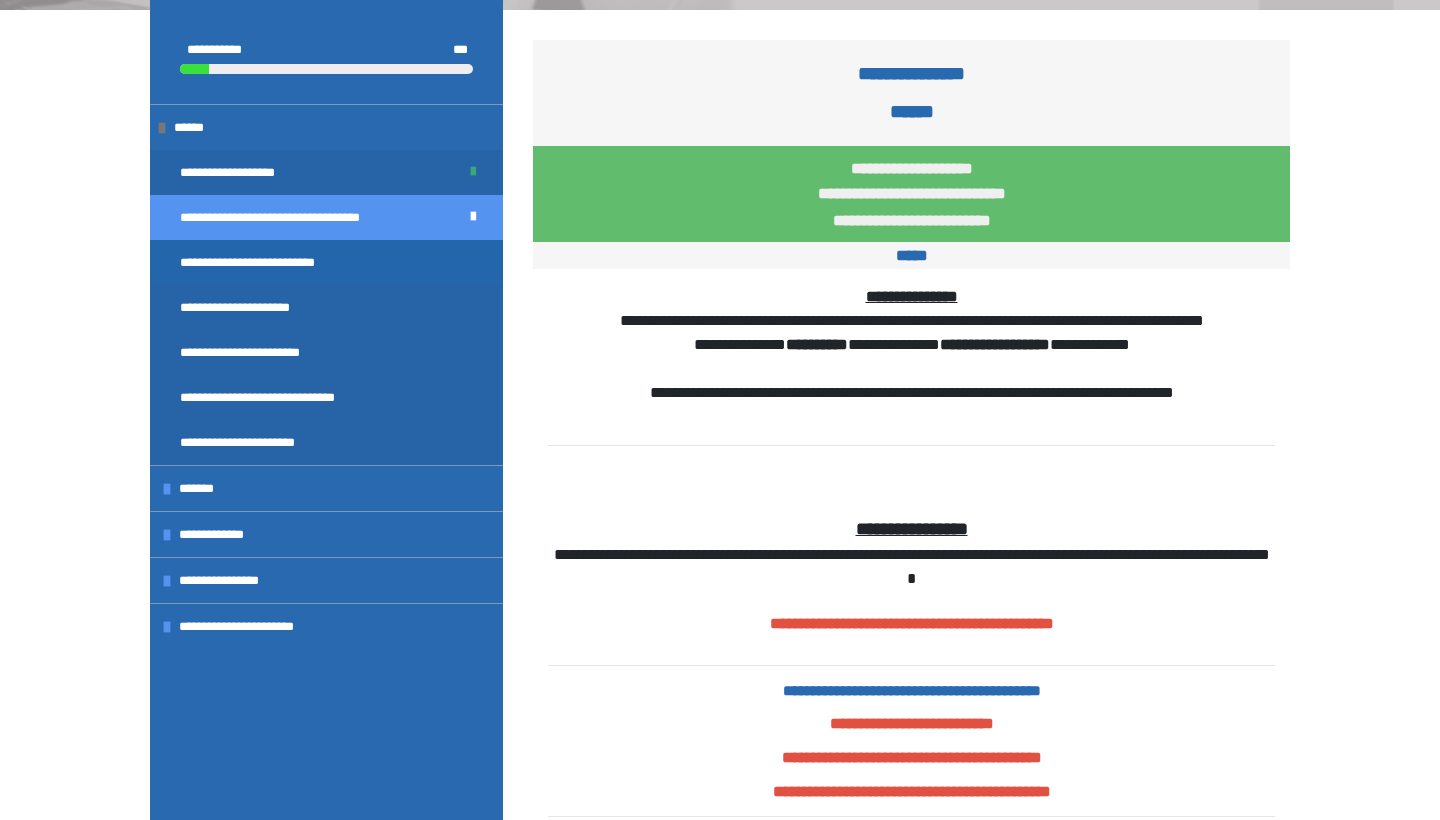click on "**********" at bounding box center [259, 262] 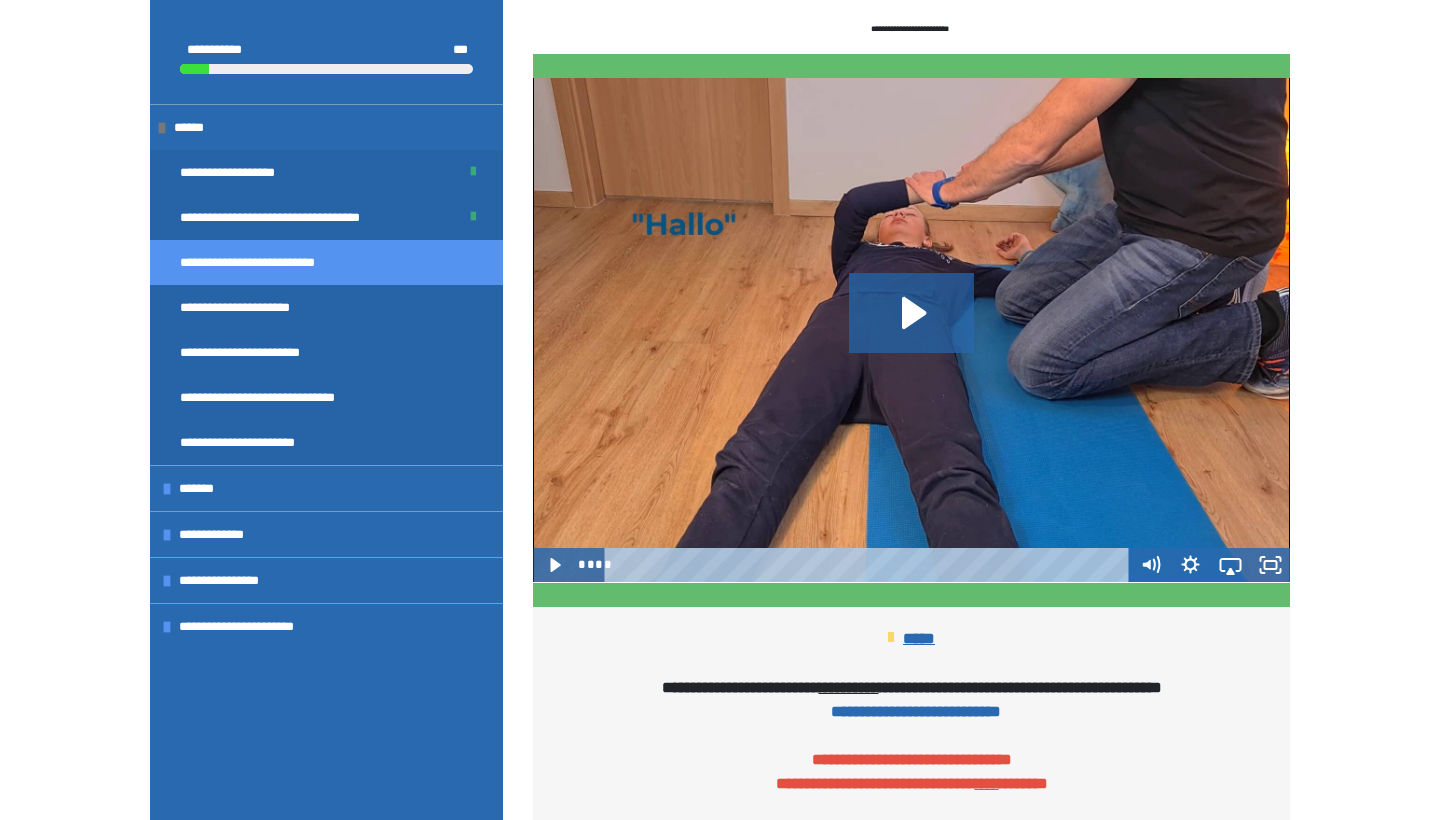 scroll, scrollTop: 1618, scrollLeft: 0, axis: vertical 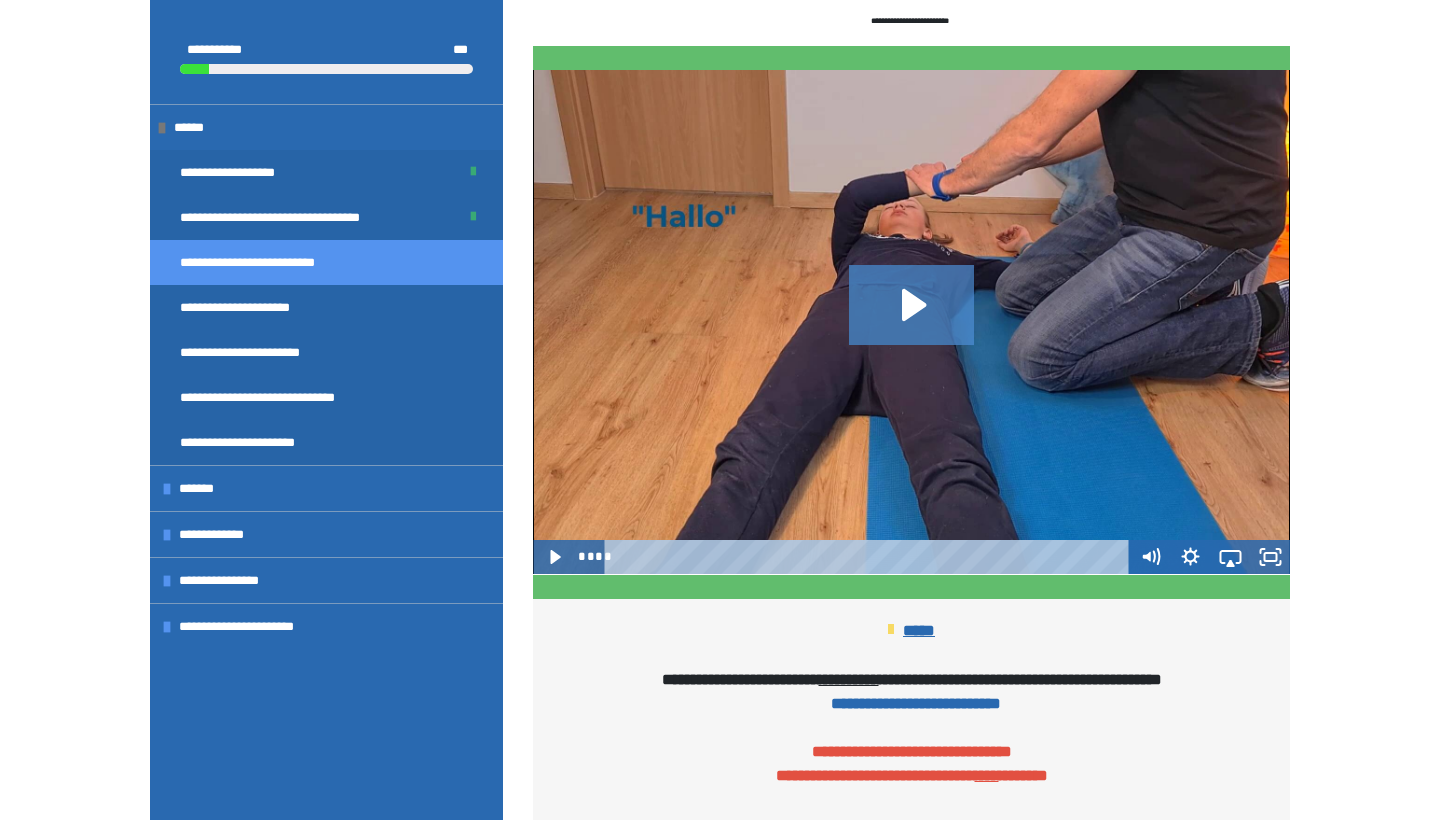 click 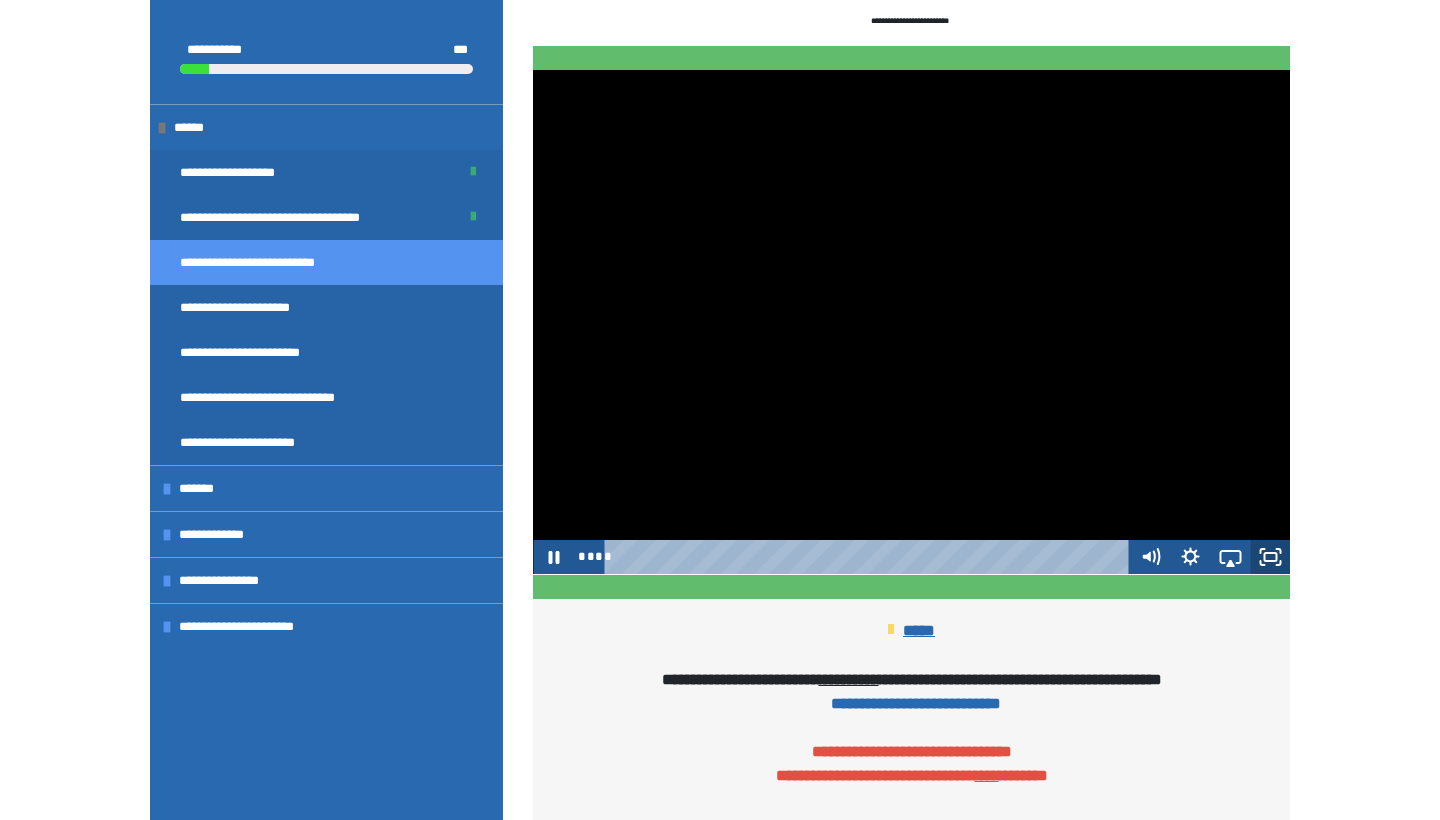 click 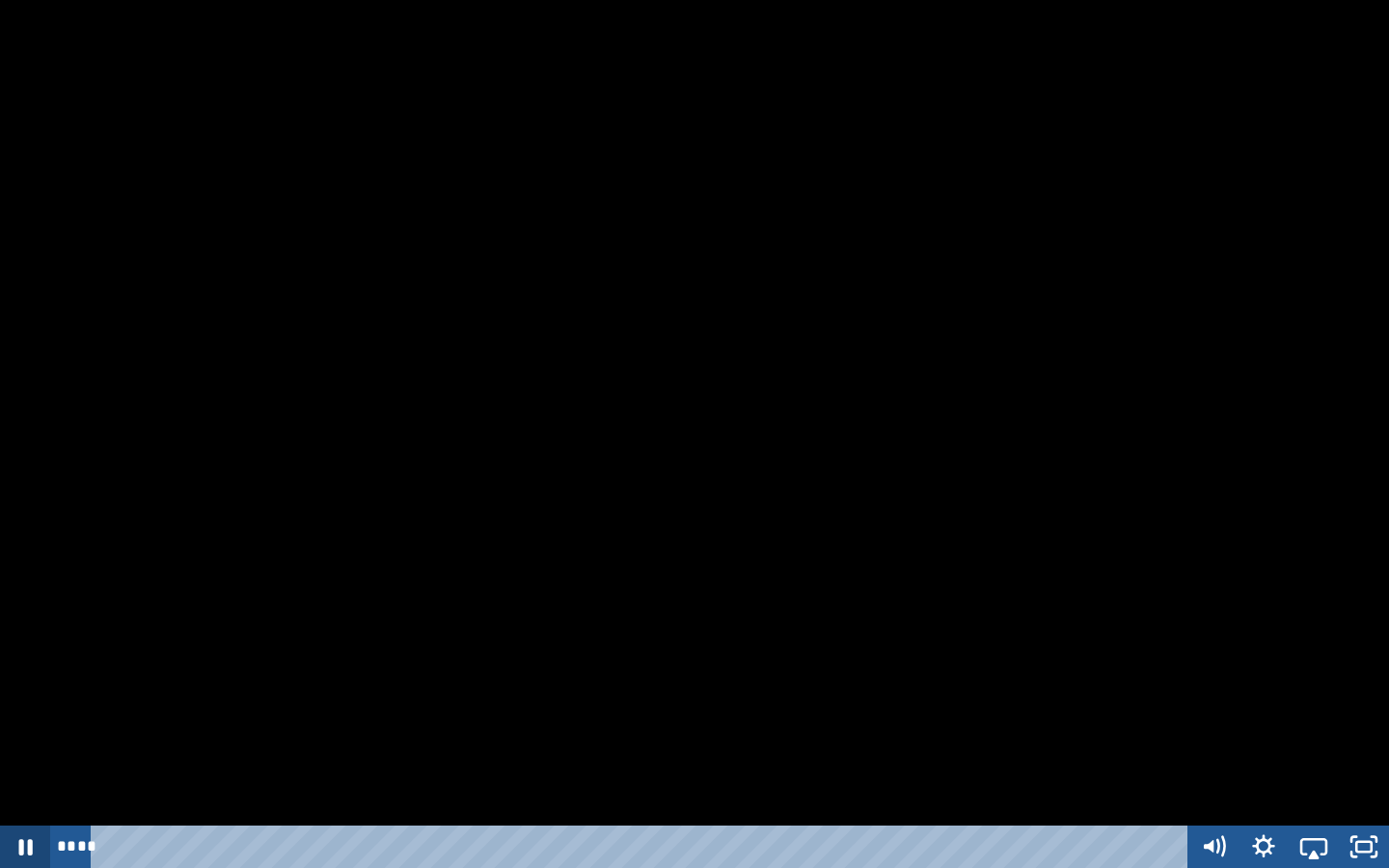 click 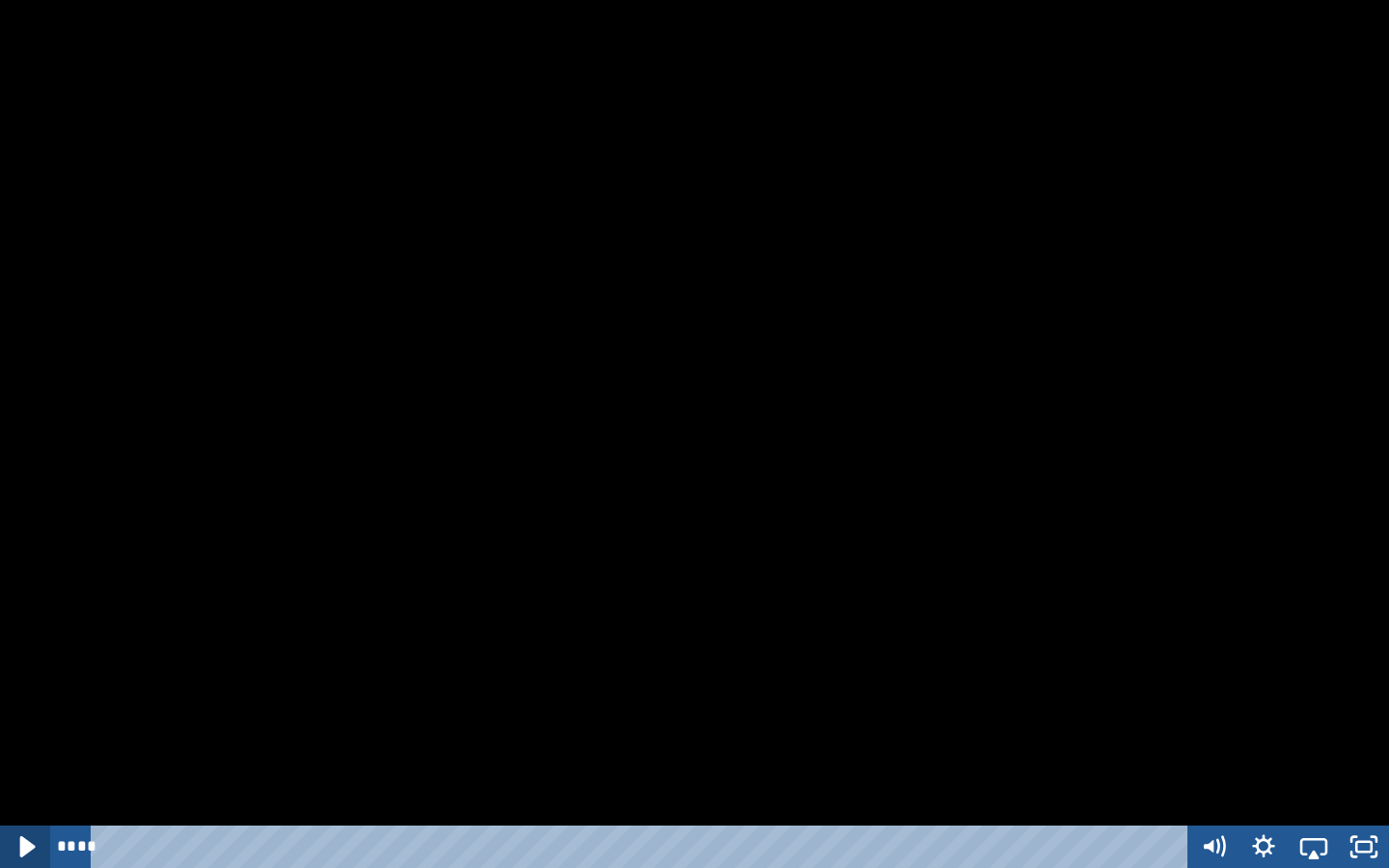 click 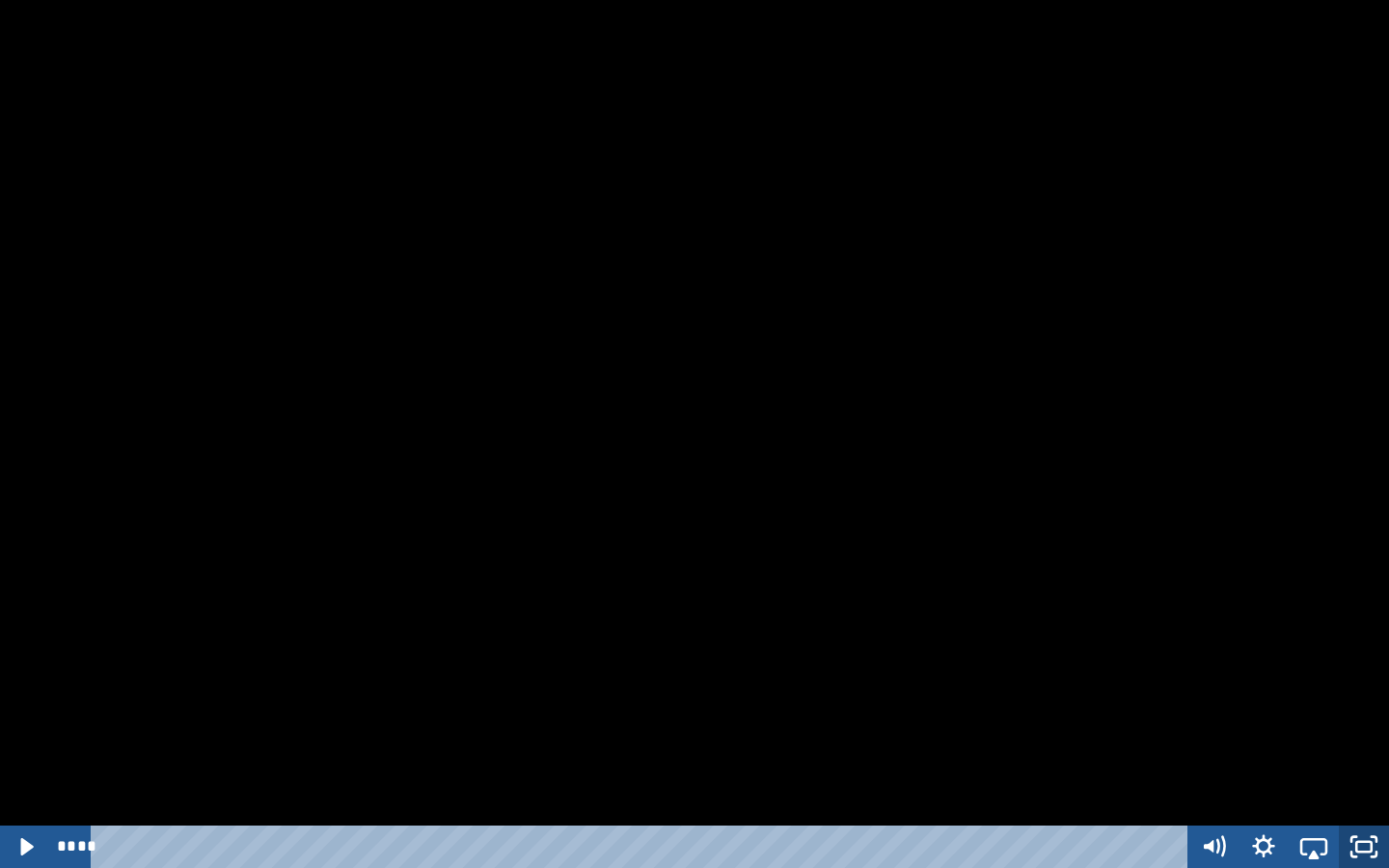click 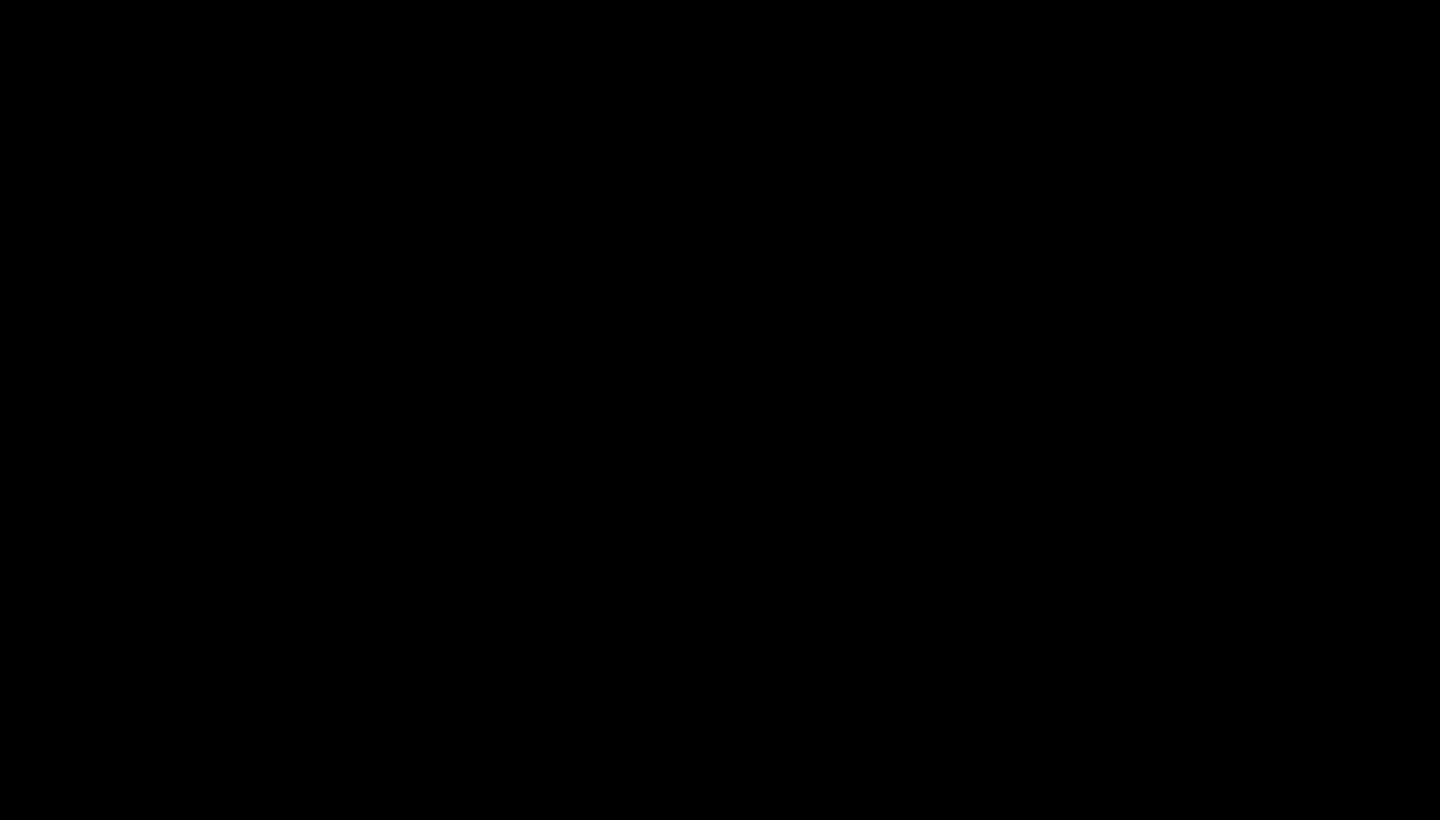 scroll, scrollTop: 2027, scrollLeft: 0, axis: vertical 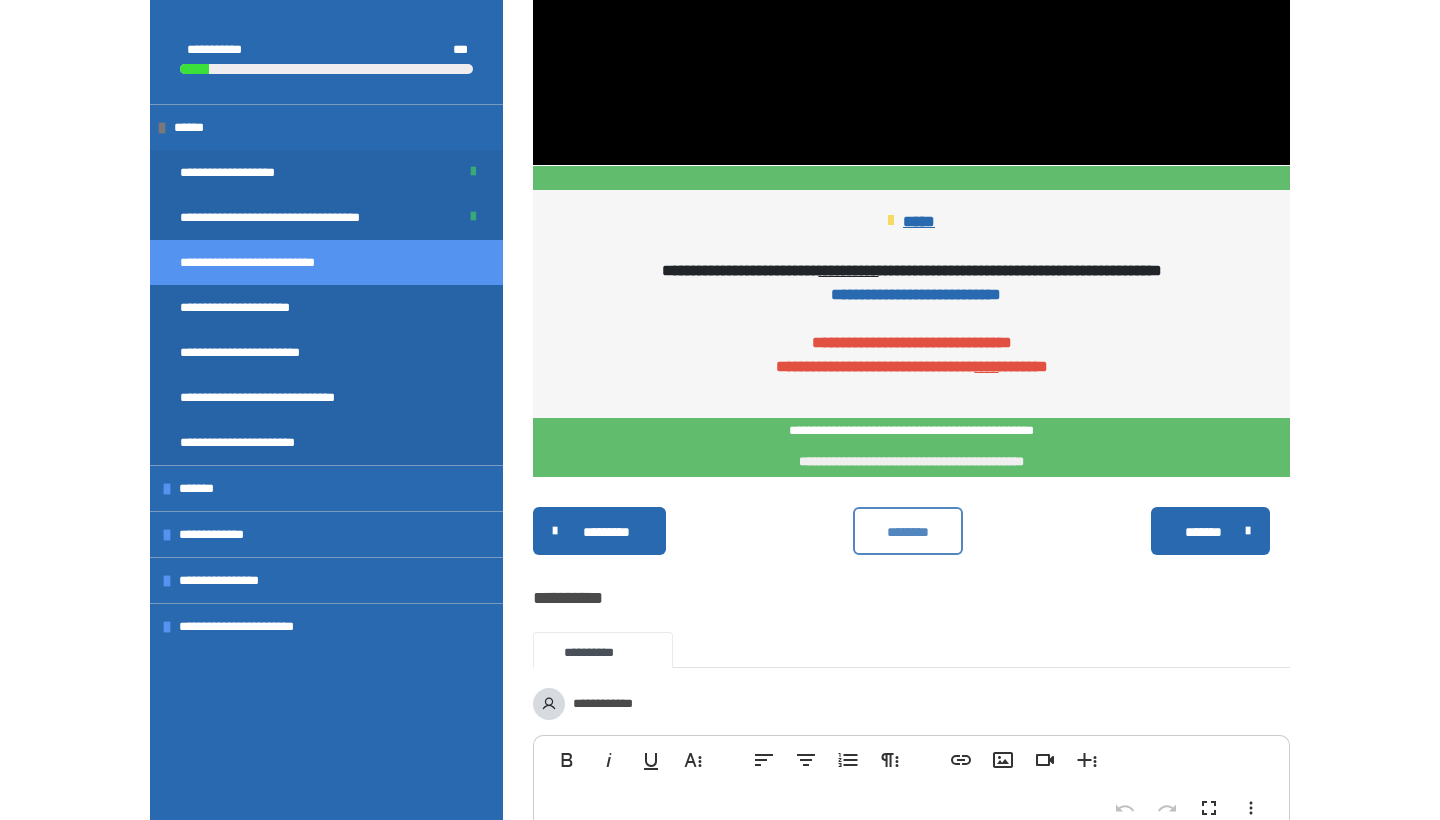 click on "********" at bounding box center (908, 532) 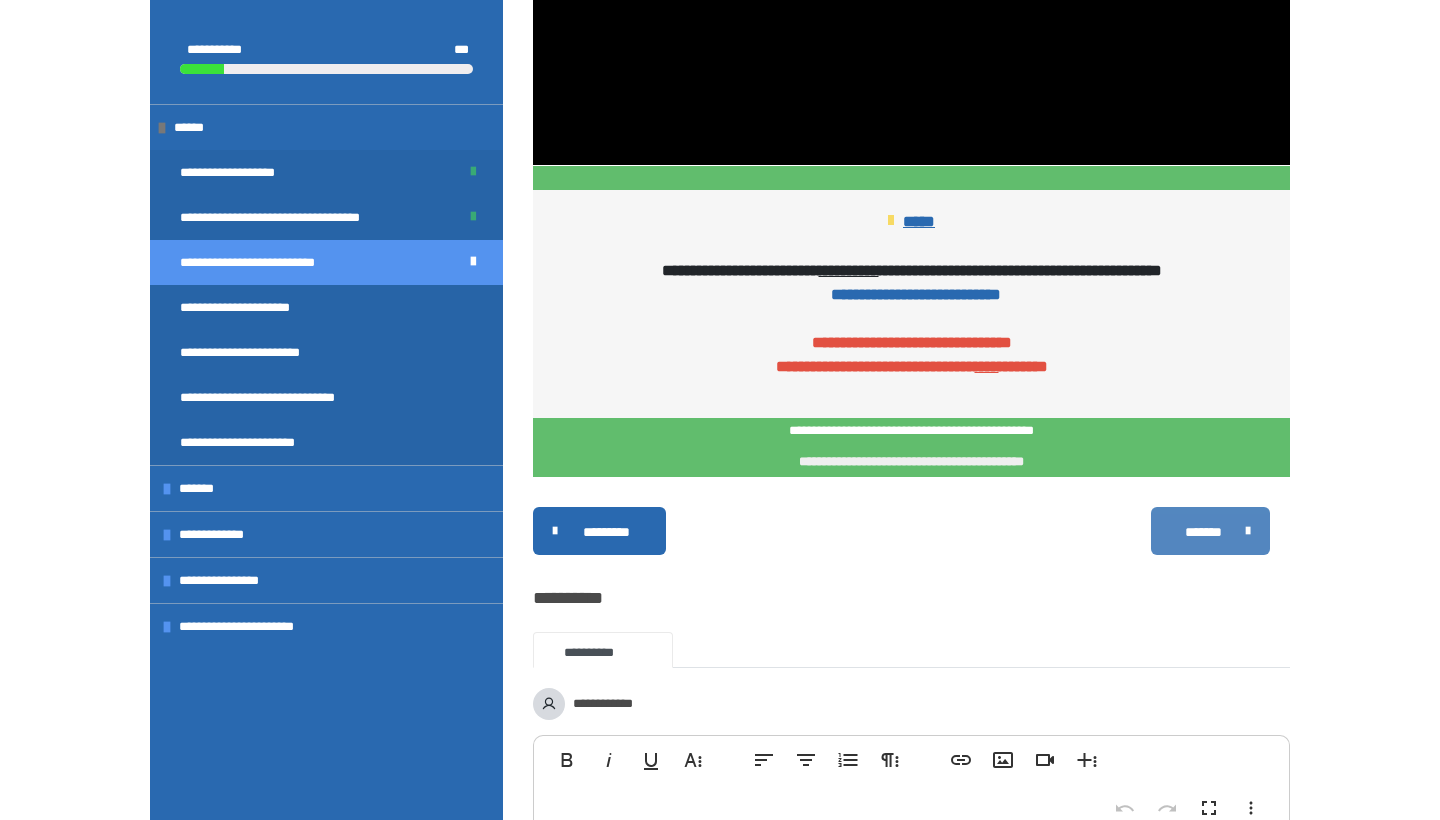 click on "*******" at bounding box center [1203, 532] 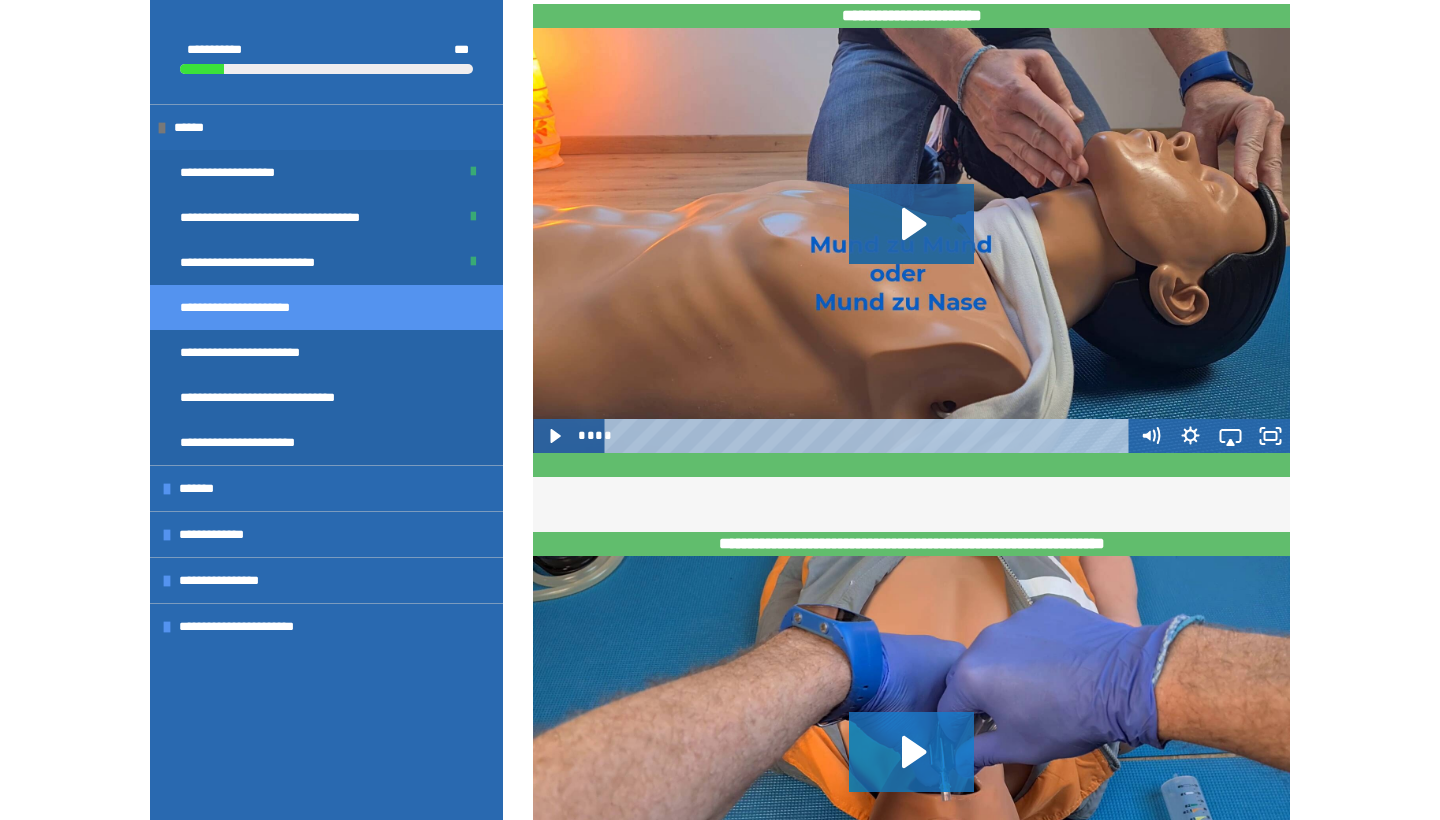 scroll, scrollTop: 1240, scrollLeft: 0, axis: vertical 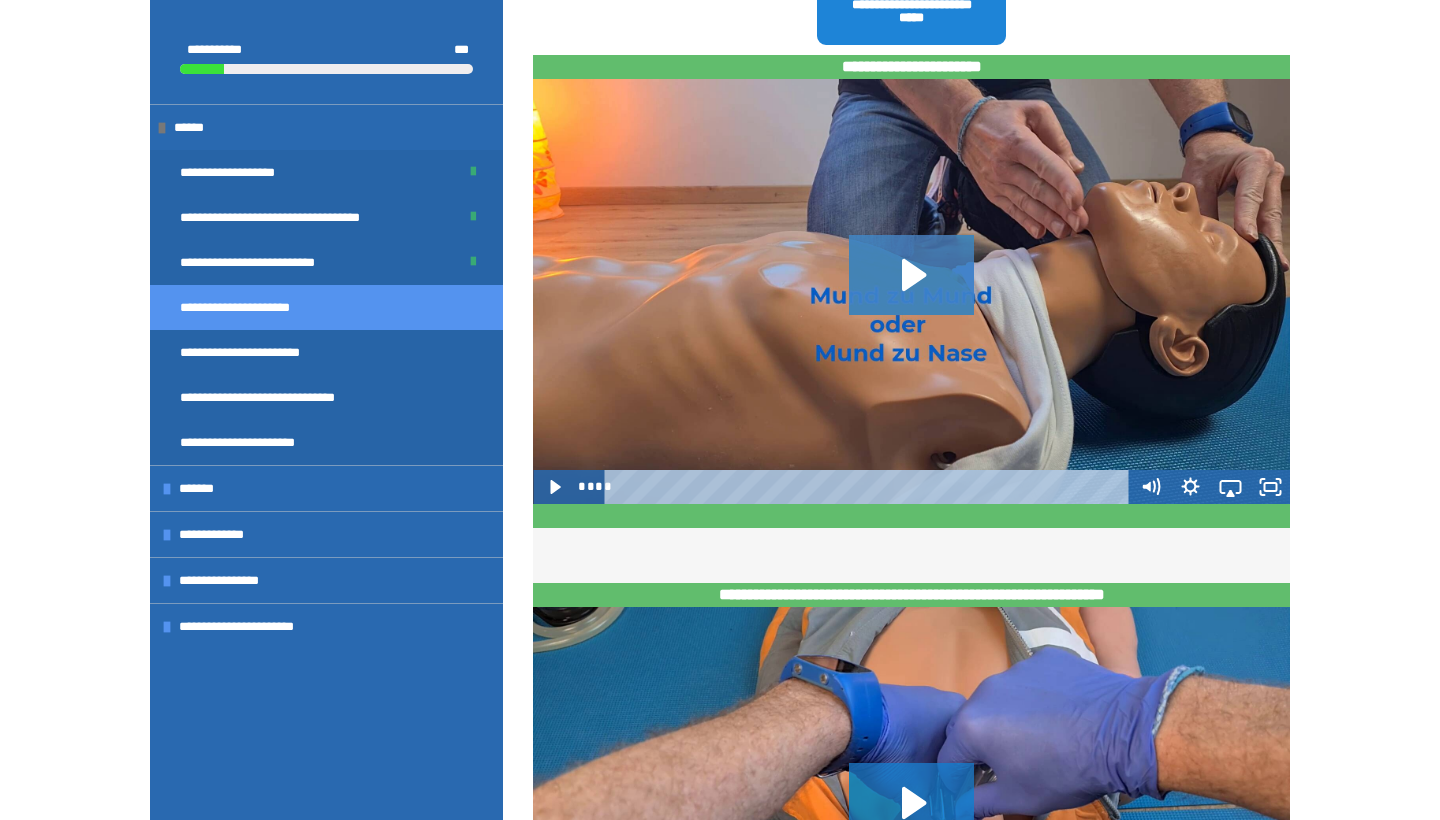 click 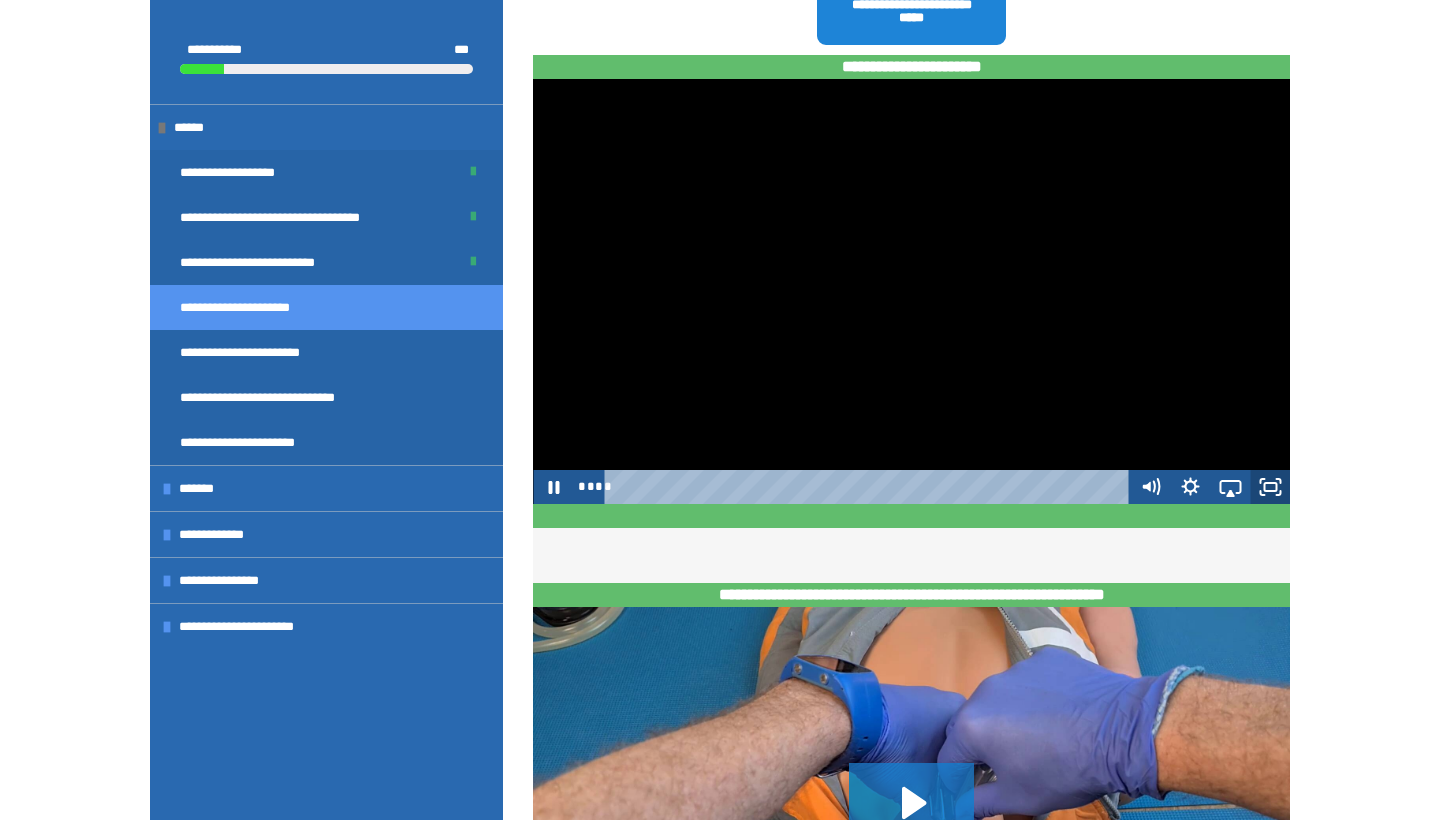 click 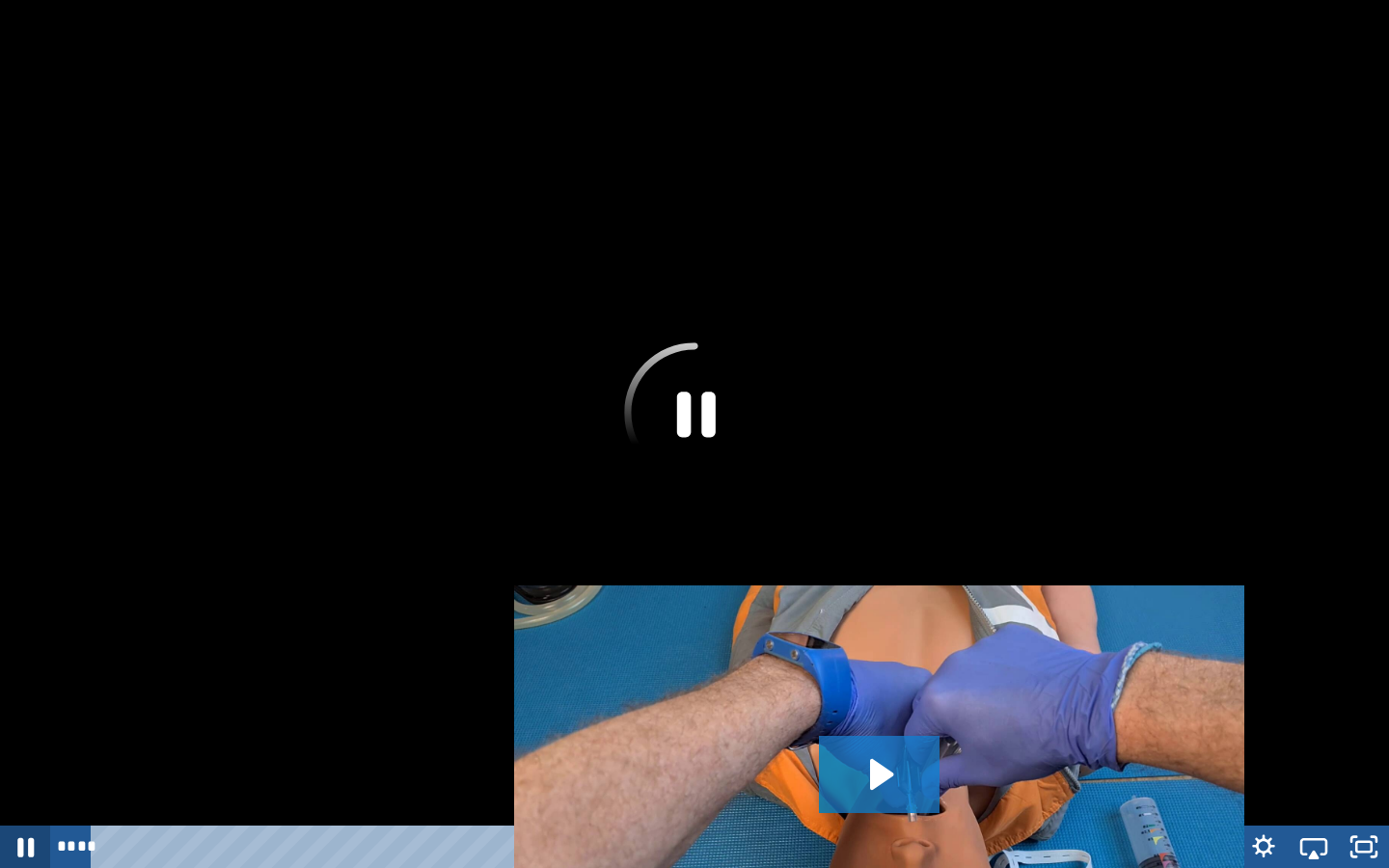 click 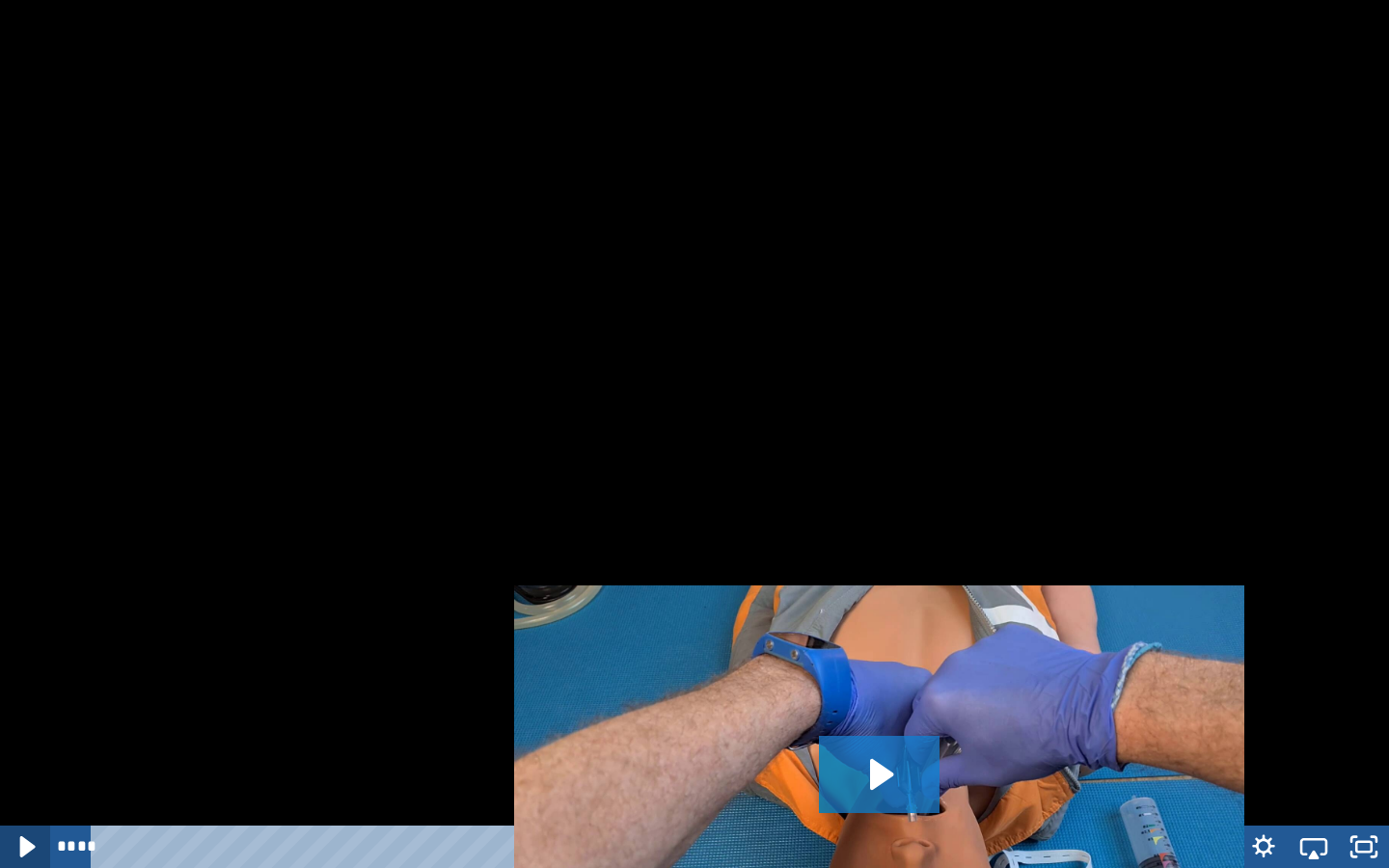 click 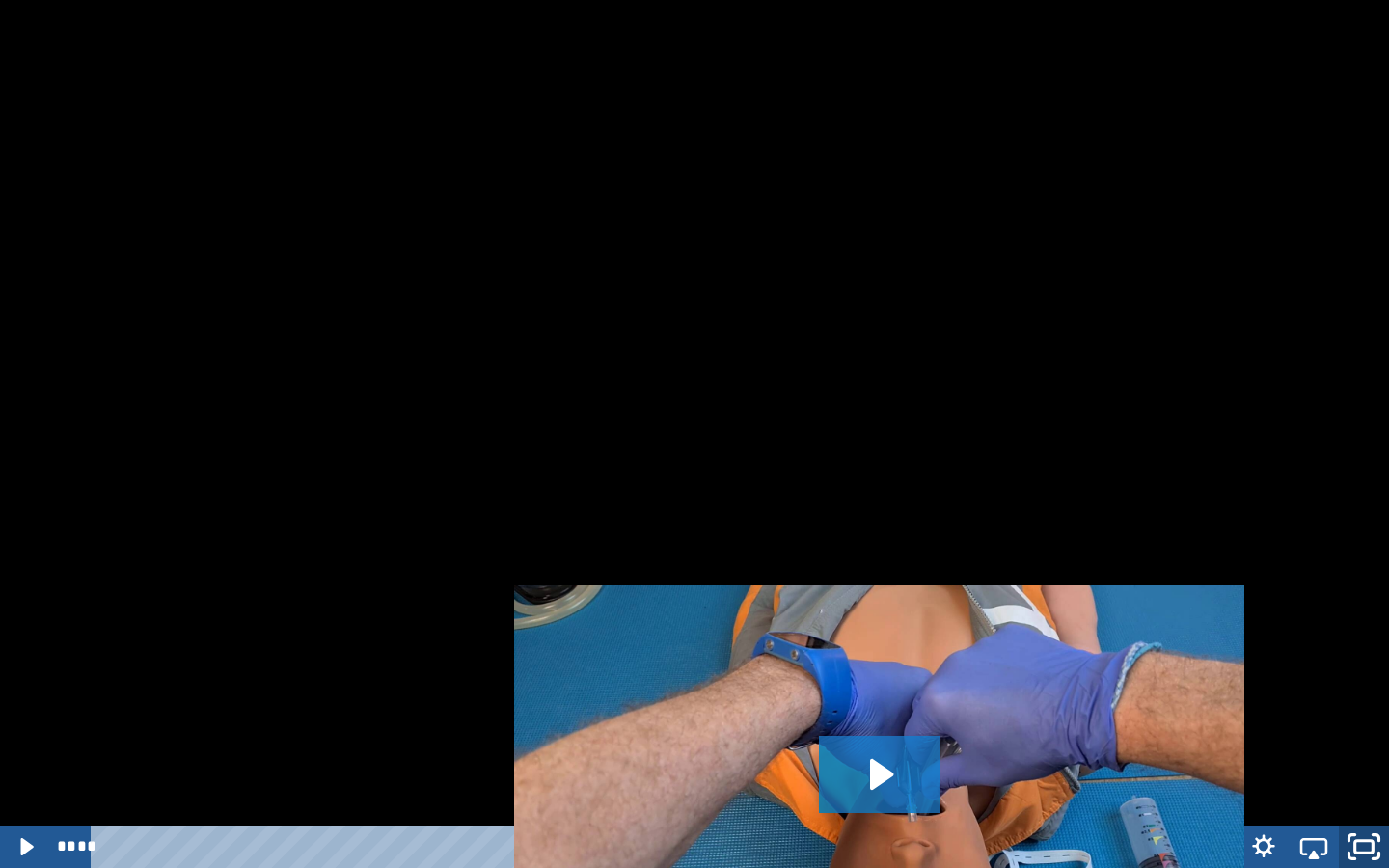 click 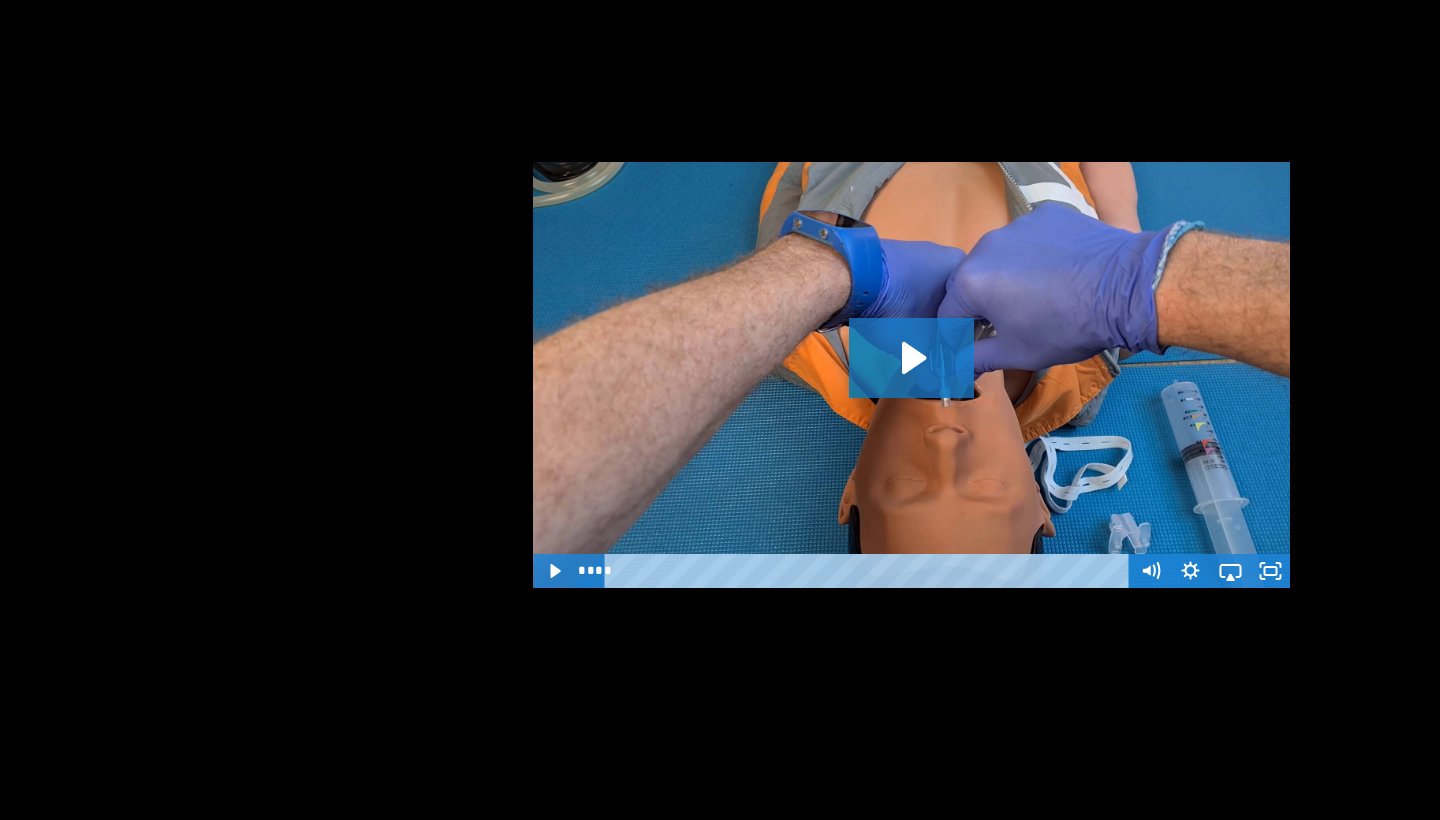 scroll, scrollTop: 1691, scrollLeft: 0, axis: vertical 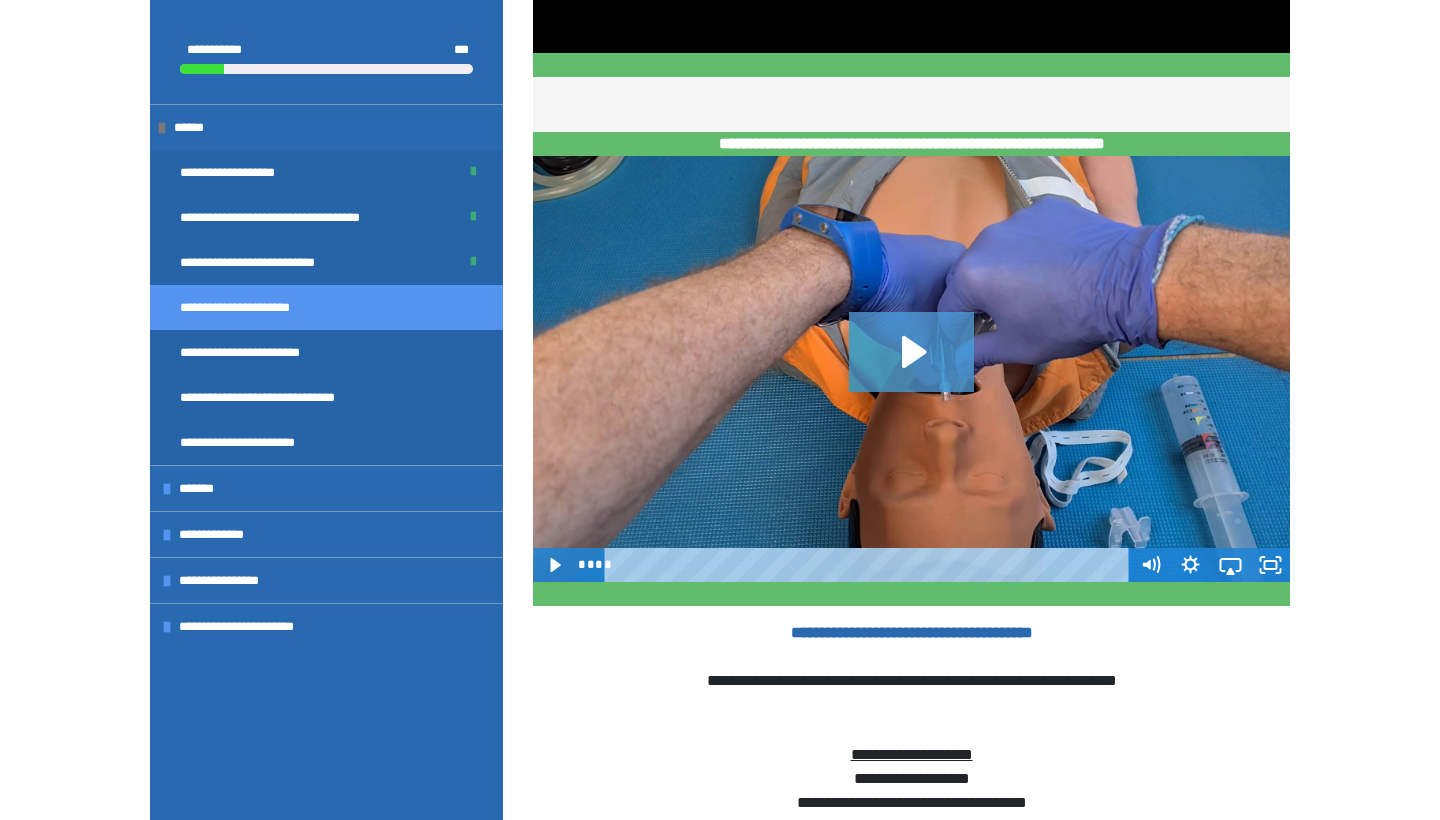 click 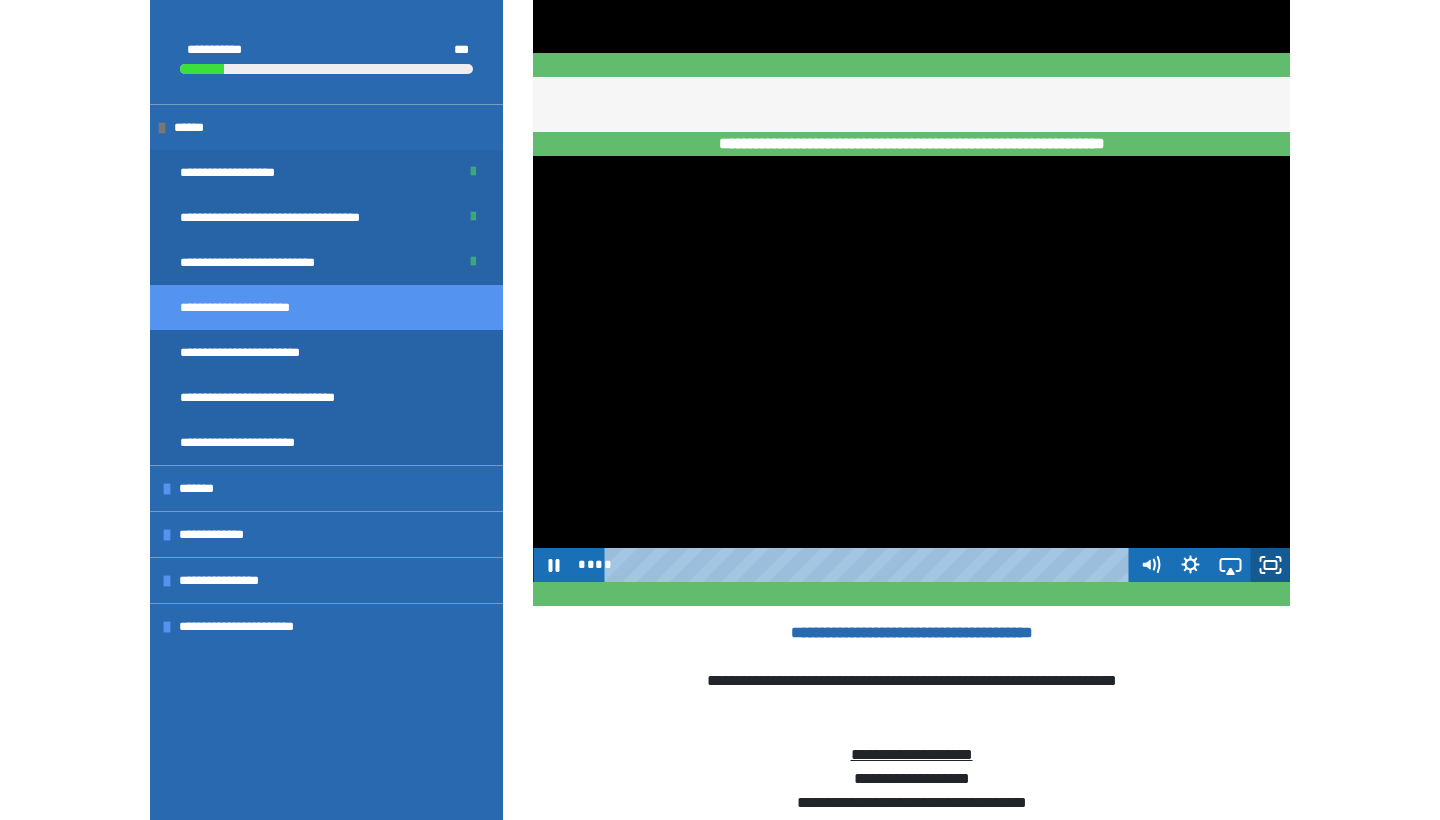 click 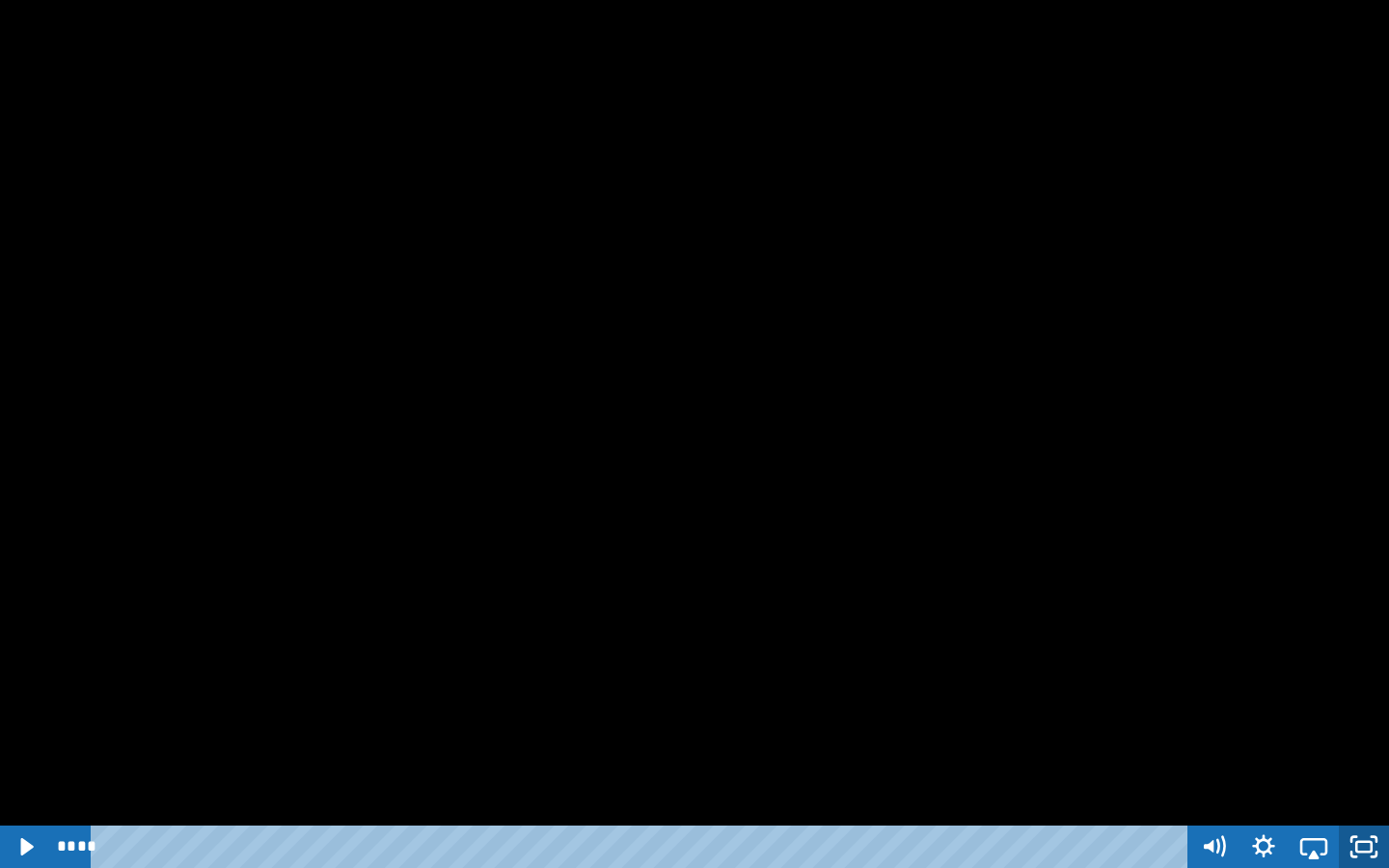 click 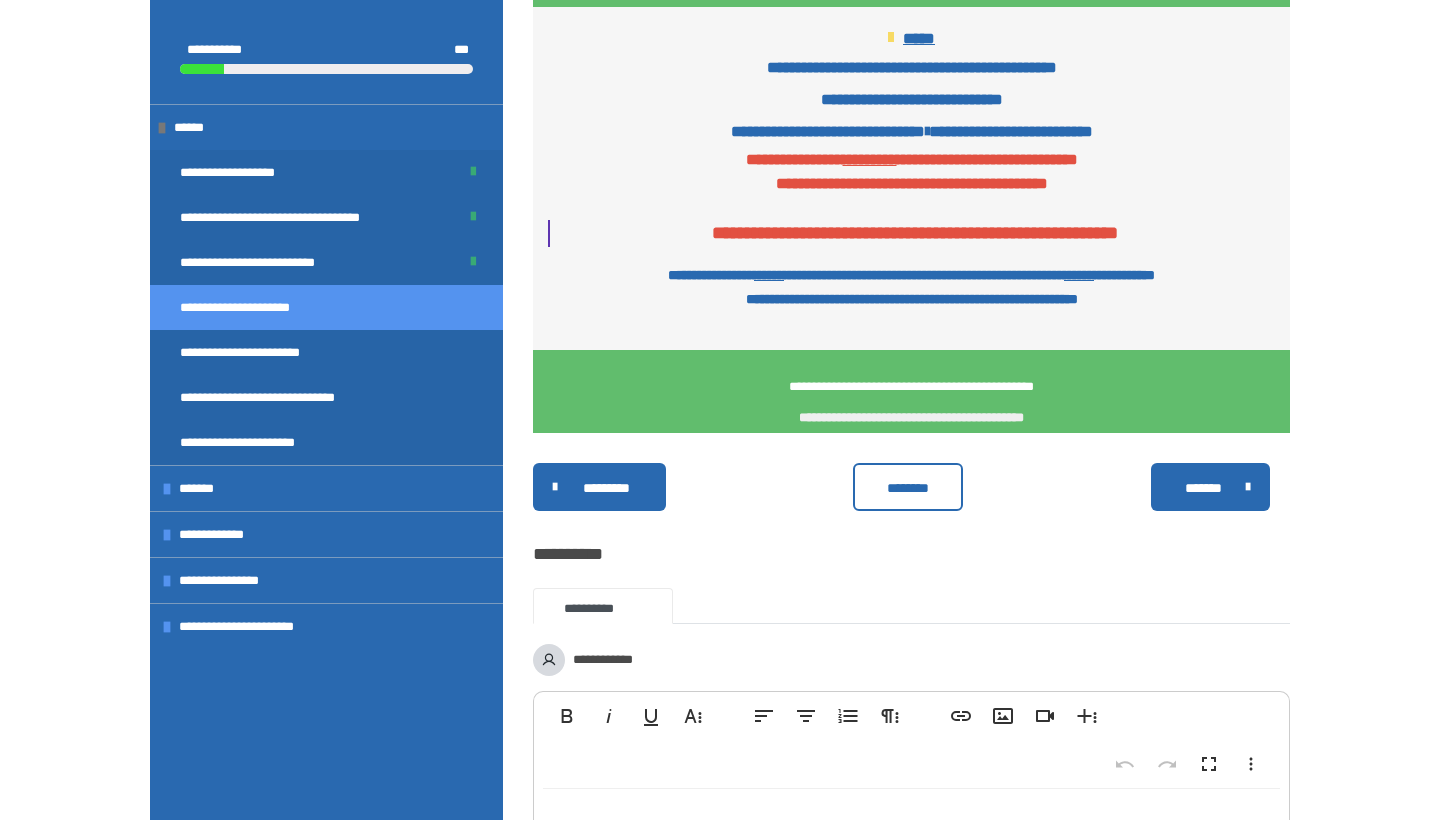 scroll, scrollTop: 2962, scrollLeft: 0, axis: vertical 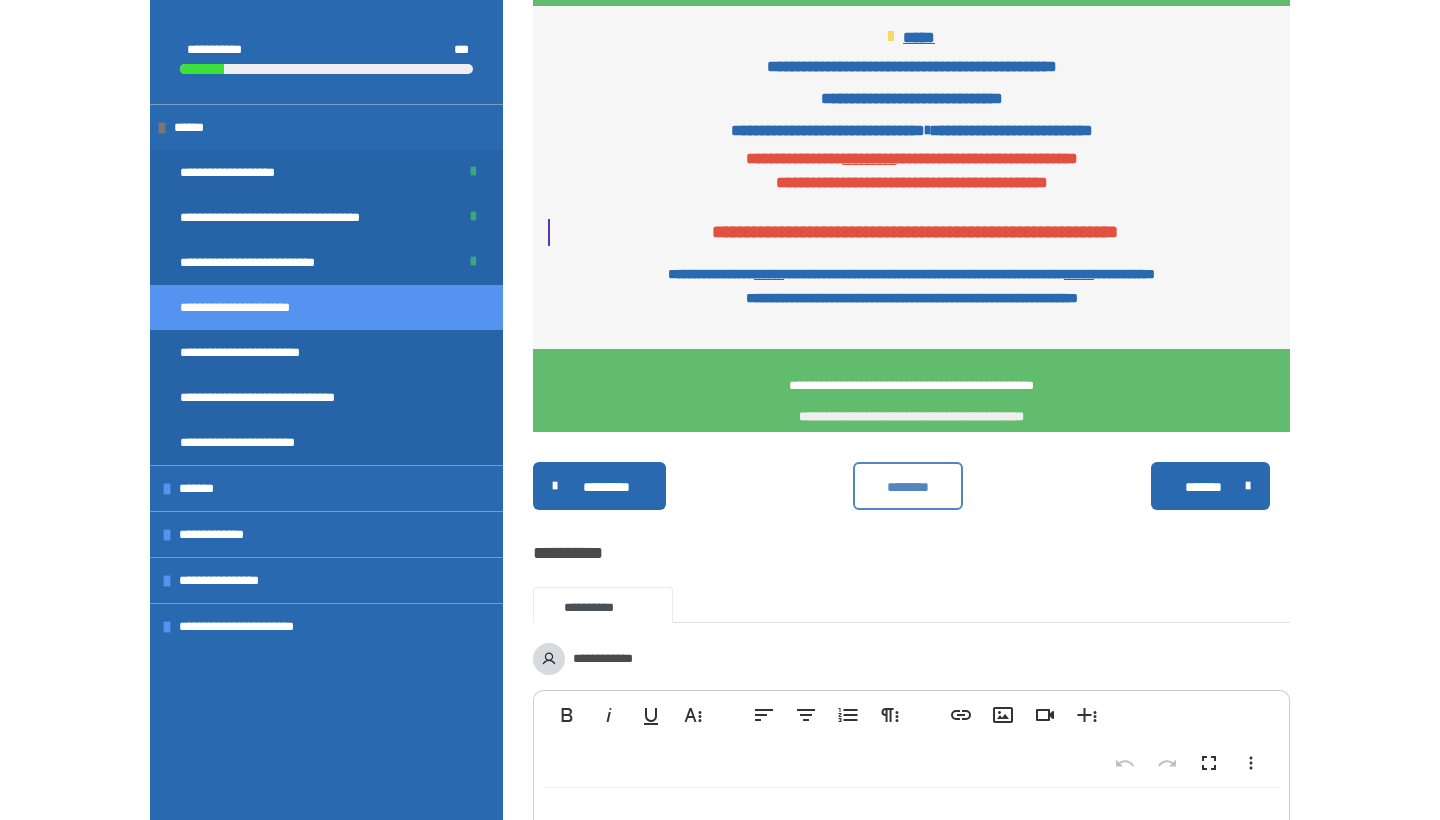 click on "********" at bounding box center [908, 487] 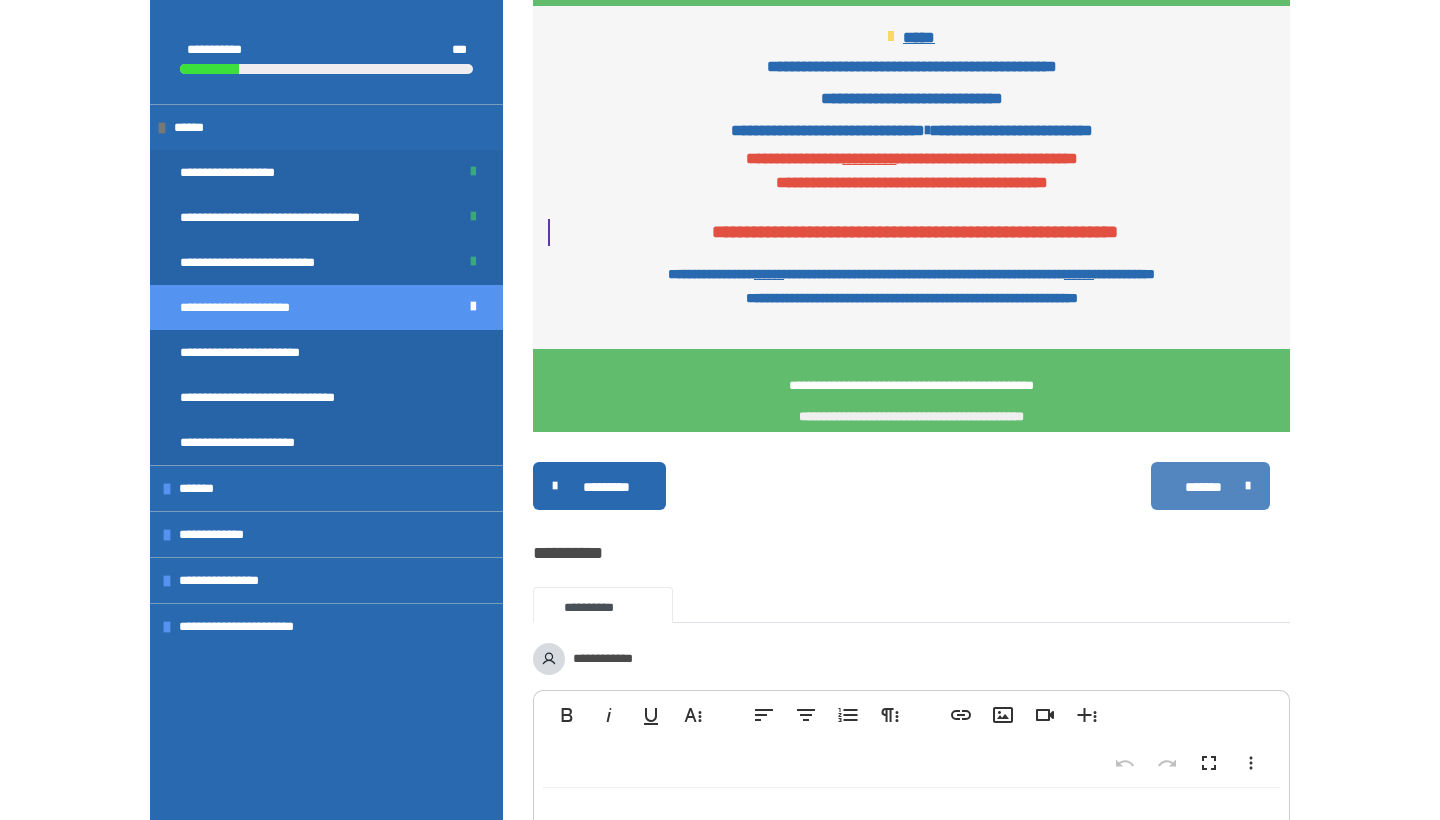 click on "*******" at bounding box center [1203, 487] 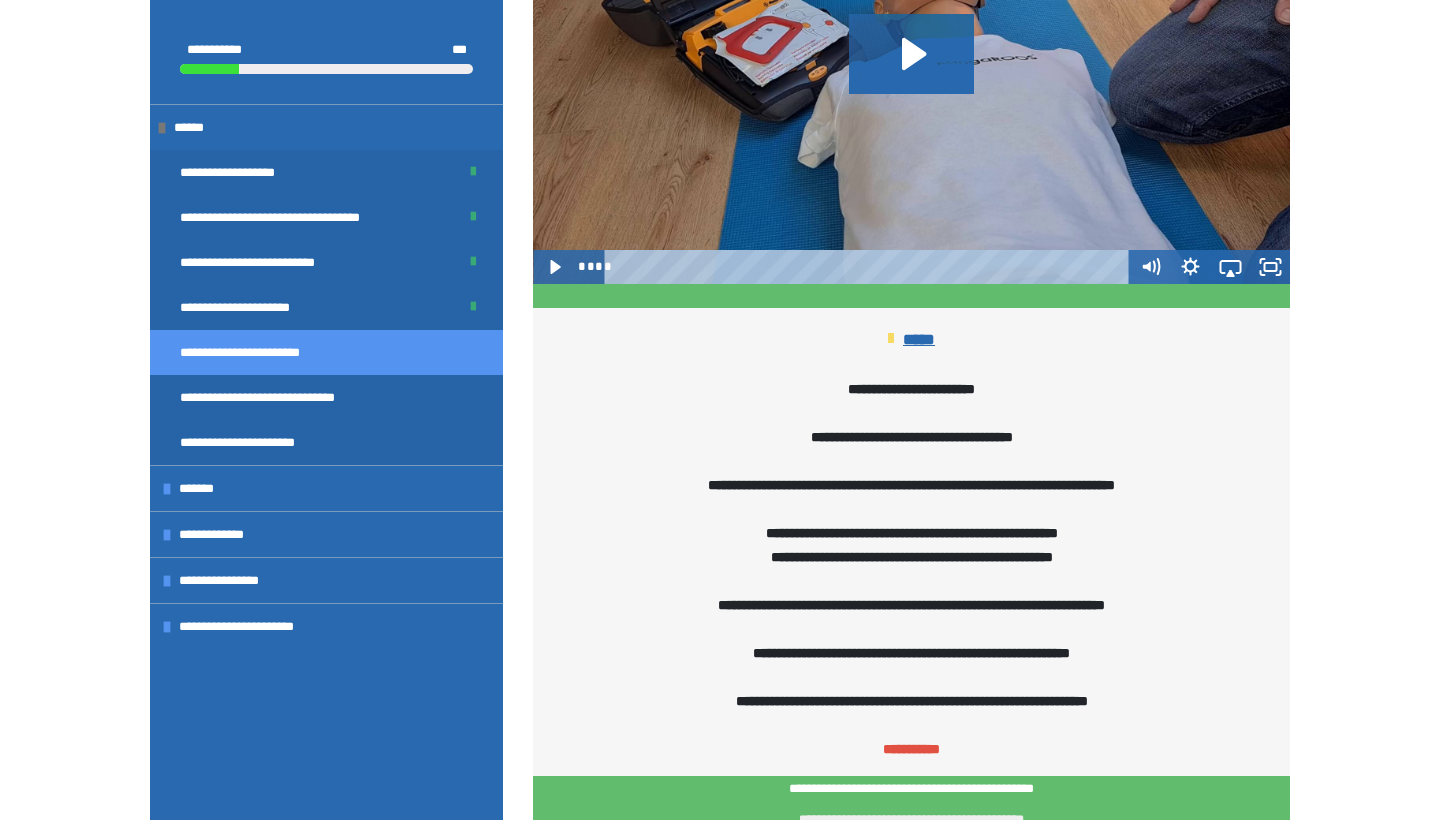 scroll, scrollTop: 1211, scrollLeft: 0, axis: vertical 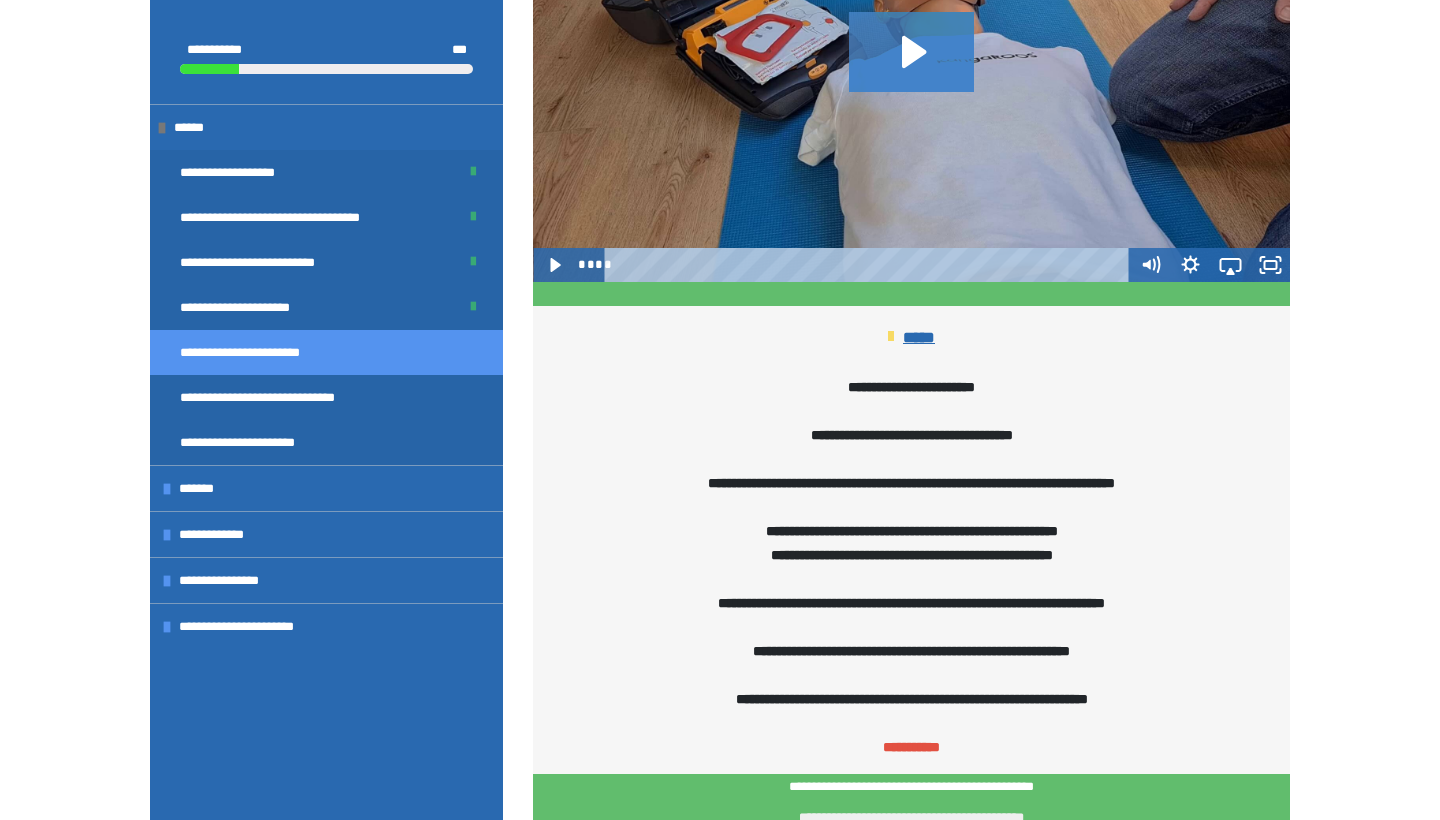 click 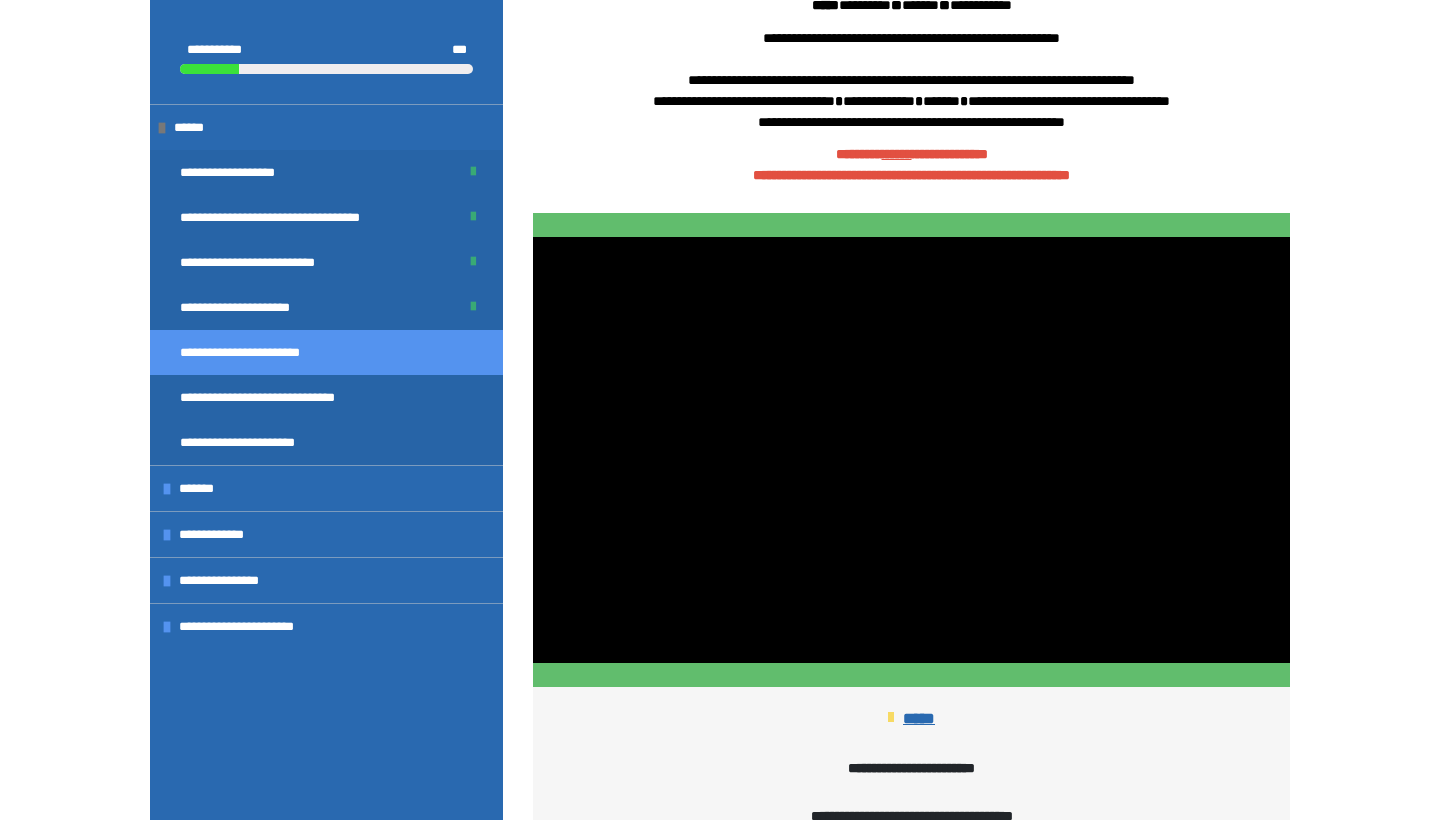scroll, scrollTop: 823, scrollLeft: 0, axis: vertical 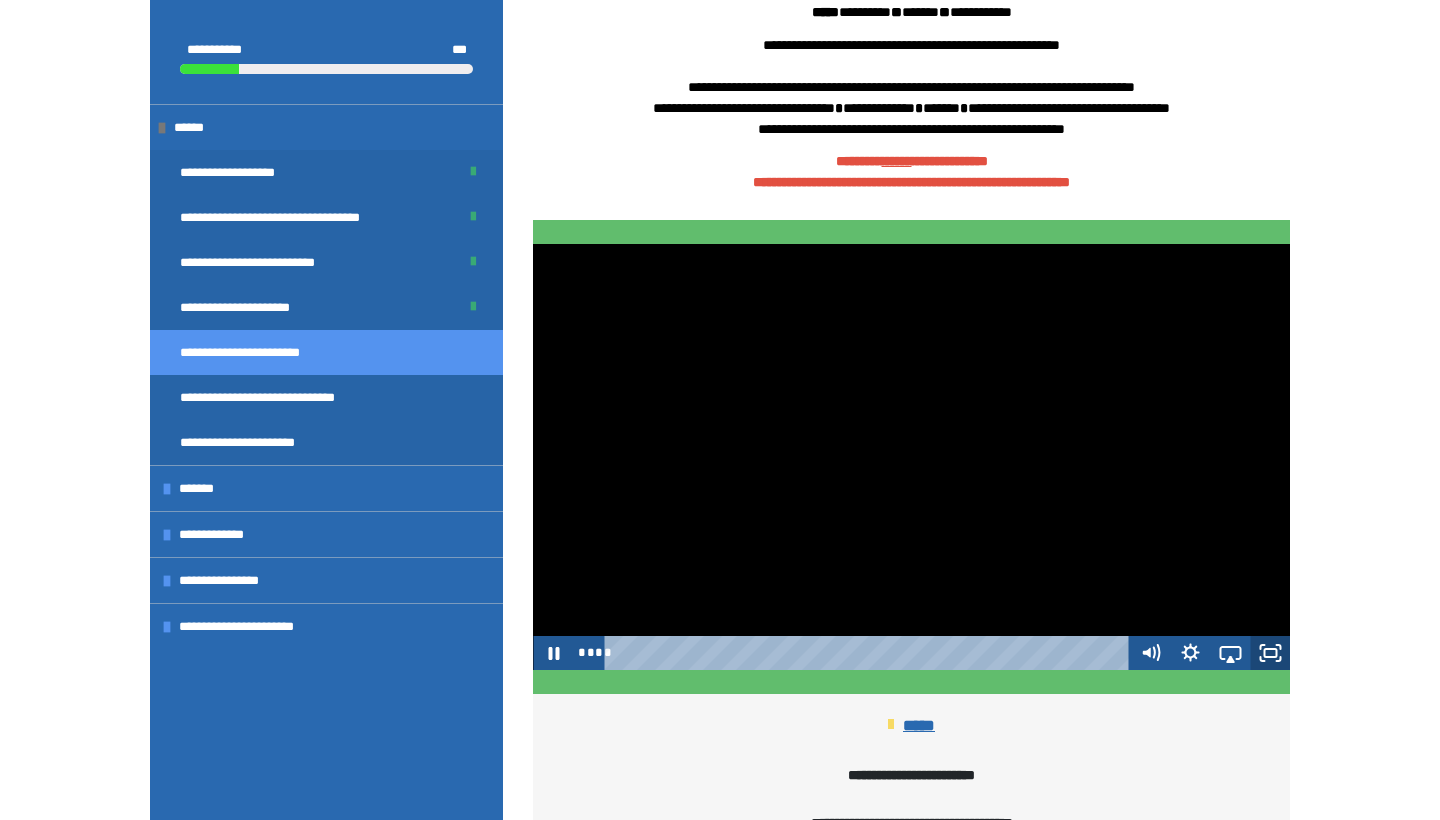click 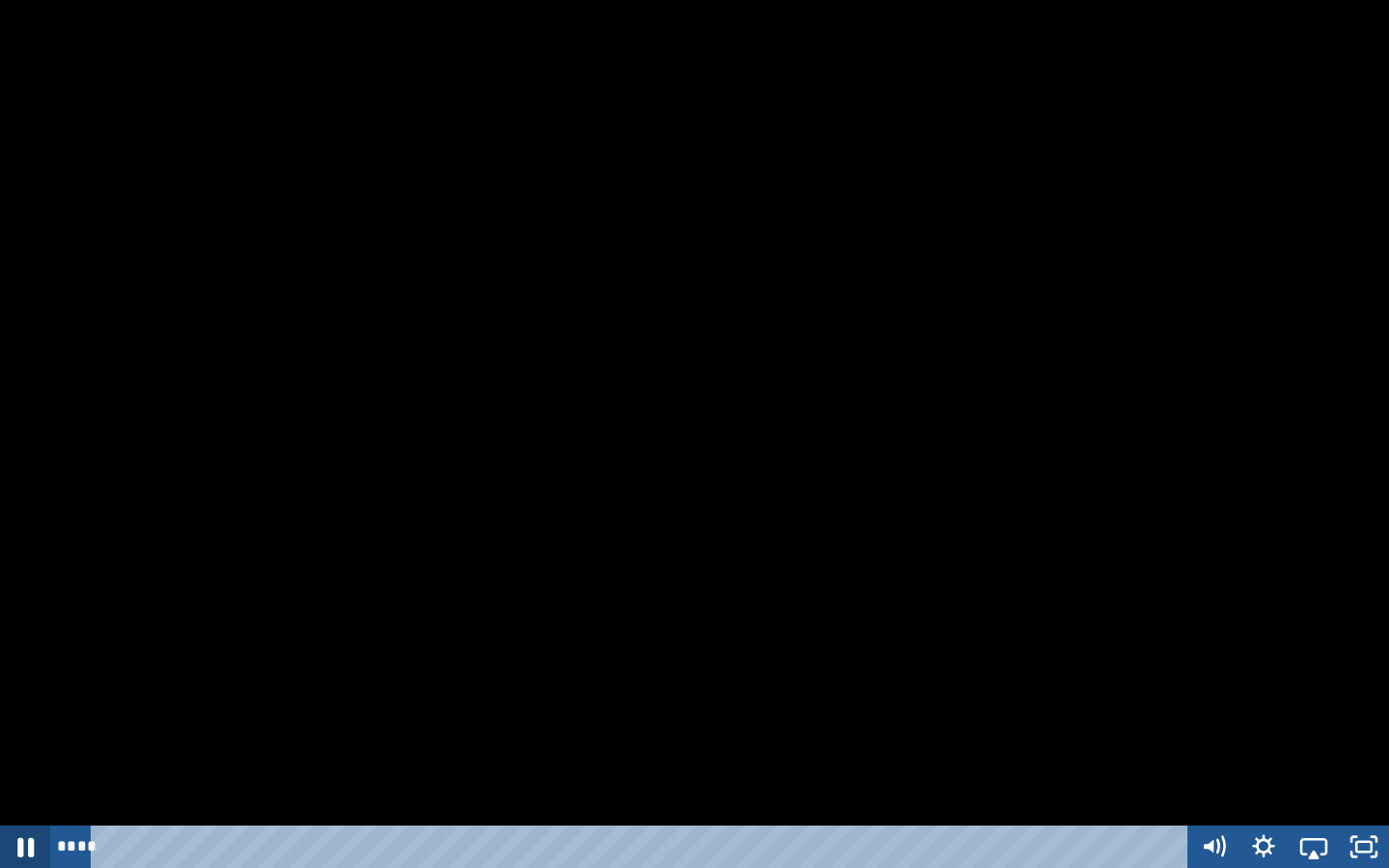 click 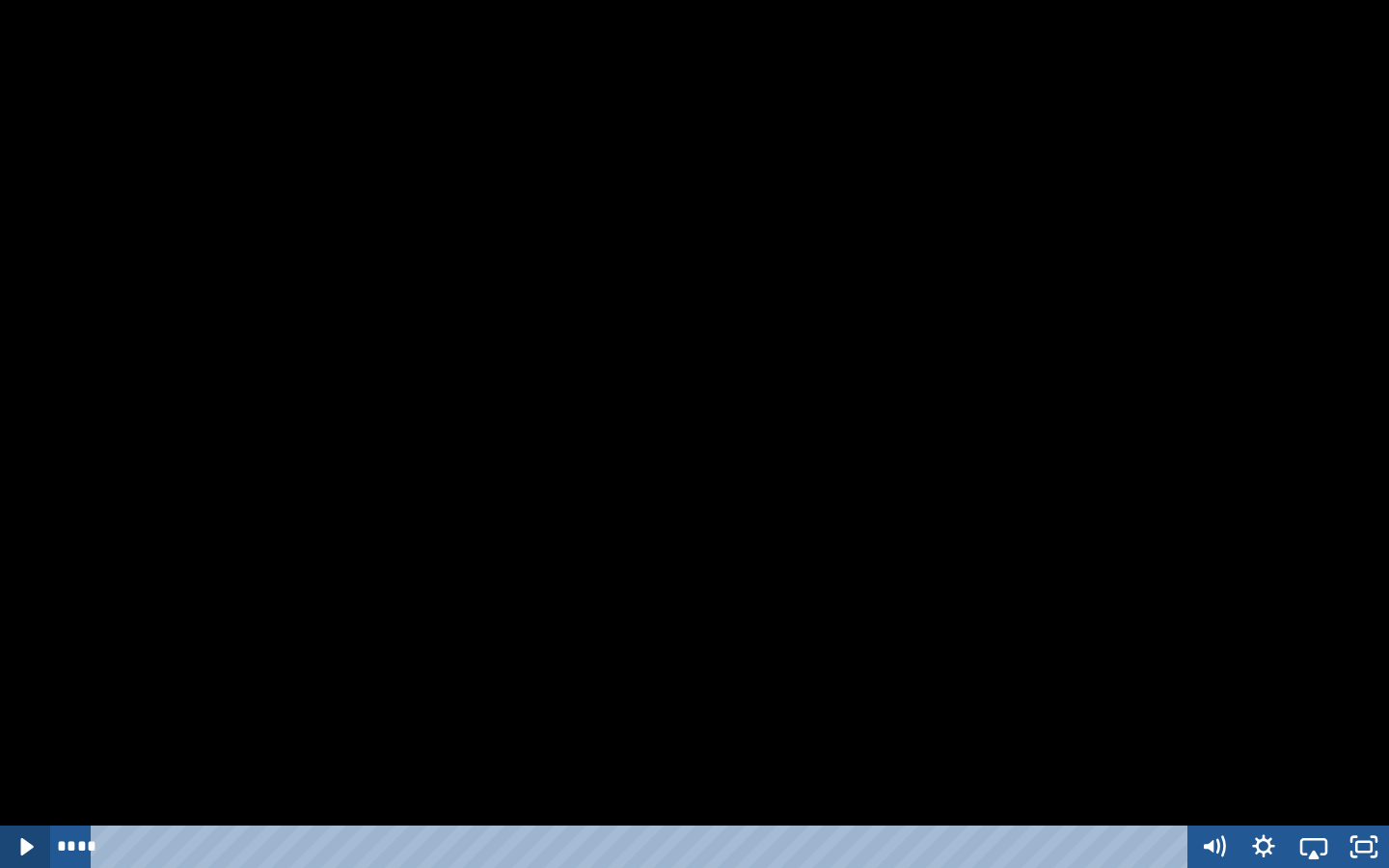 click 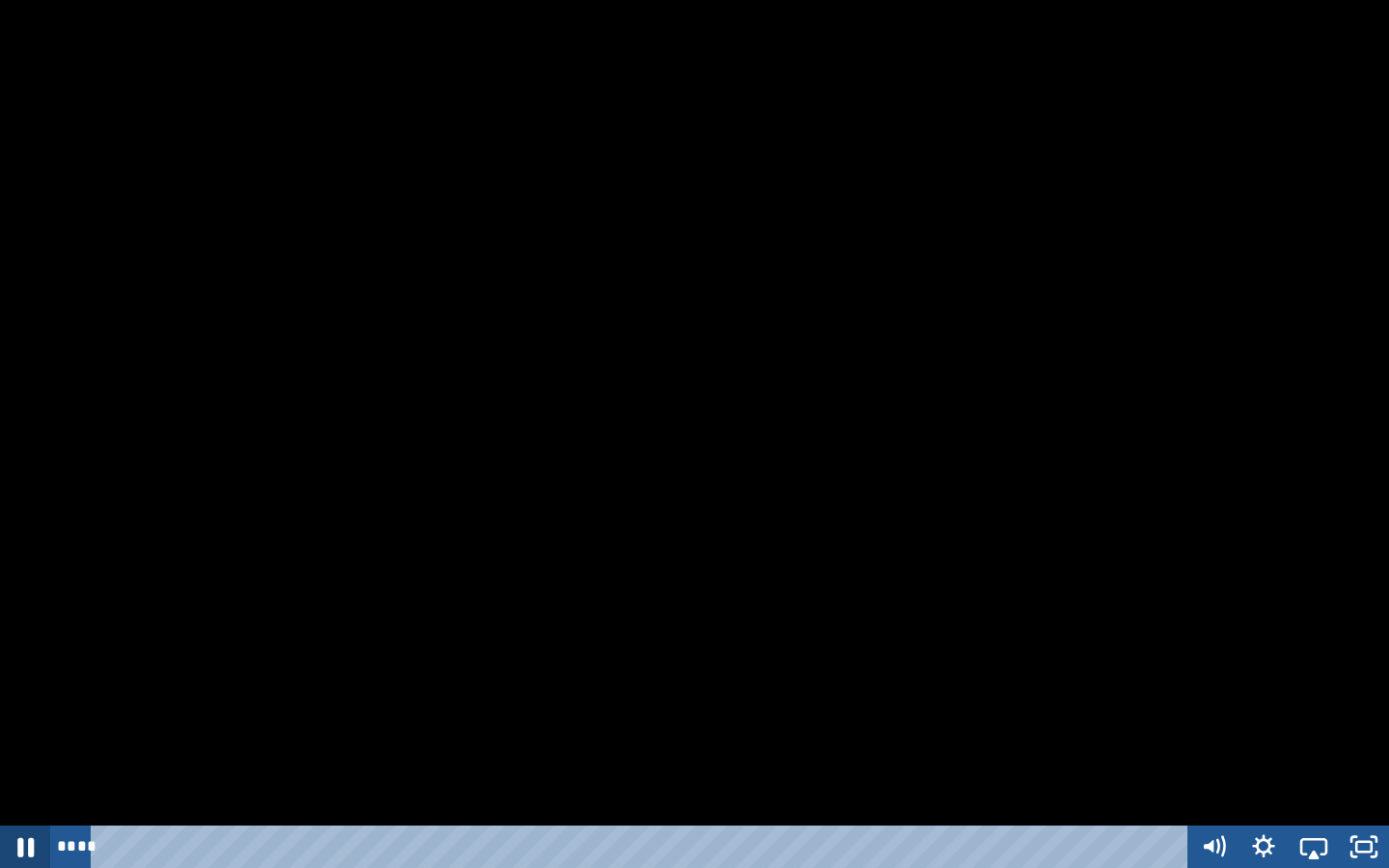 click 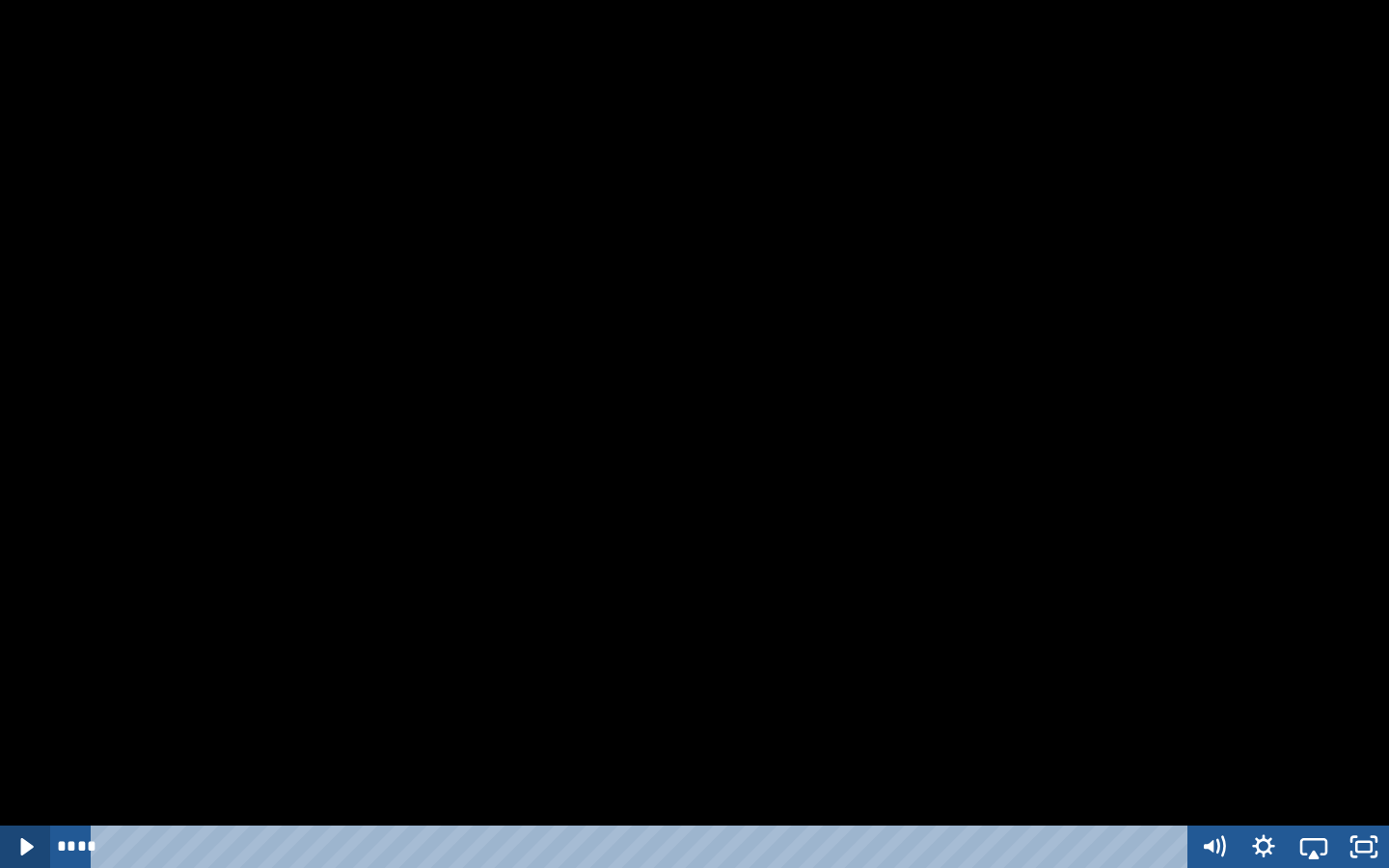 type 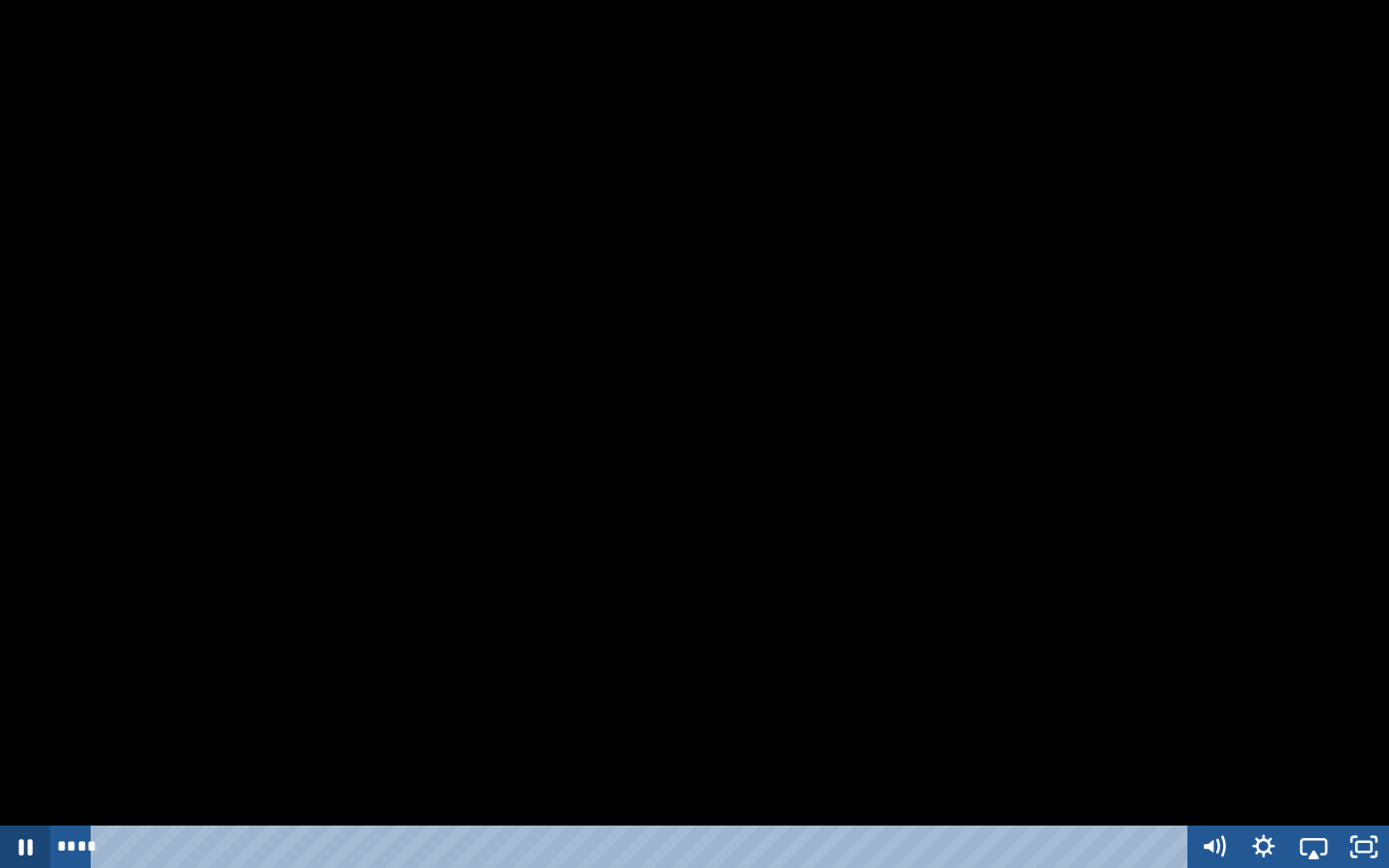 click 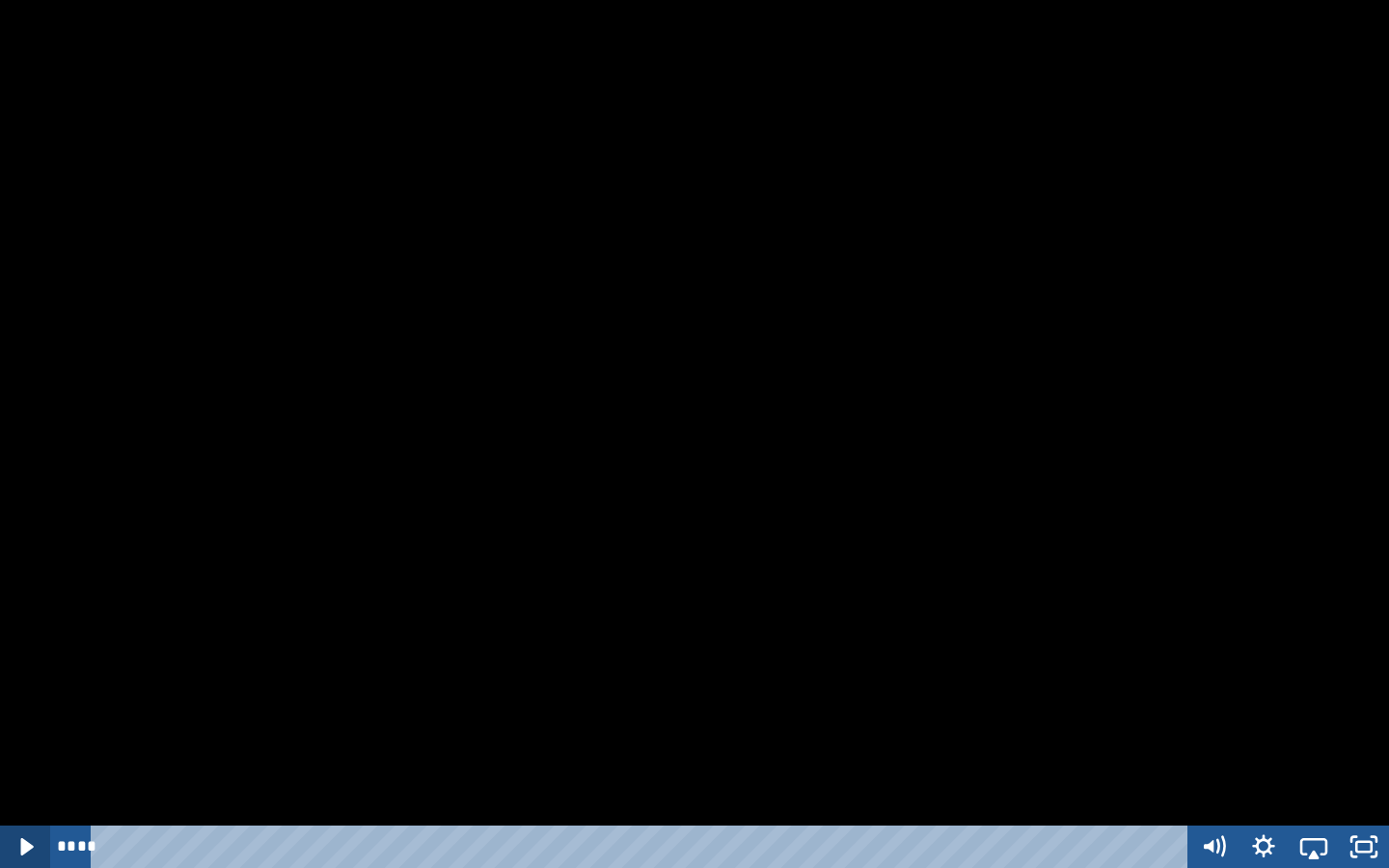 click 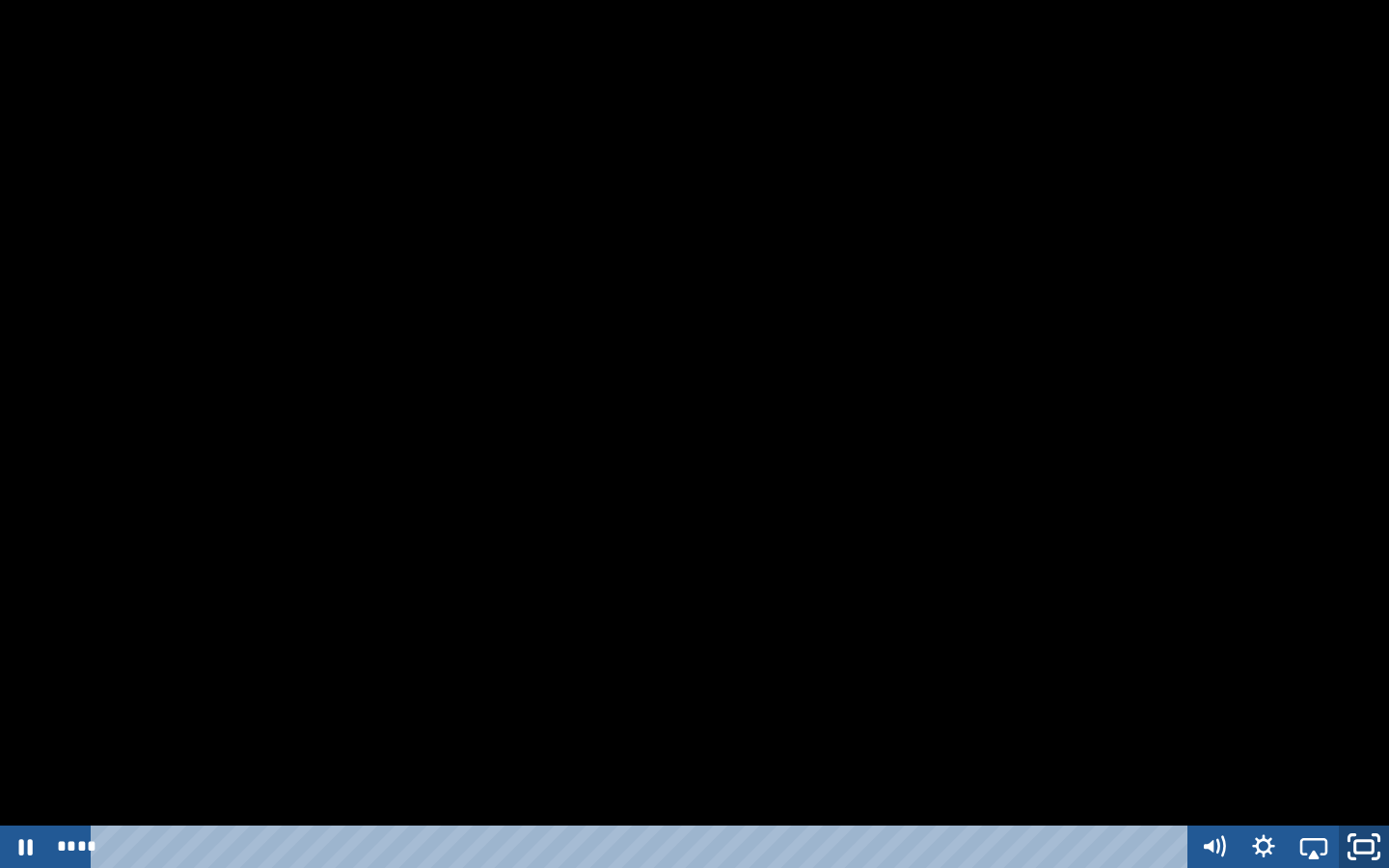 click 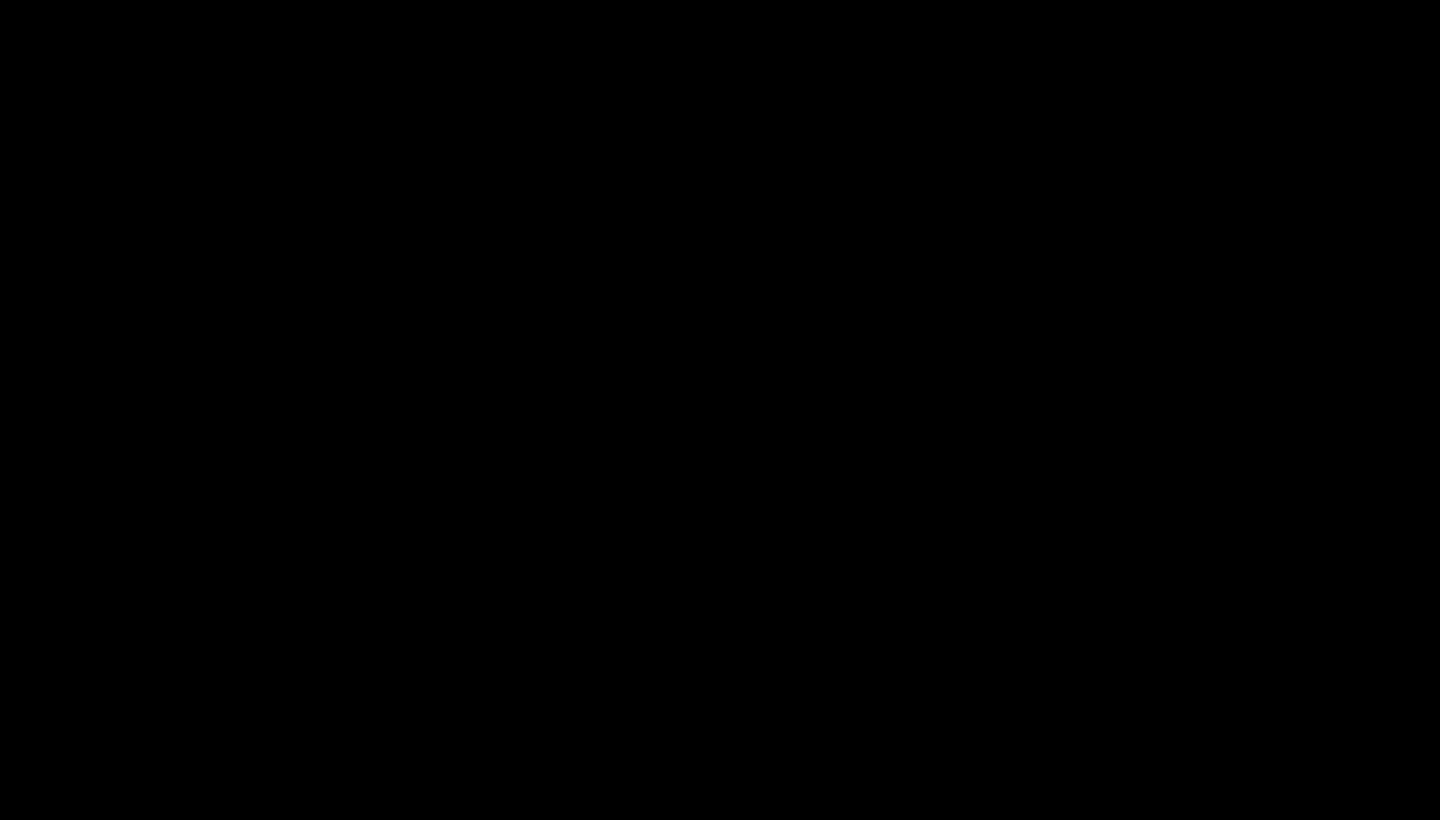 scroll, scrollTop: 1720, scrollLeft: 0, axis: vertical 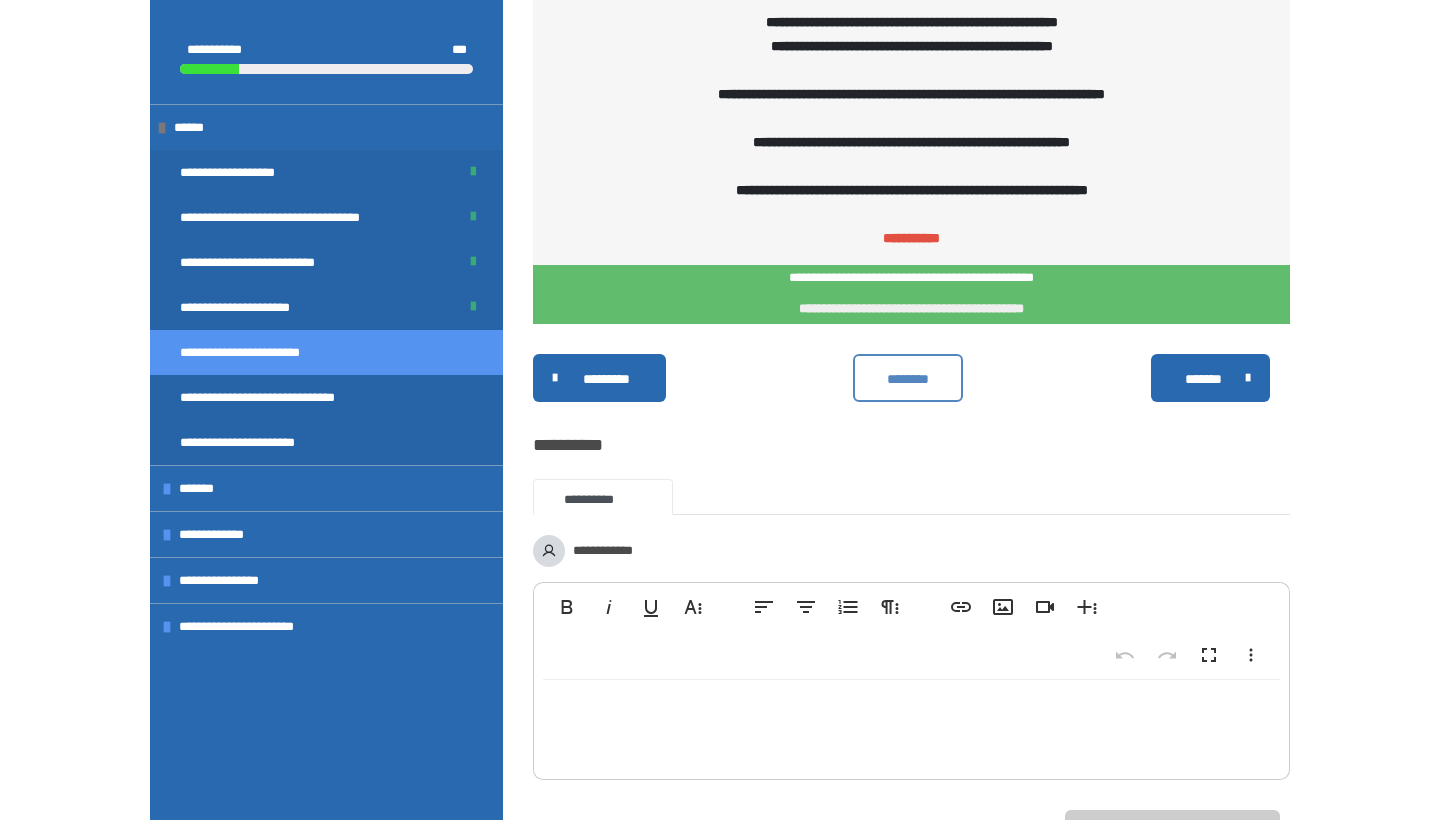 click on "********" at bounding box center [908, 379] 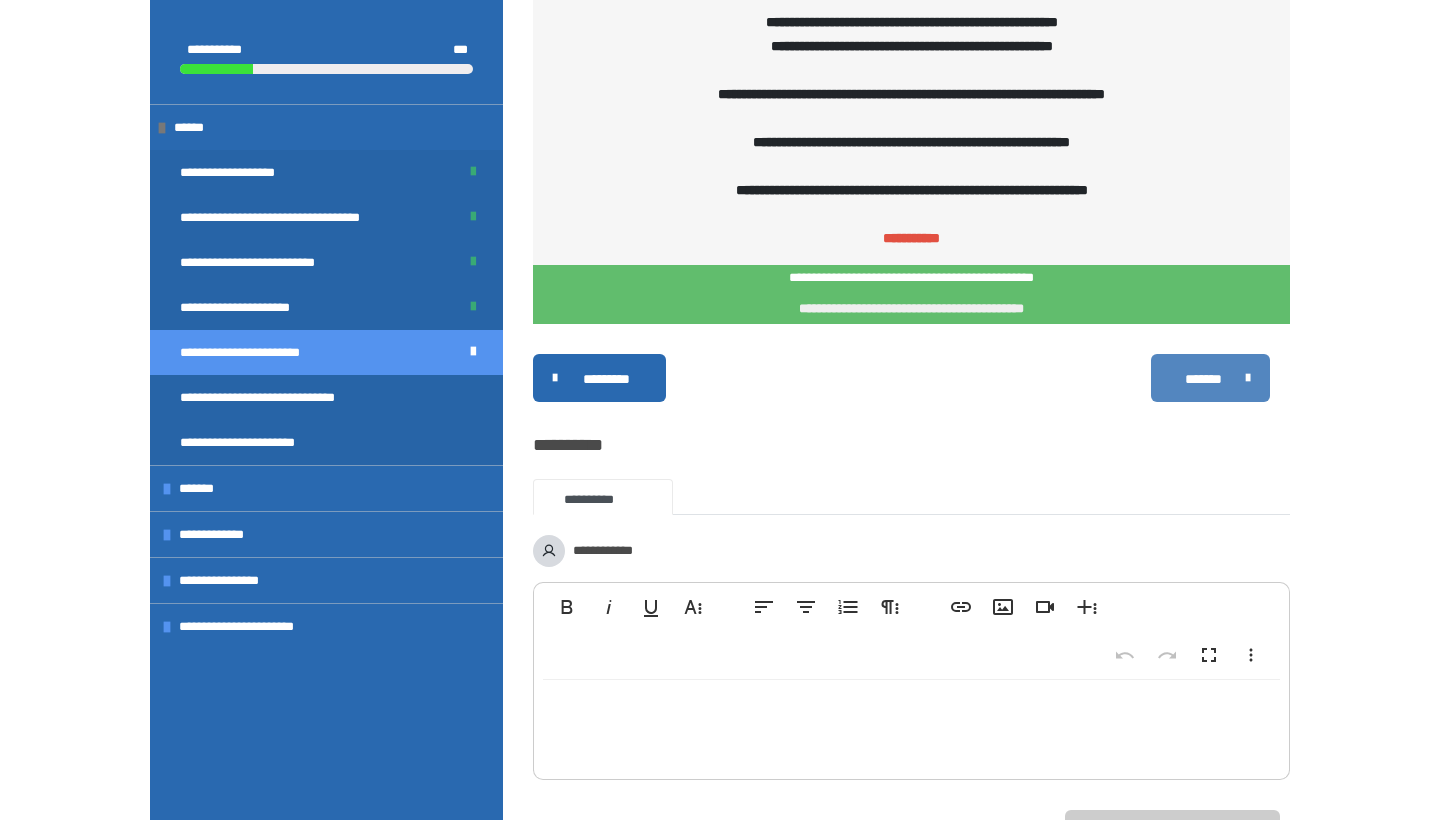 click on "*******" at bounding box center (1203, 379) 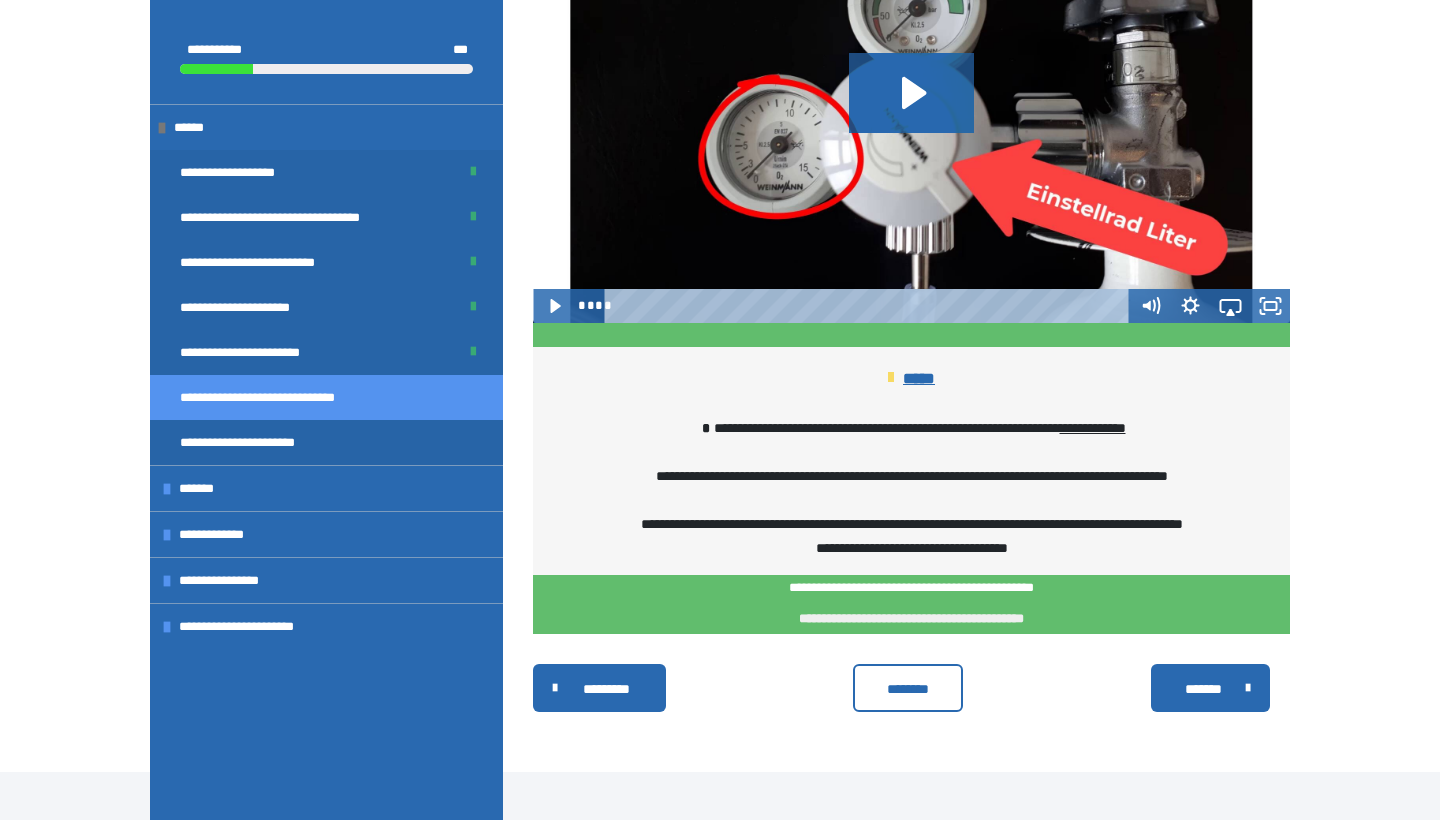 scroll, scrollTop: 1496, scrollLeft: 0, axis: vertical 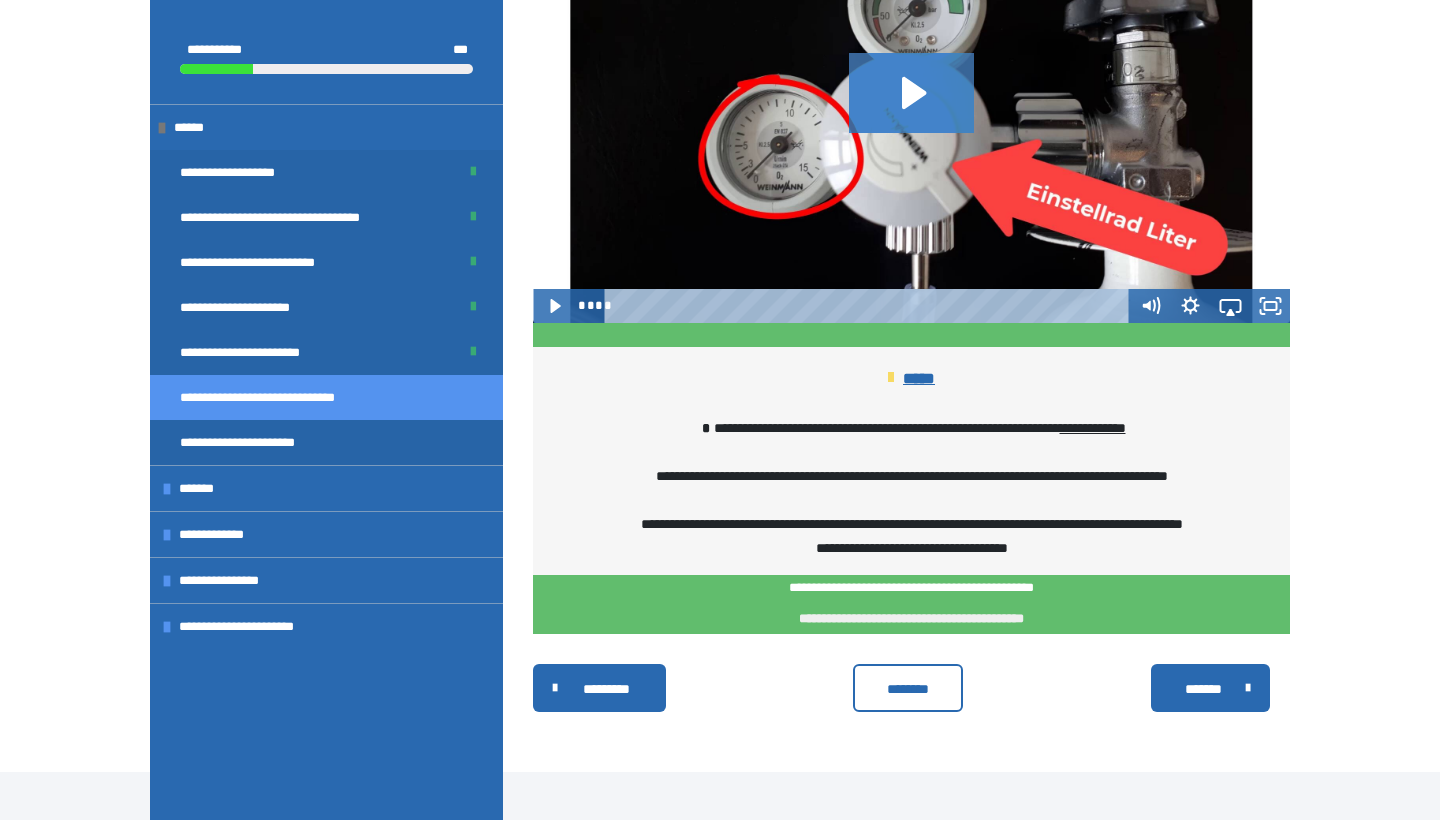 click 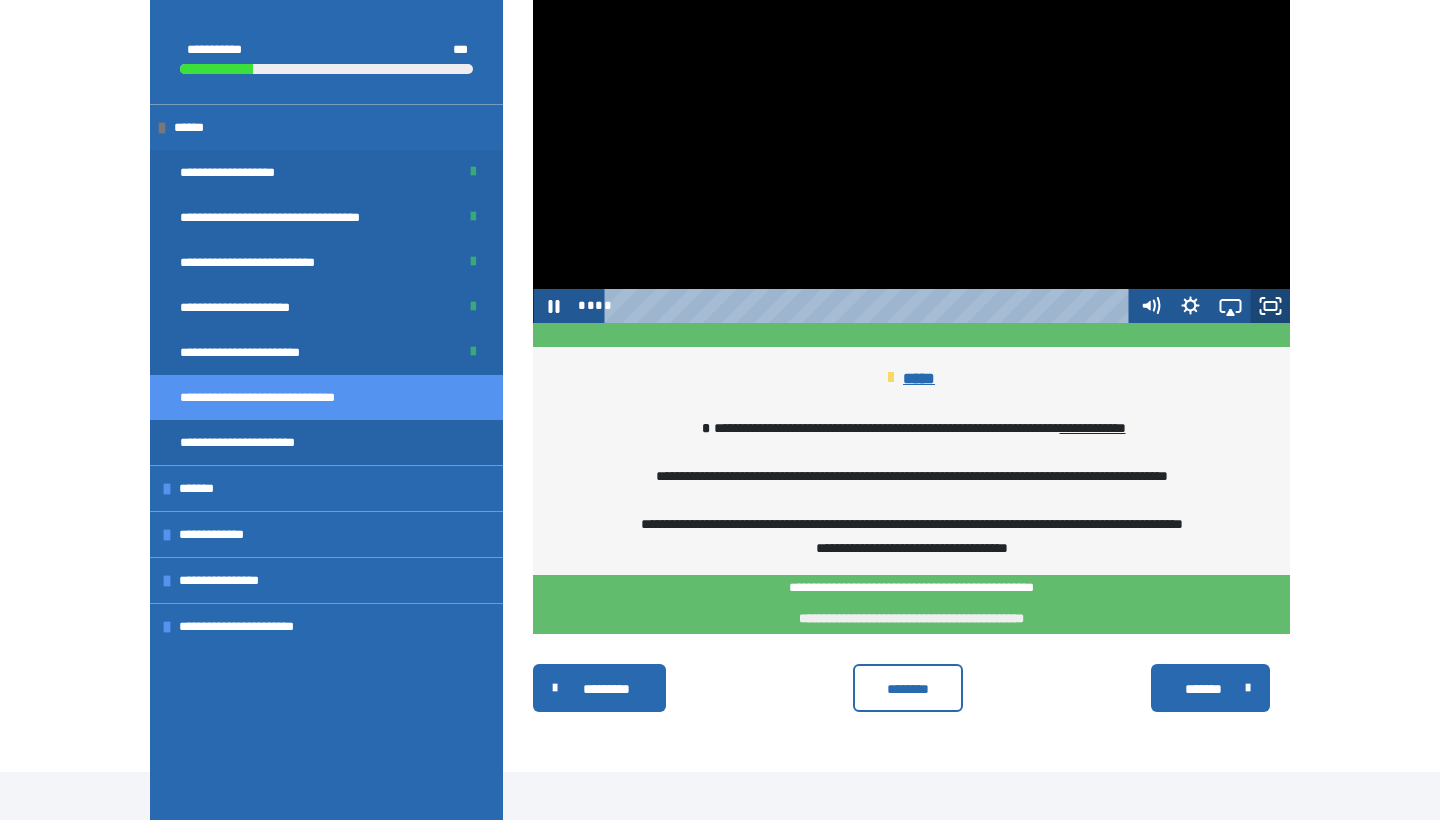 click 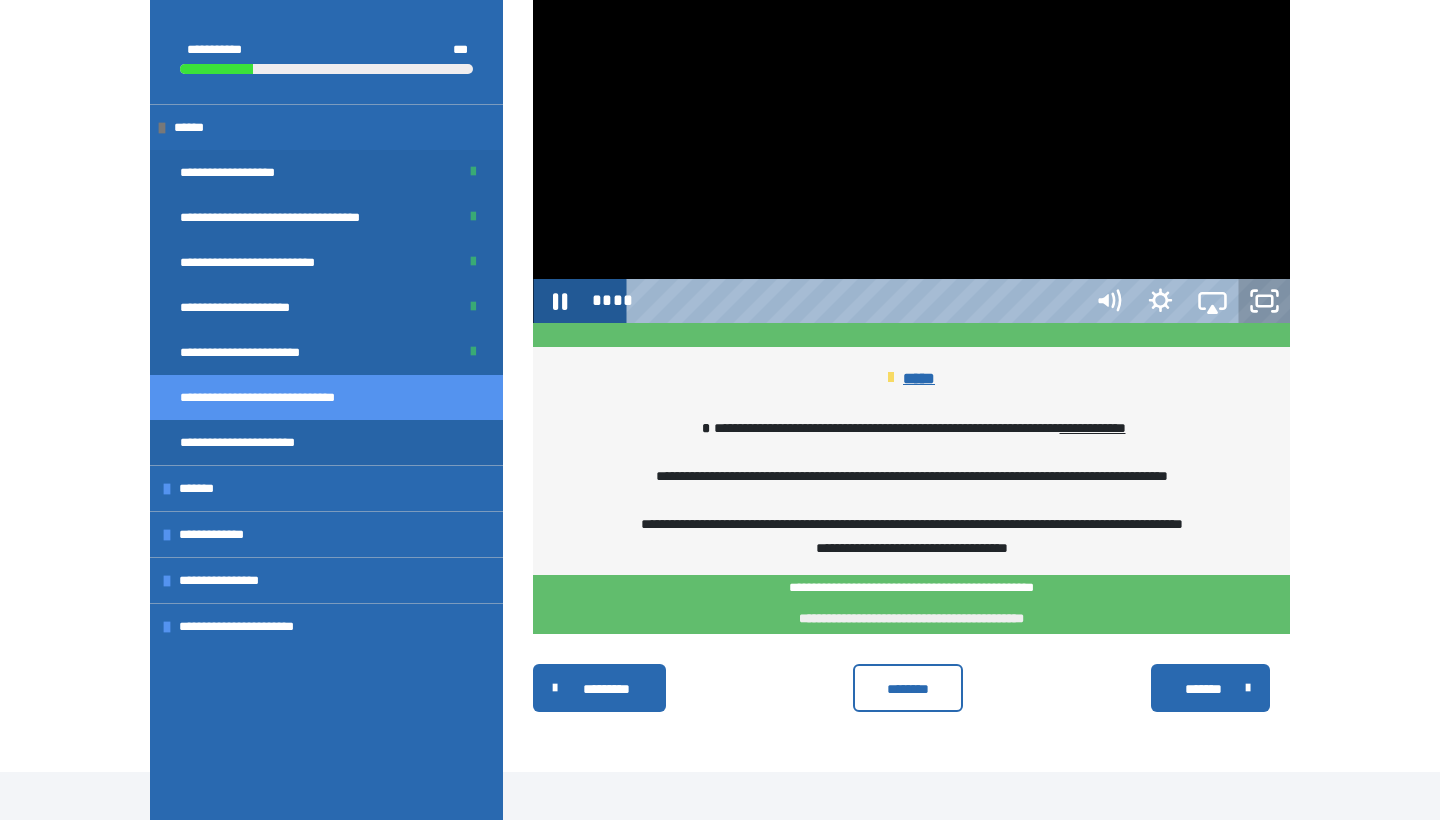 scroll, scrollTop: 1416, scrollLeft: 0, axis: vertical 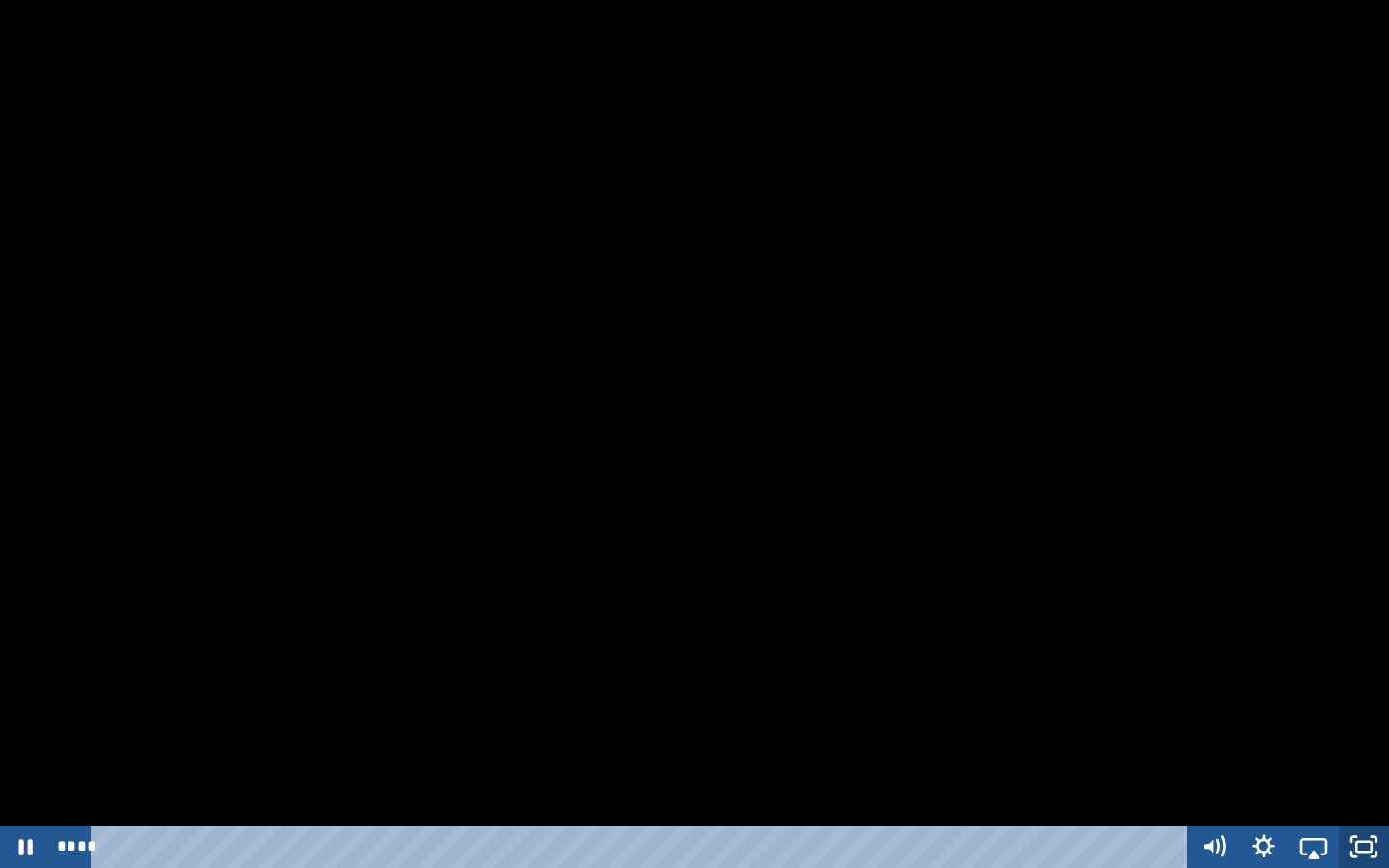 click 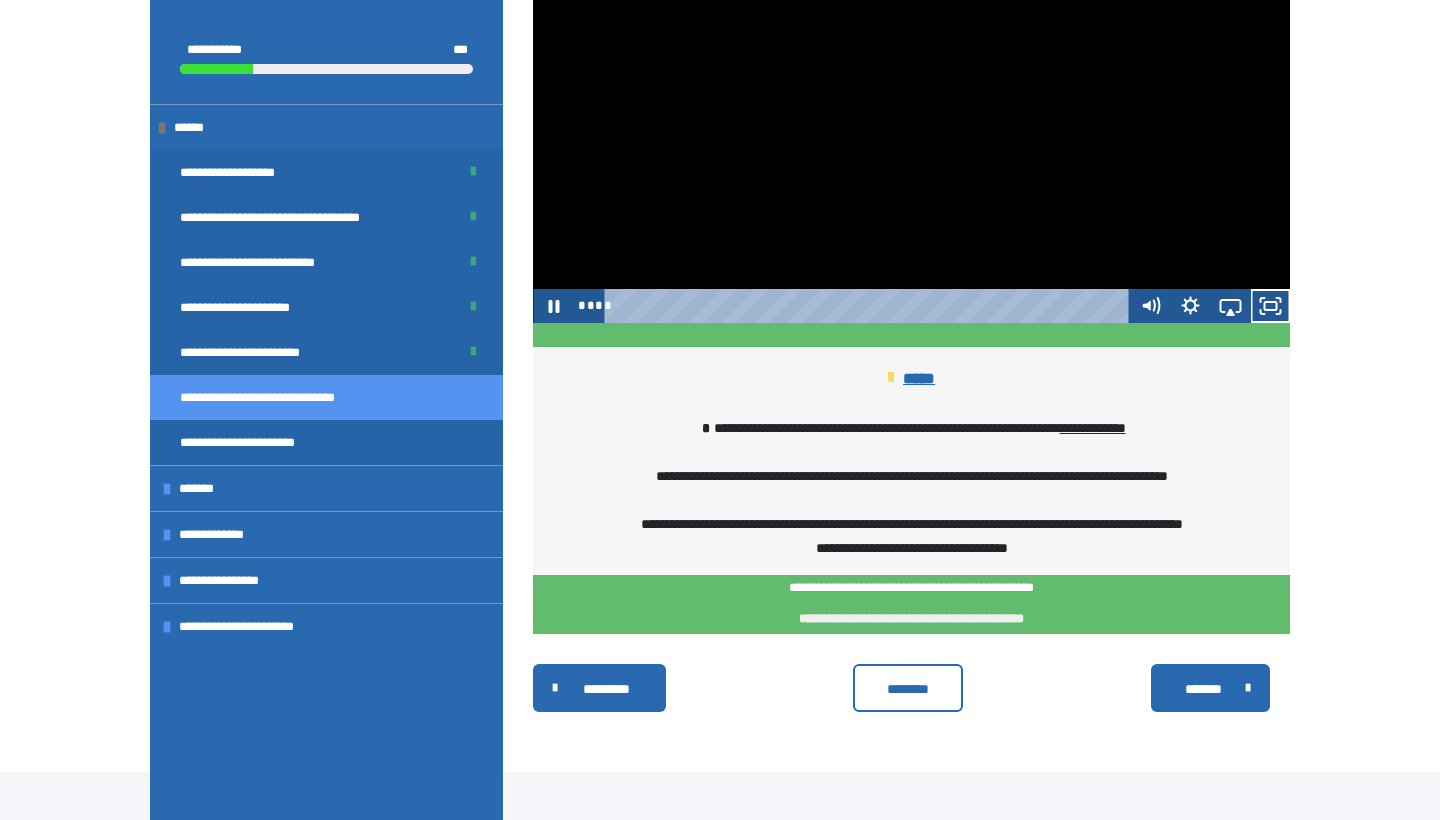 scroll, scrollTop: 1496, scrollLeft: 0, axis: vertical 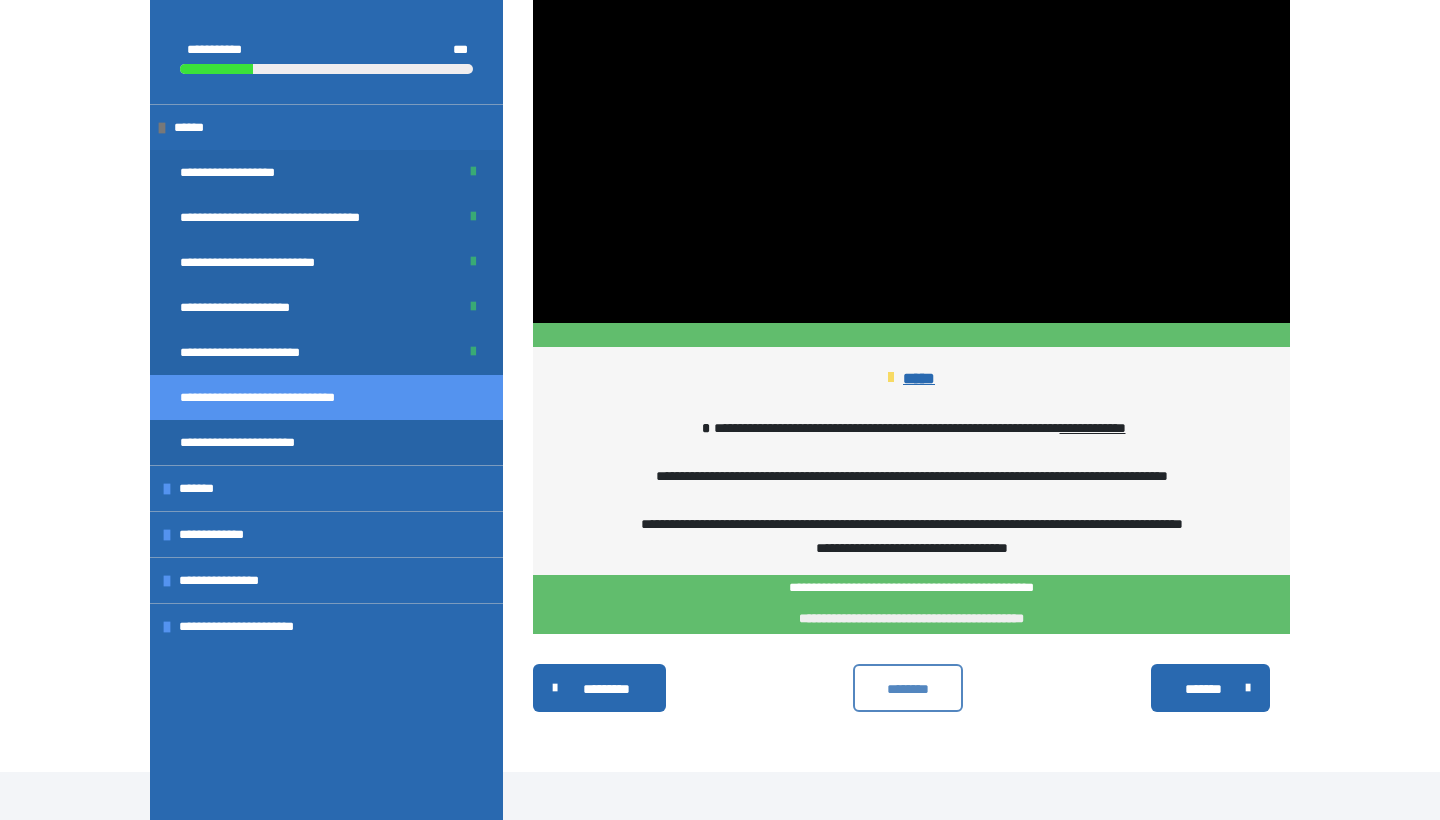 click on "********" at bounding box center (908, 689) 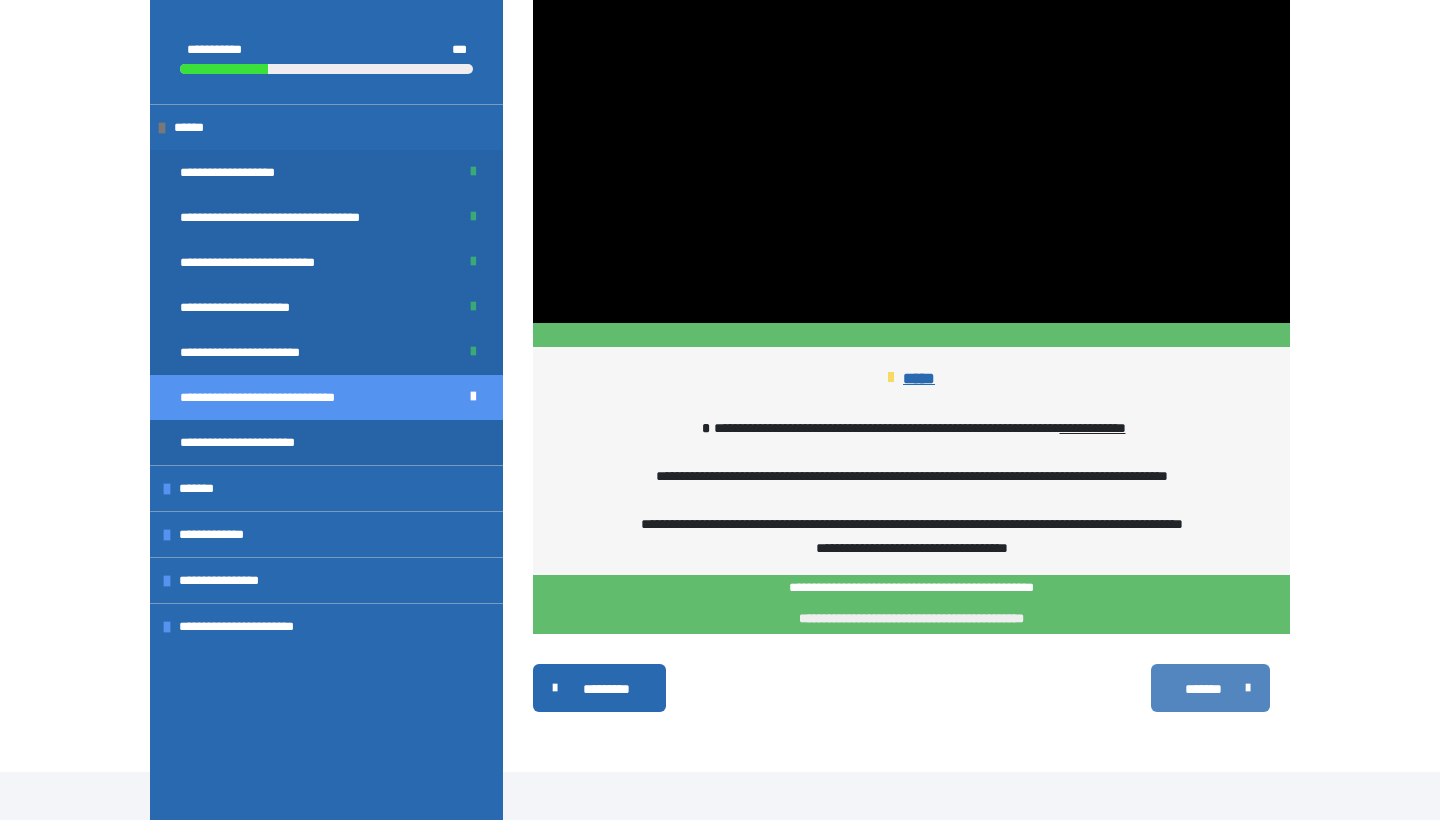 click on "*******" at bounding box center (1210, 688) 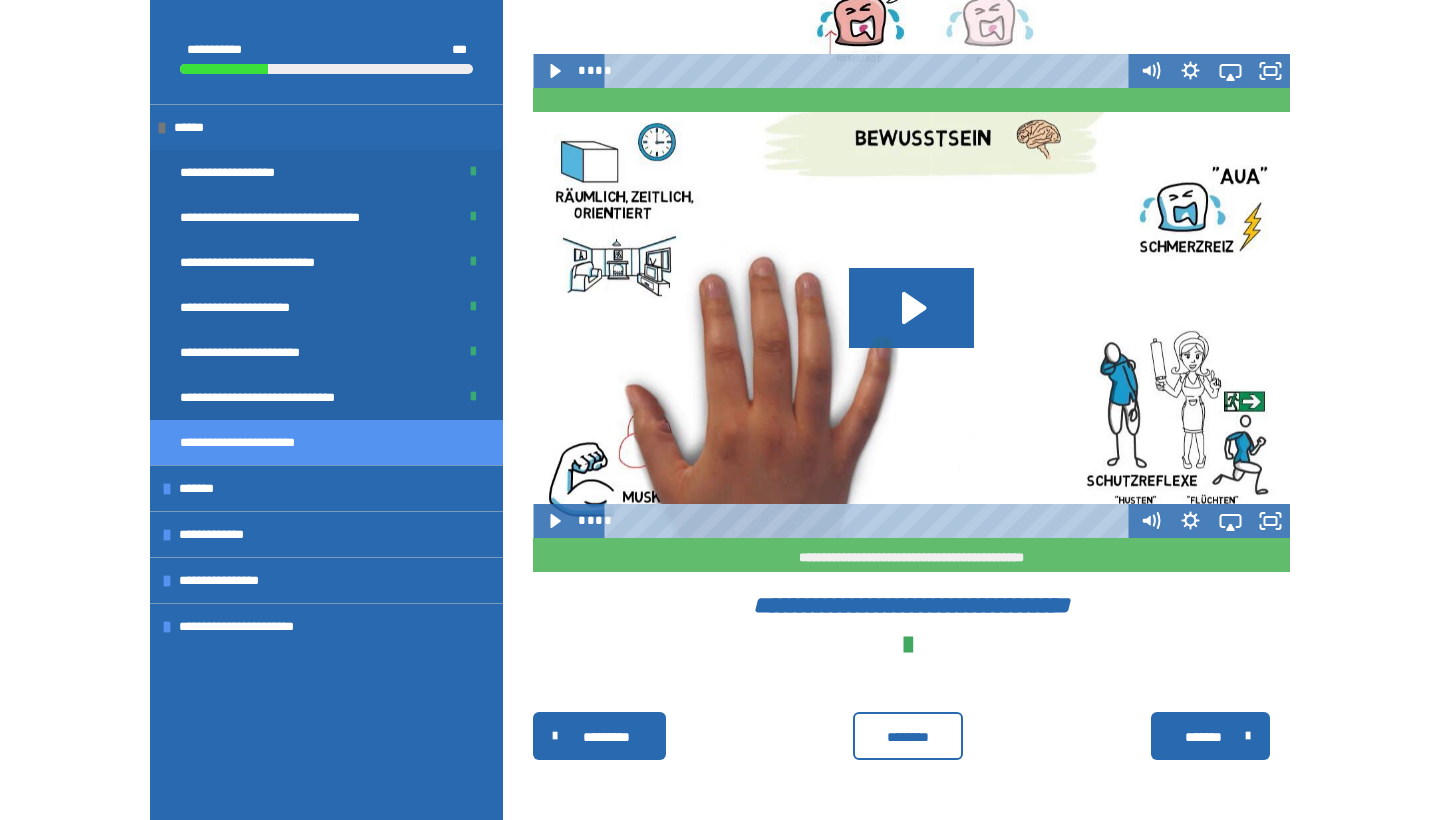 scroll, scrollTop: 885, scrollLeft: 0, axis: vertical 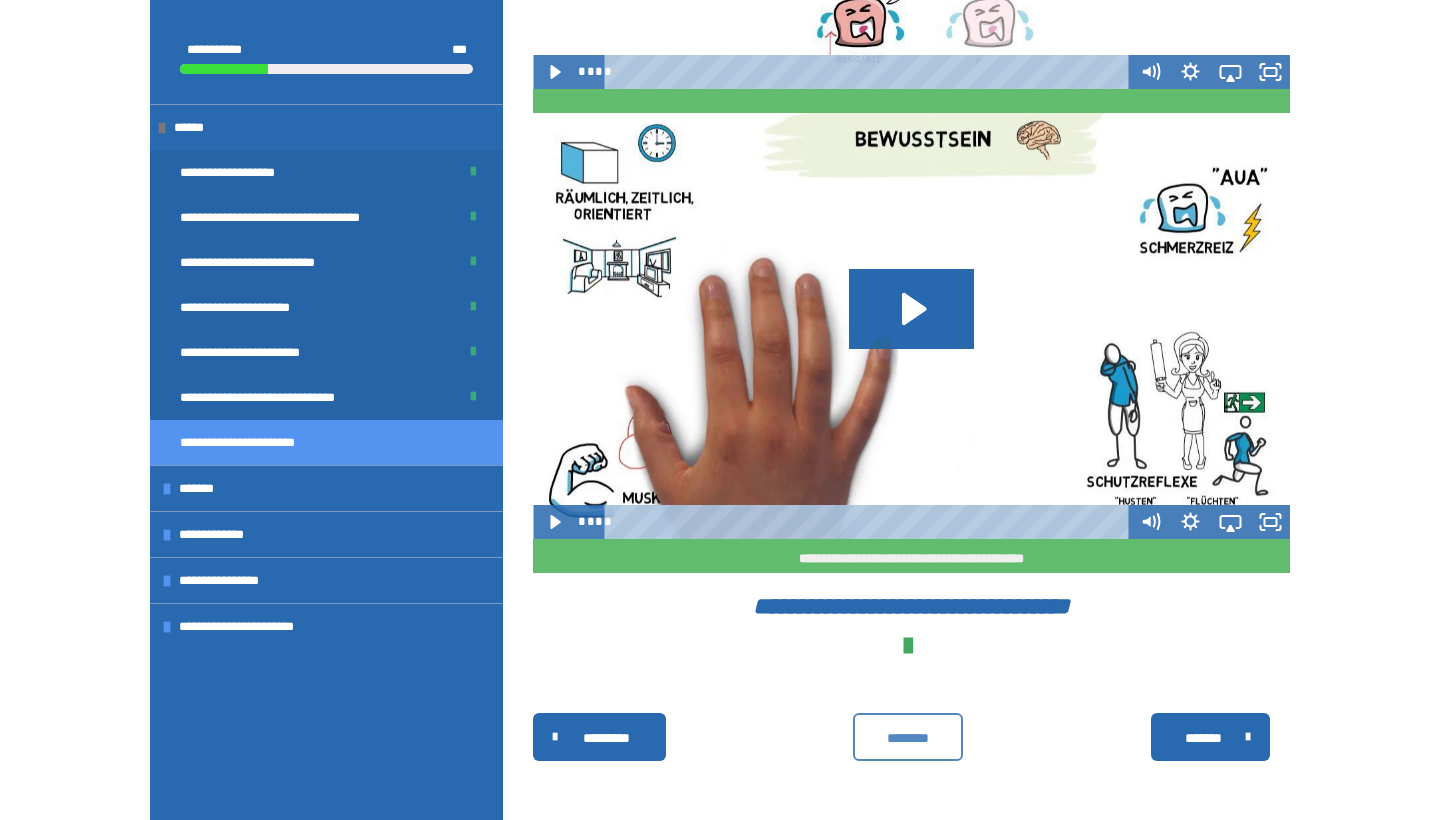 click on "********" at bounding box center (908, 738) 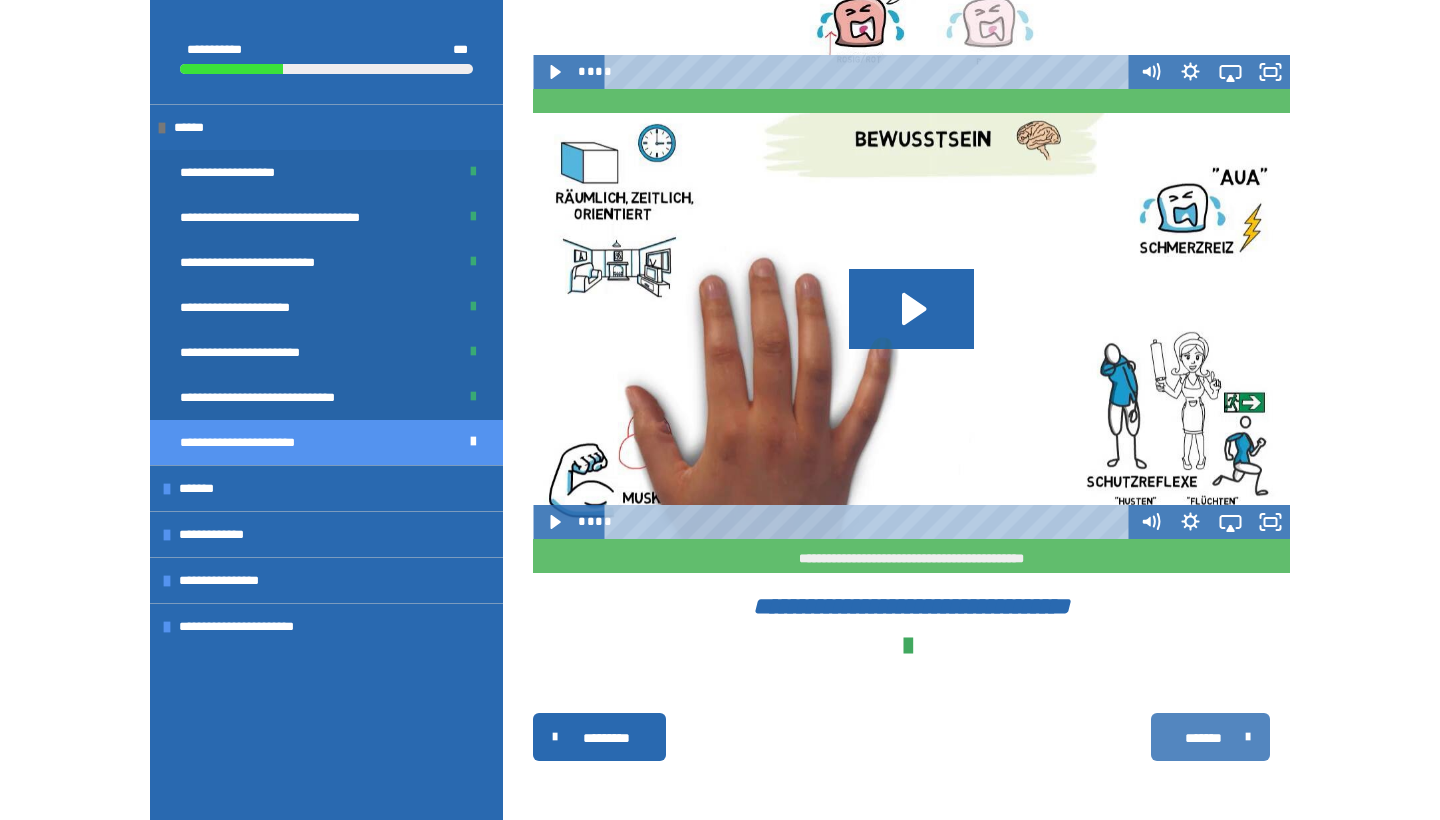 click on "*******" at bounding box center [1203, 738] 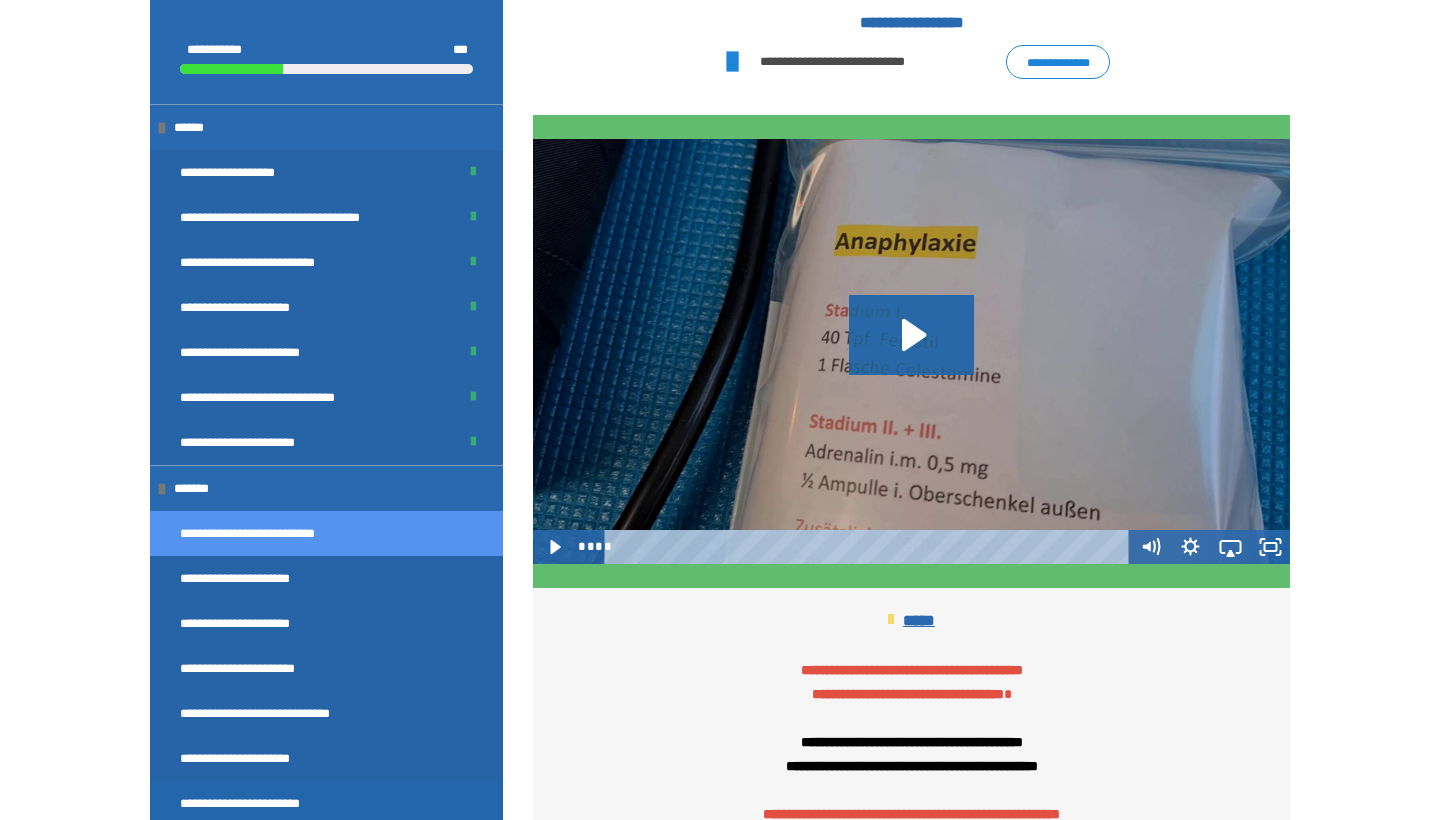 scroll, scrollTop: 1292, scrollLeft: 0, axis: vertical 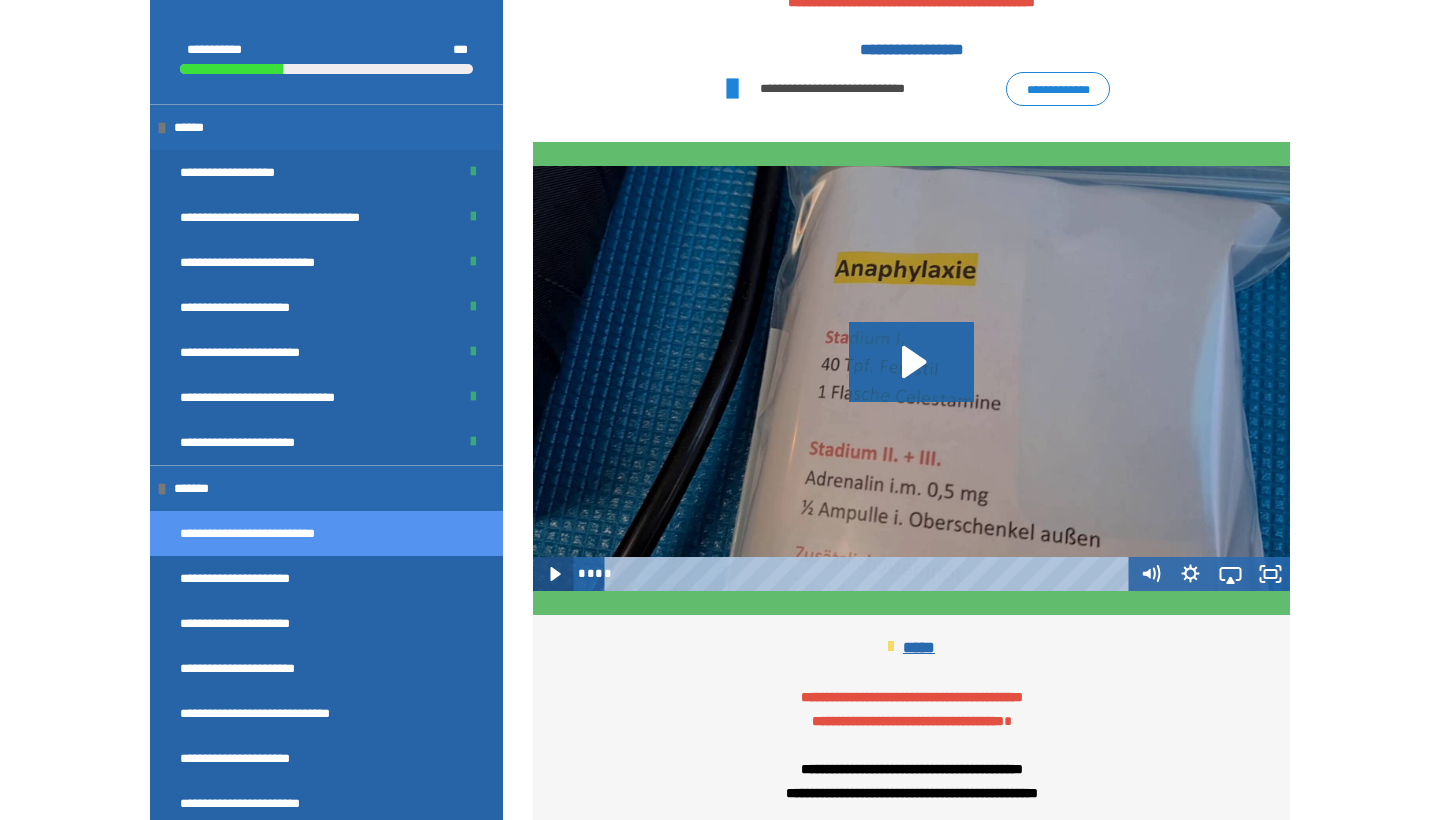click 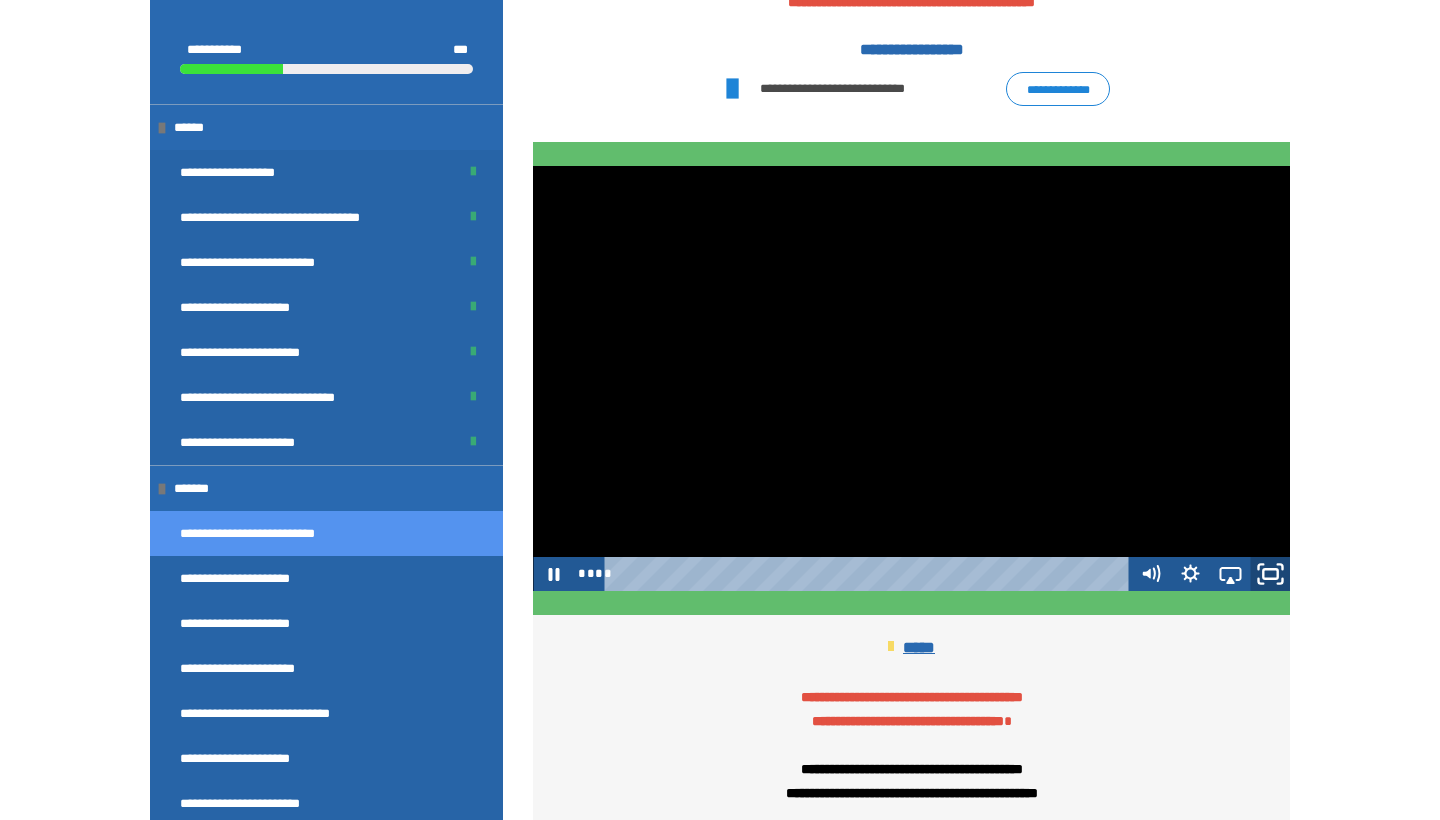 click 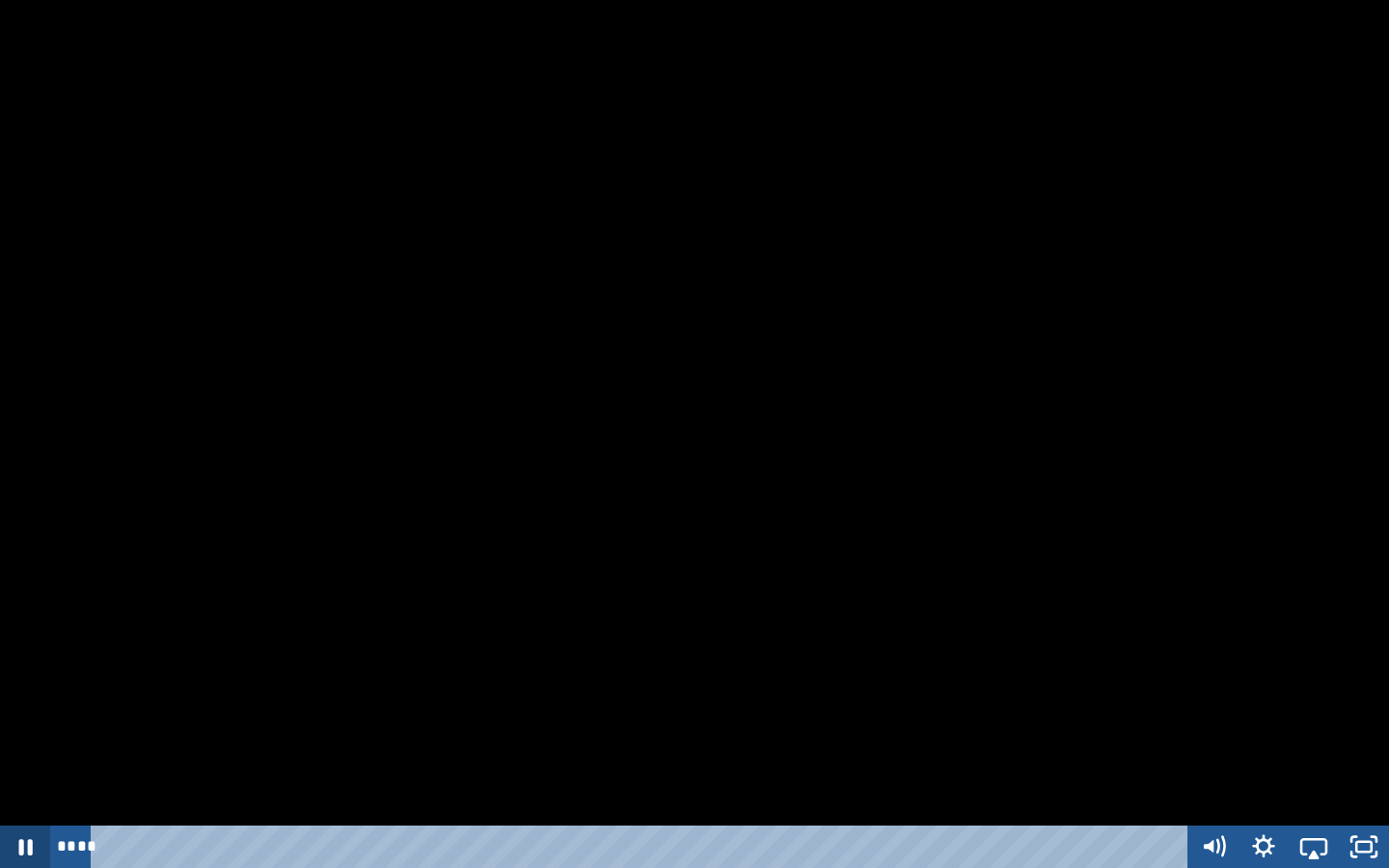 click 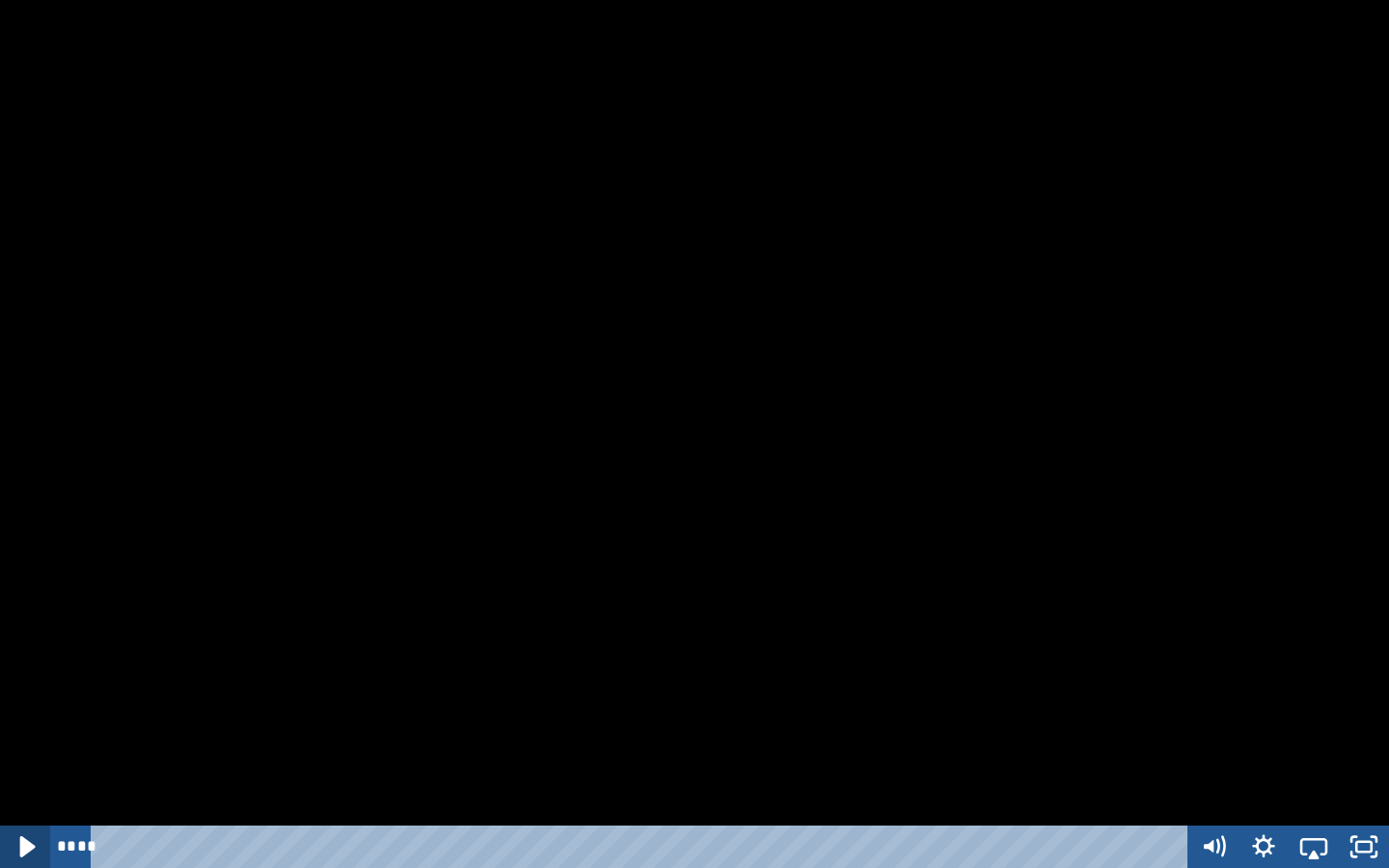 click 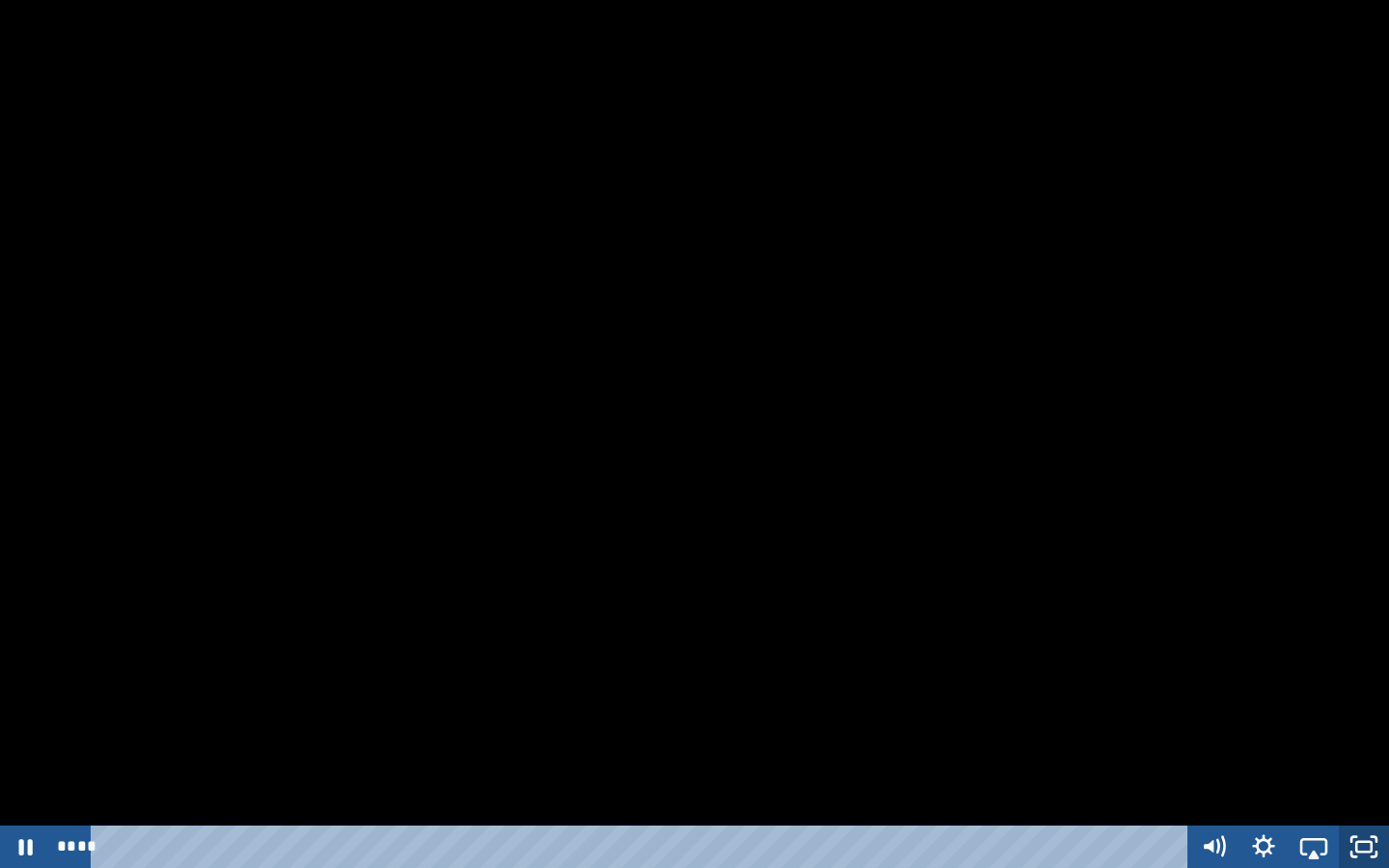 click 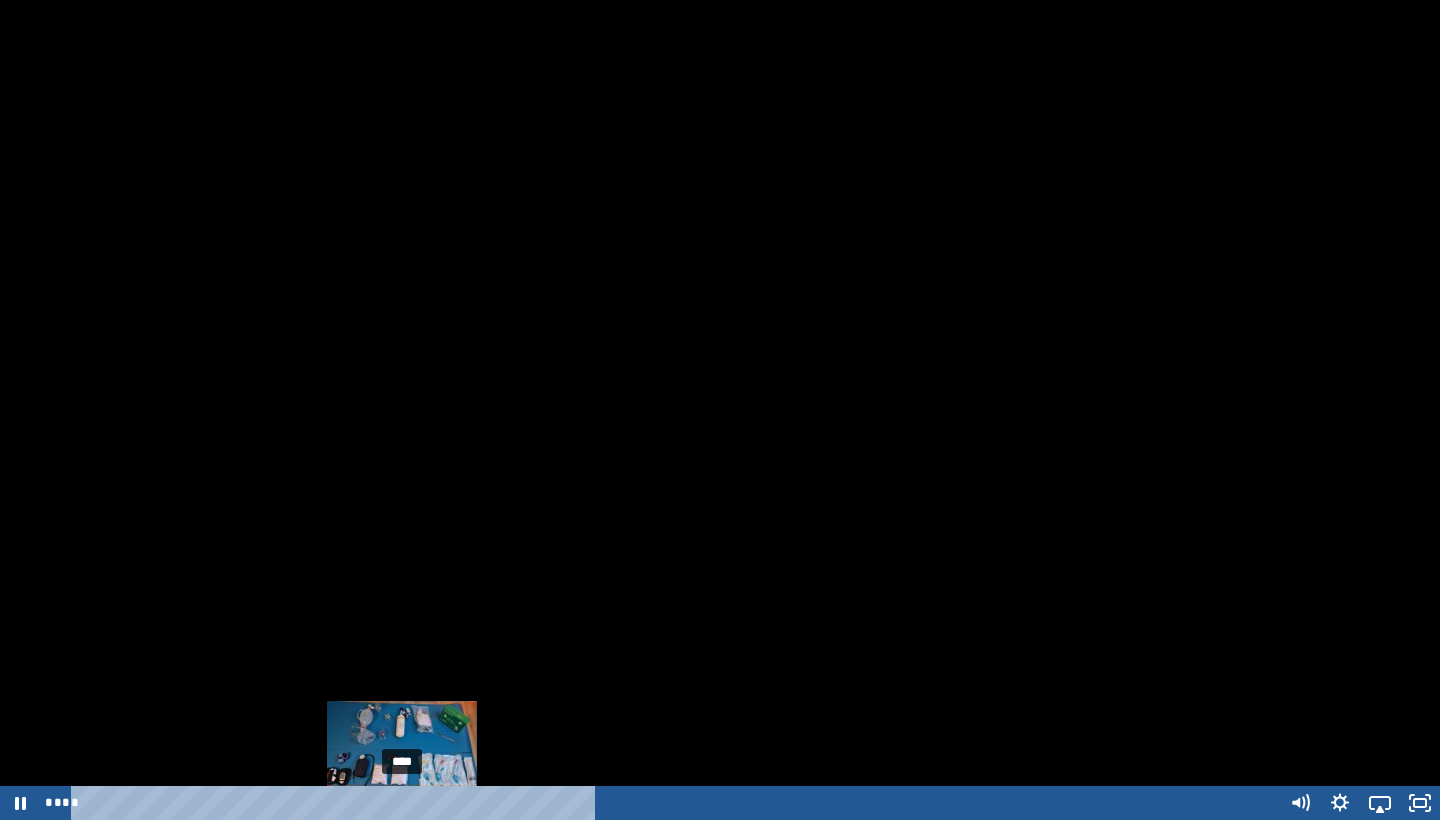 scroll, scrollTop: 1528, scrollLeft: 0, axis: vertical 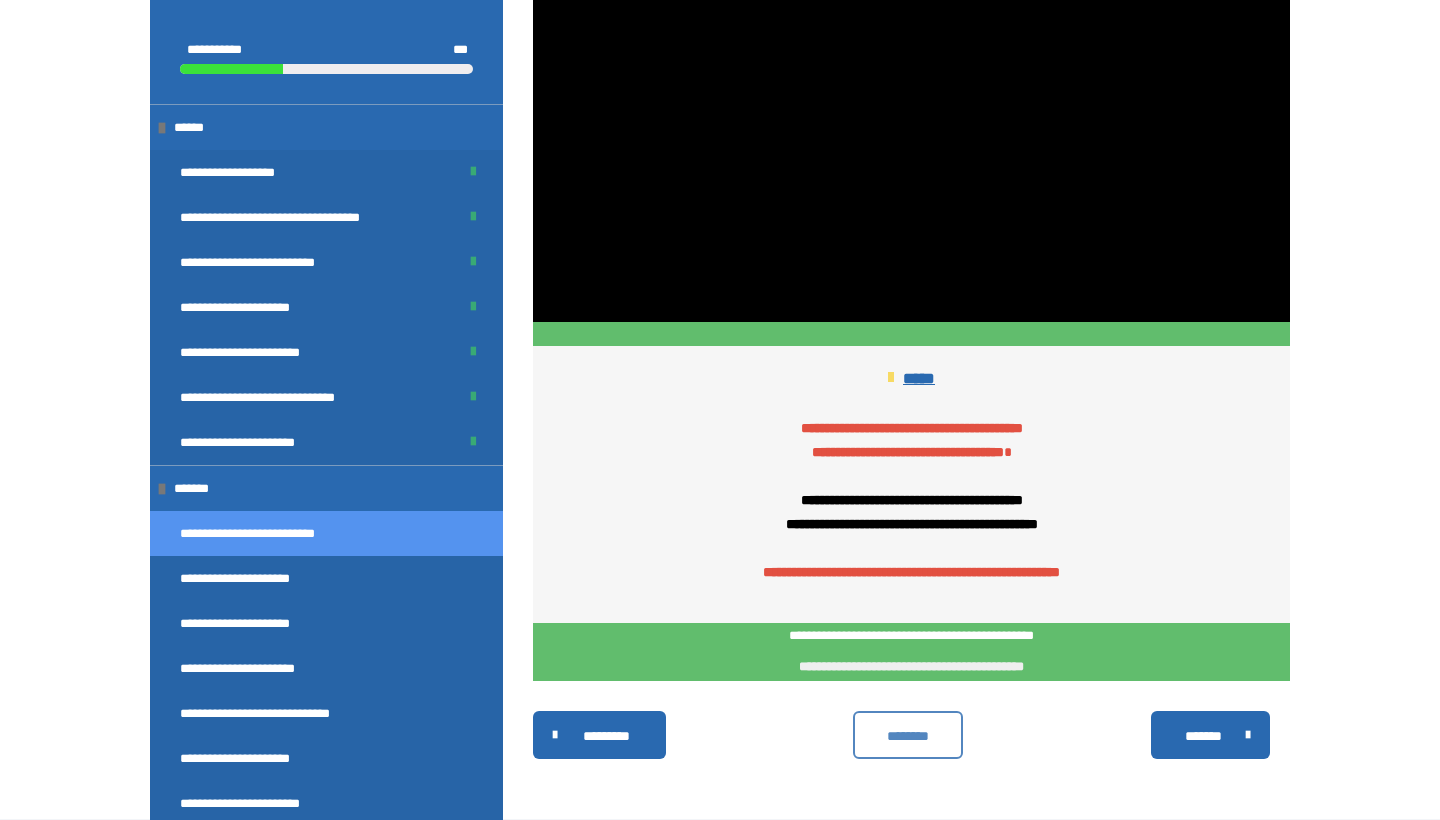 click on "********" at bounding box center [908, 736] 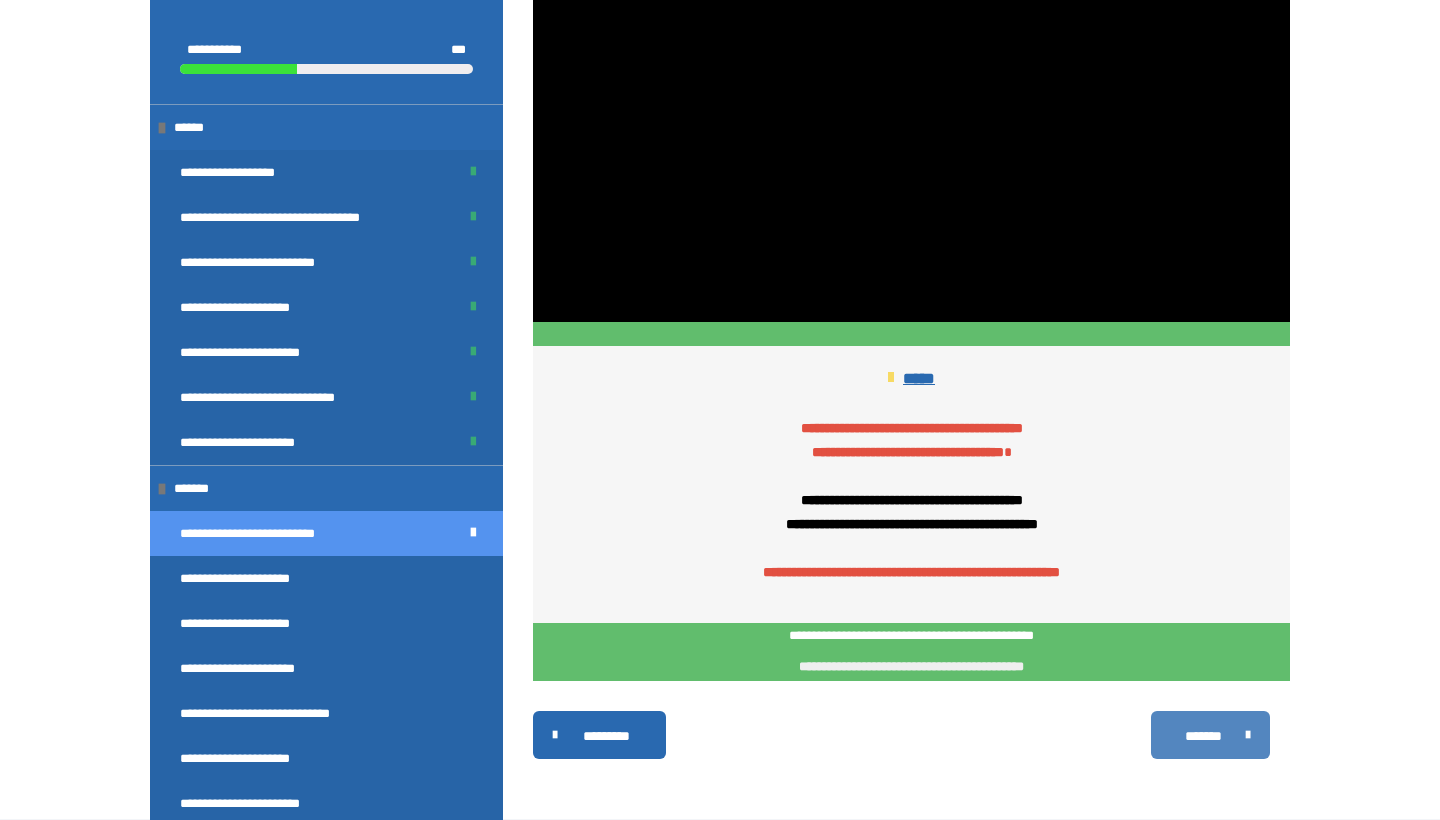 click on "*******" at bounding box center (1210, 735) 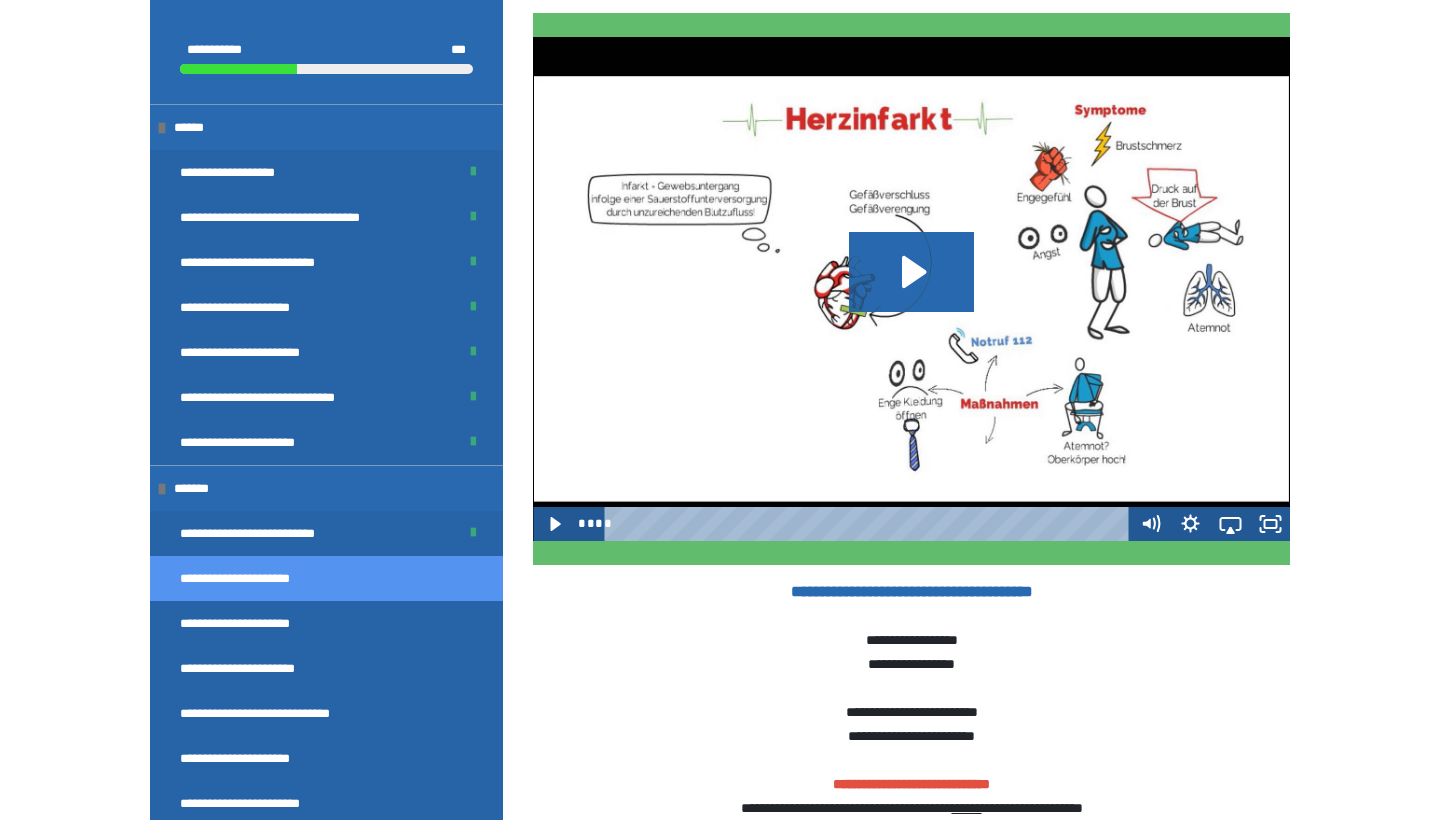 scroll, scrollTop: 923, scrollLeft: 0, axis: vertical 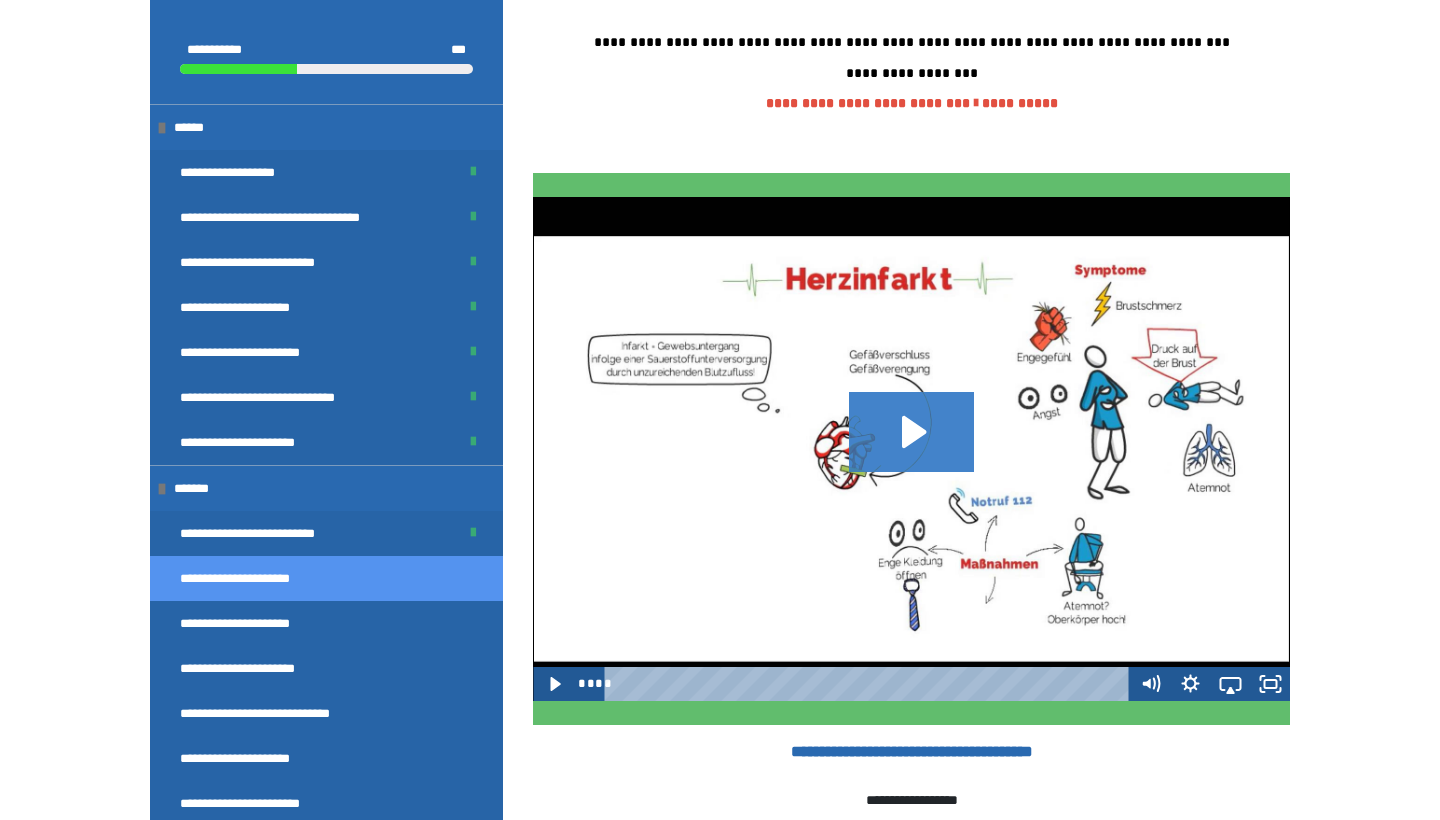 click 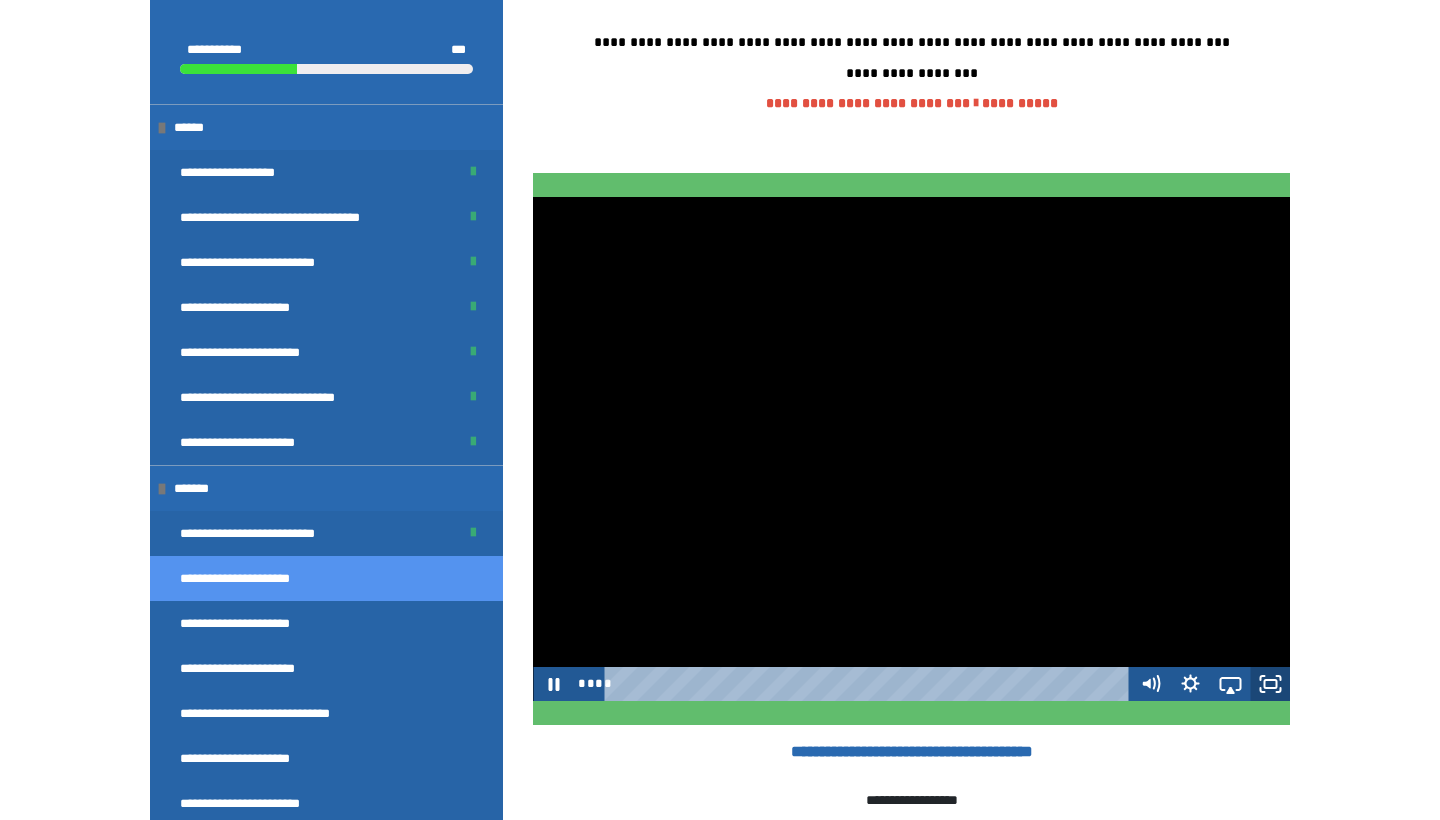 click 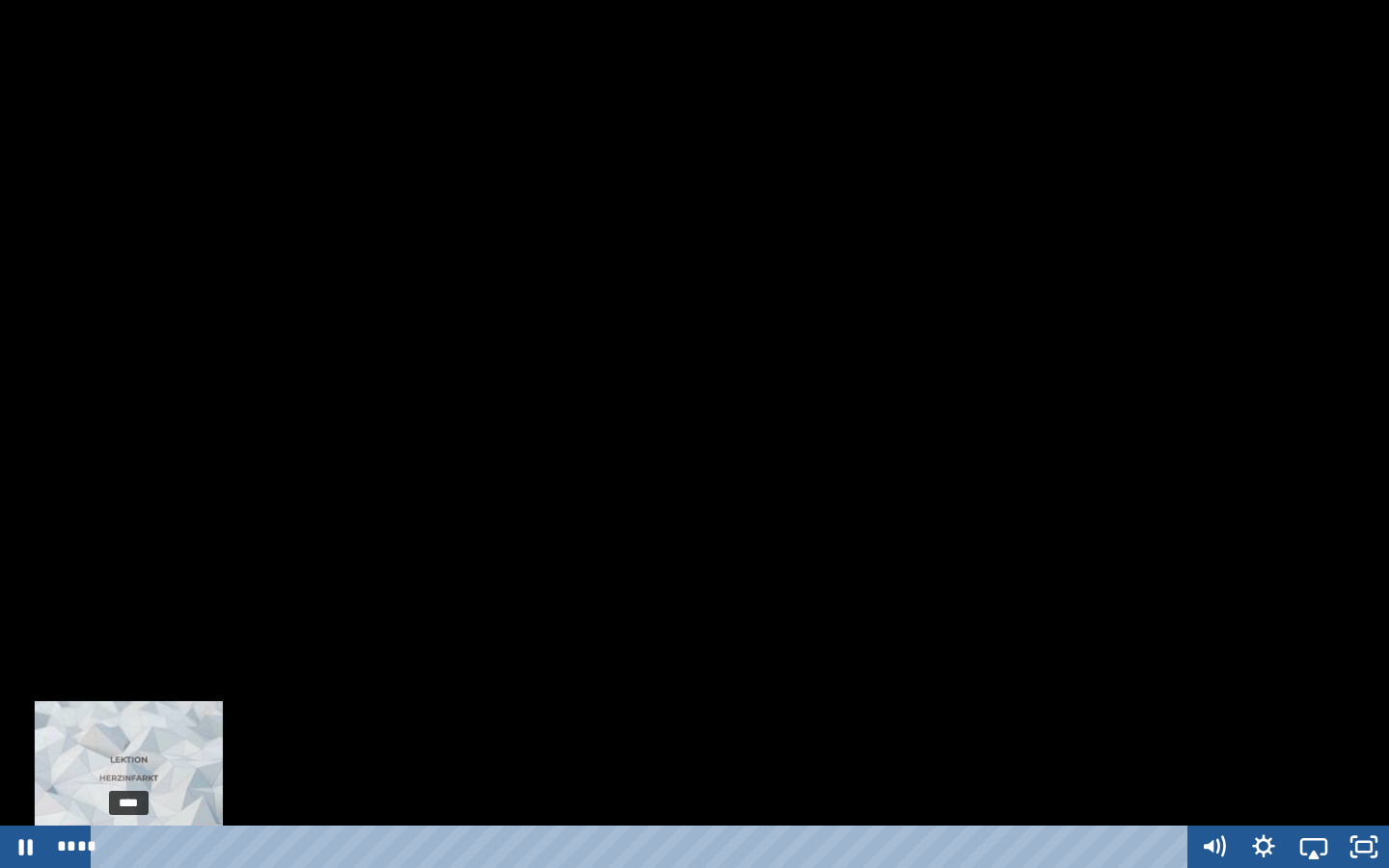click on "****" at bounding box center (642, 847) 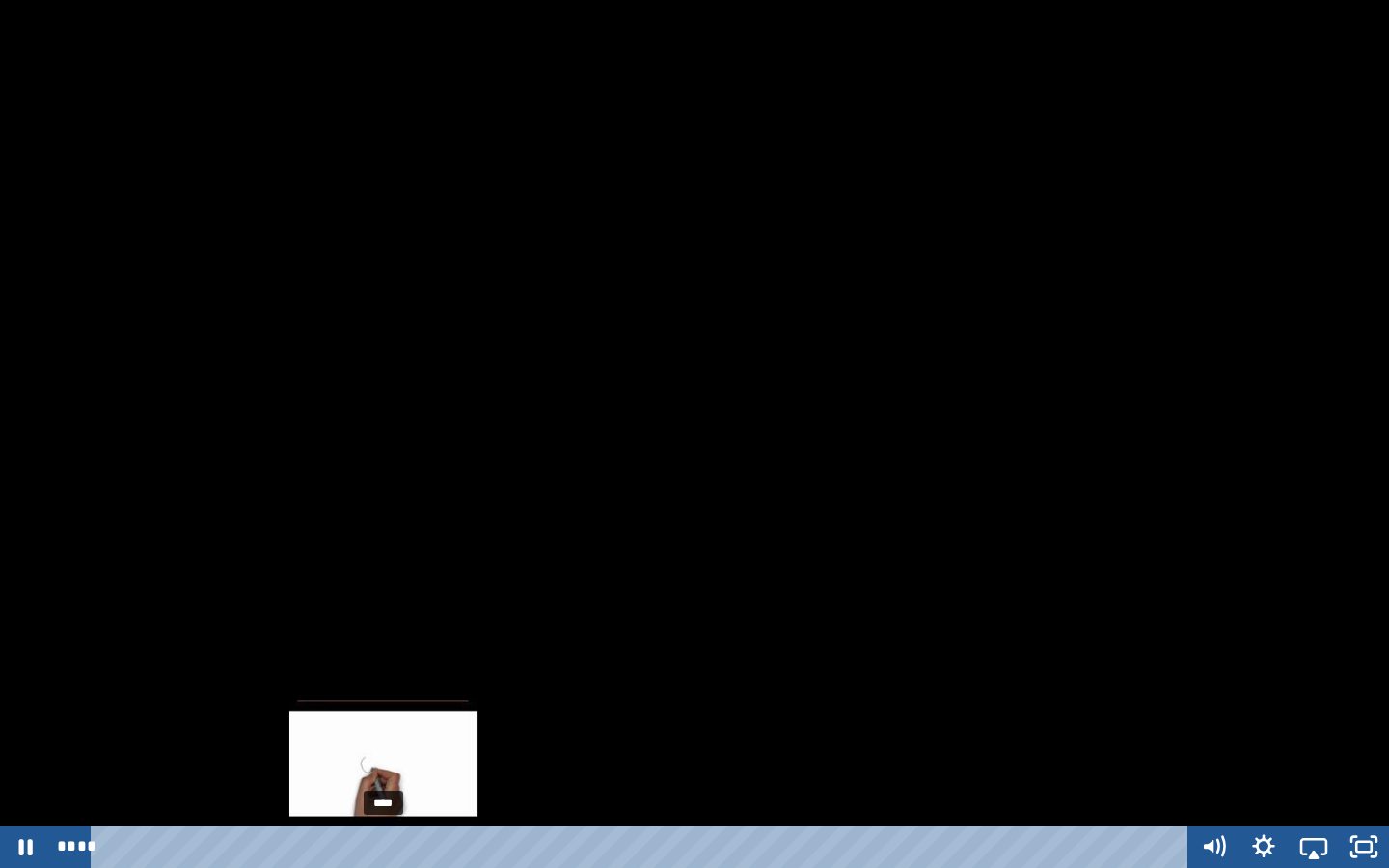 click on "****" at bounding box center [642, 847] 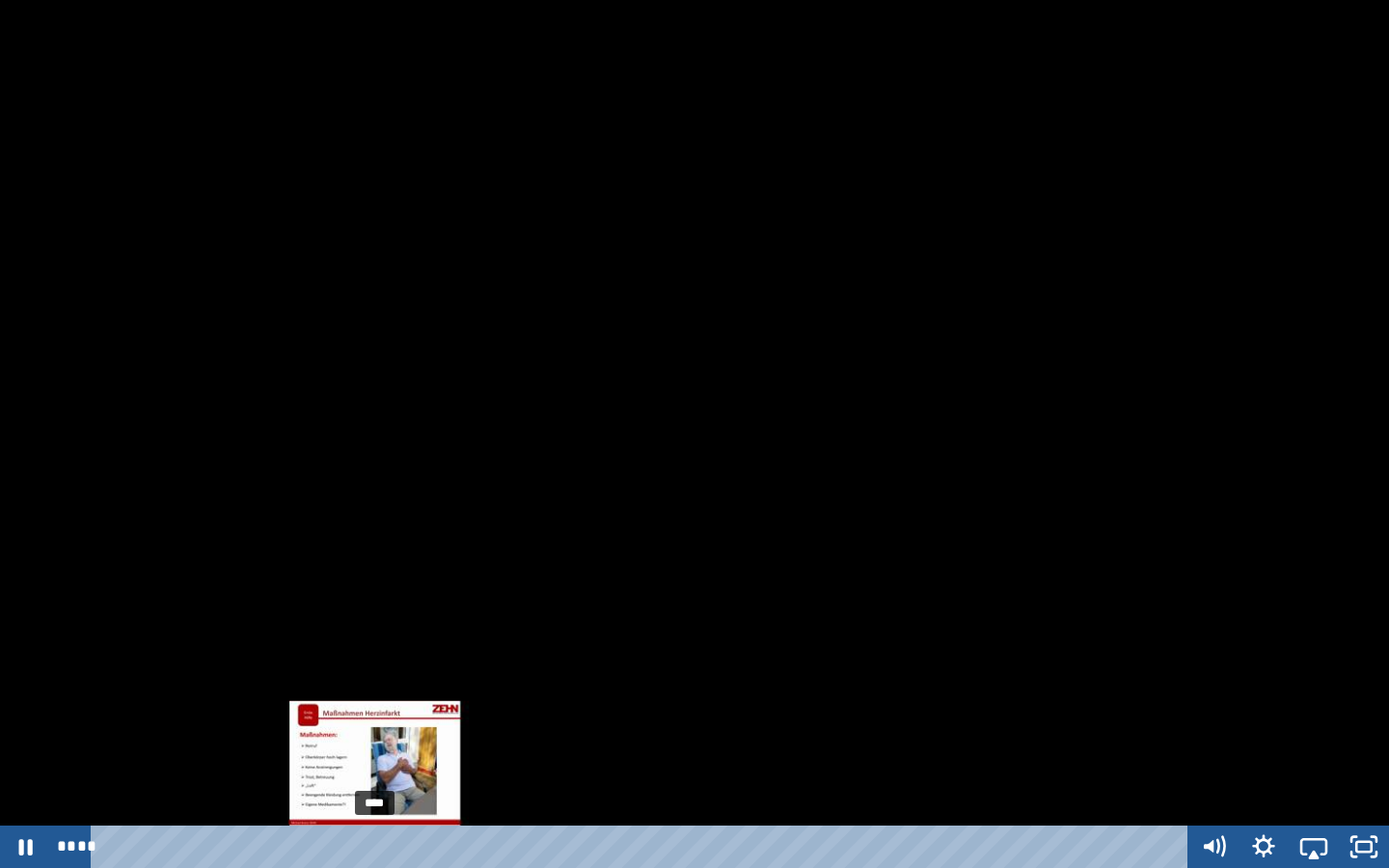 click on "****" at bounding box center (642, 847) 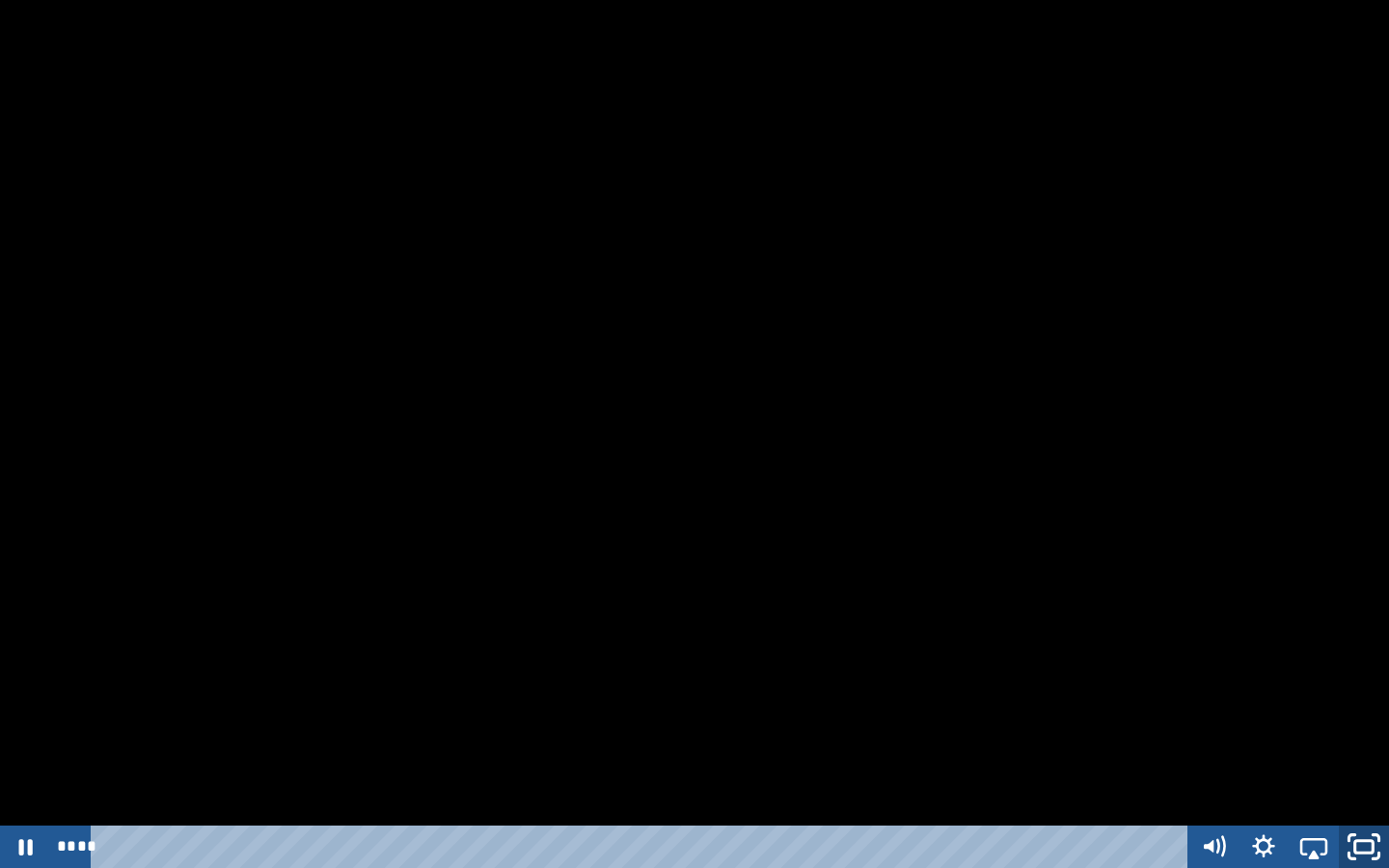 click 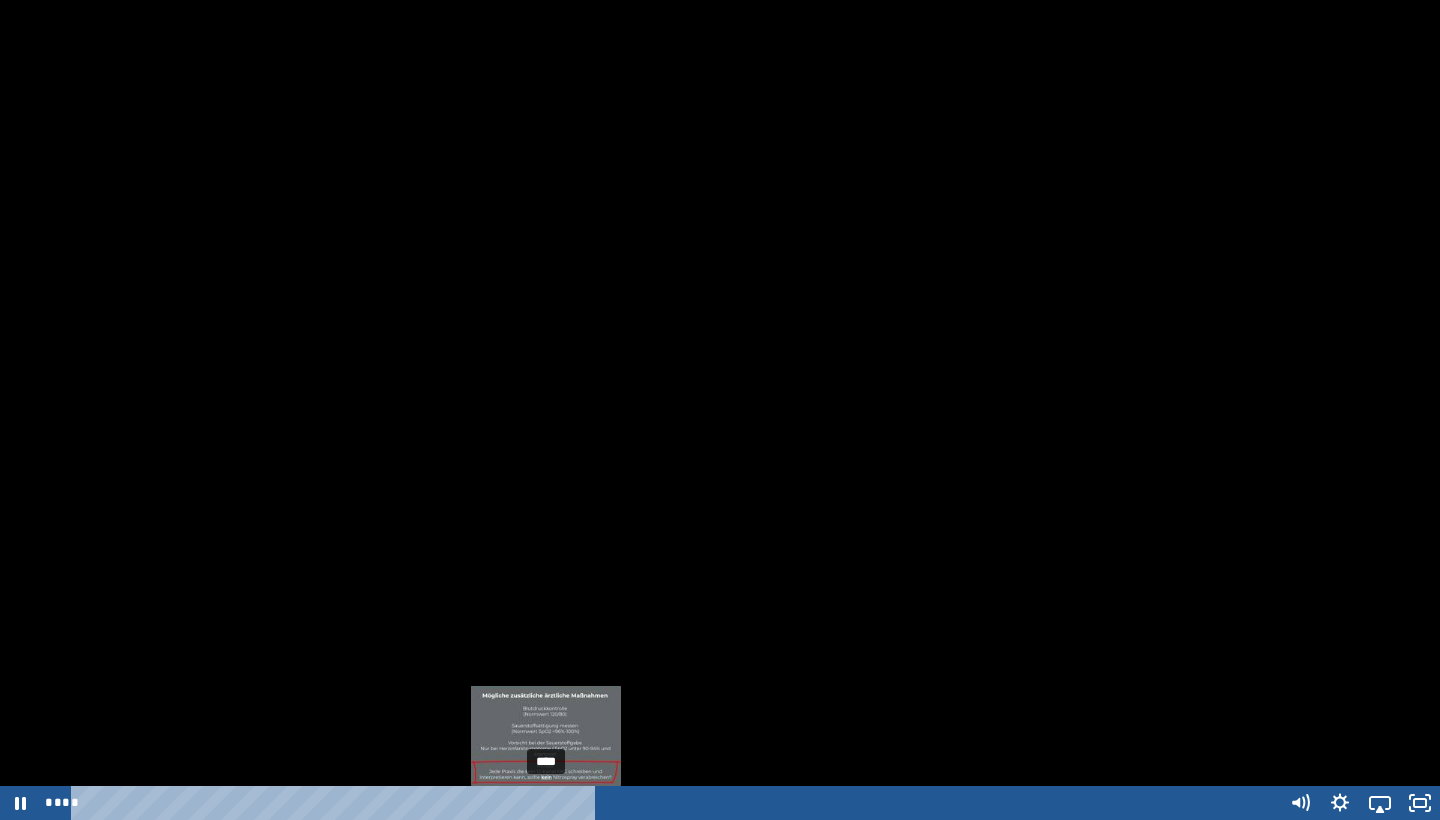 scroll, scrollTop: 2148, scrollLeft: 0, axis: vertical 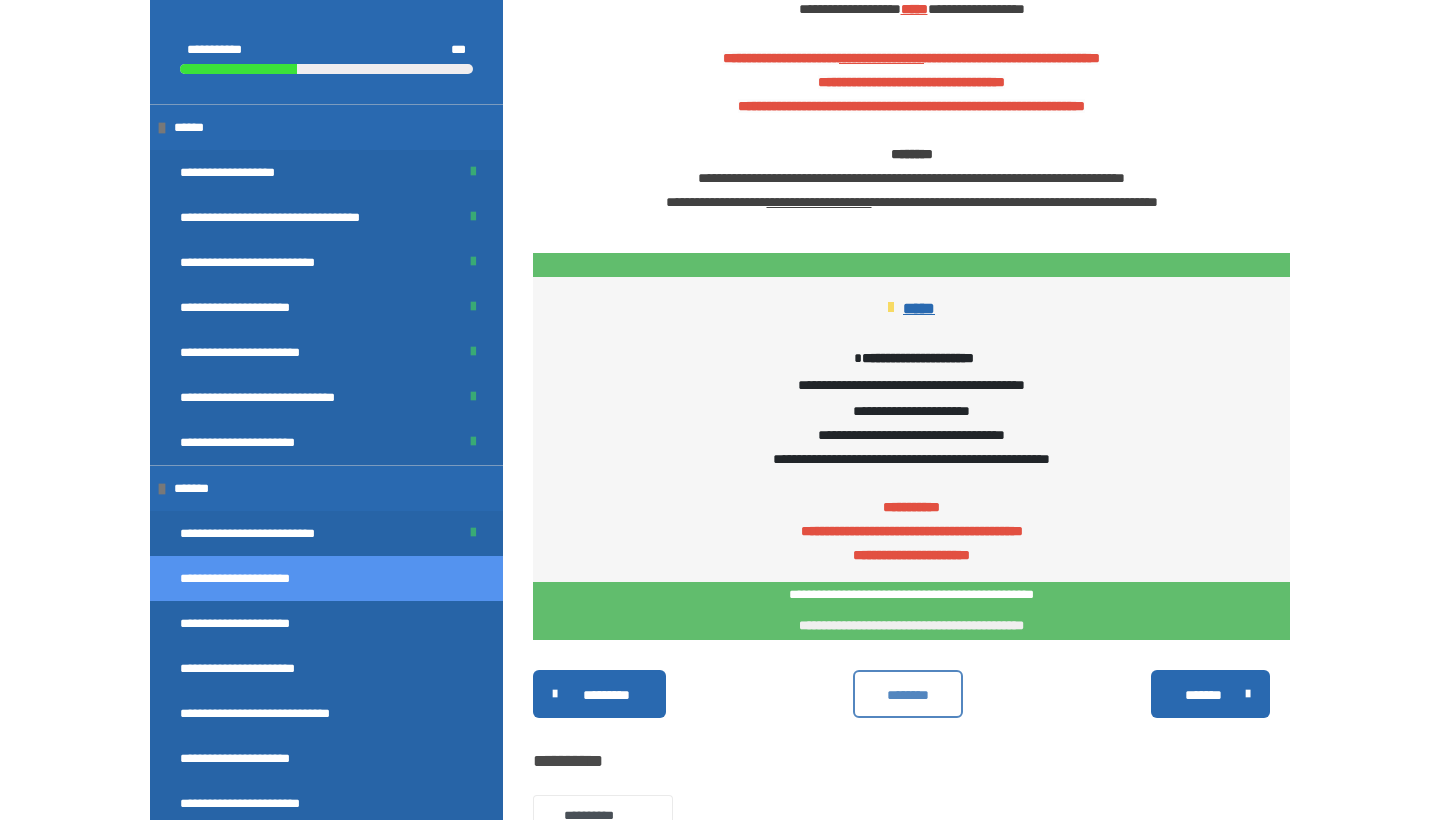 click on "********" at bounding box center (908, 695) 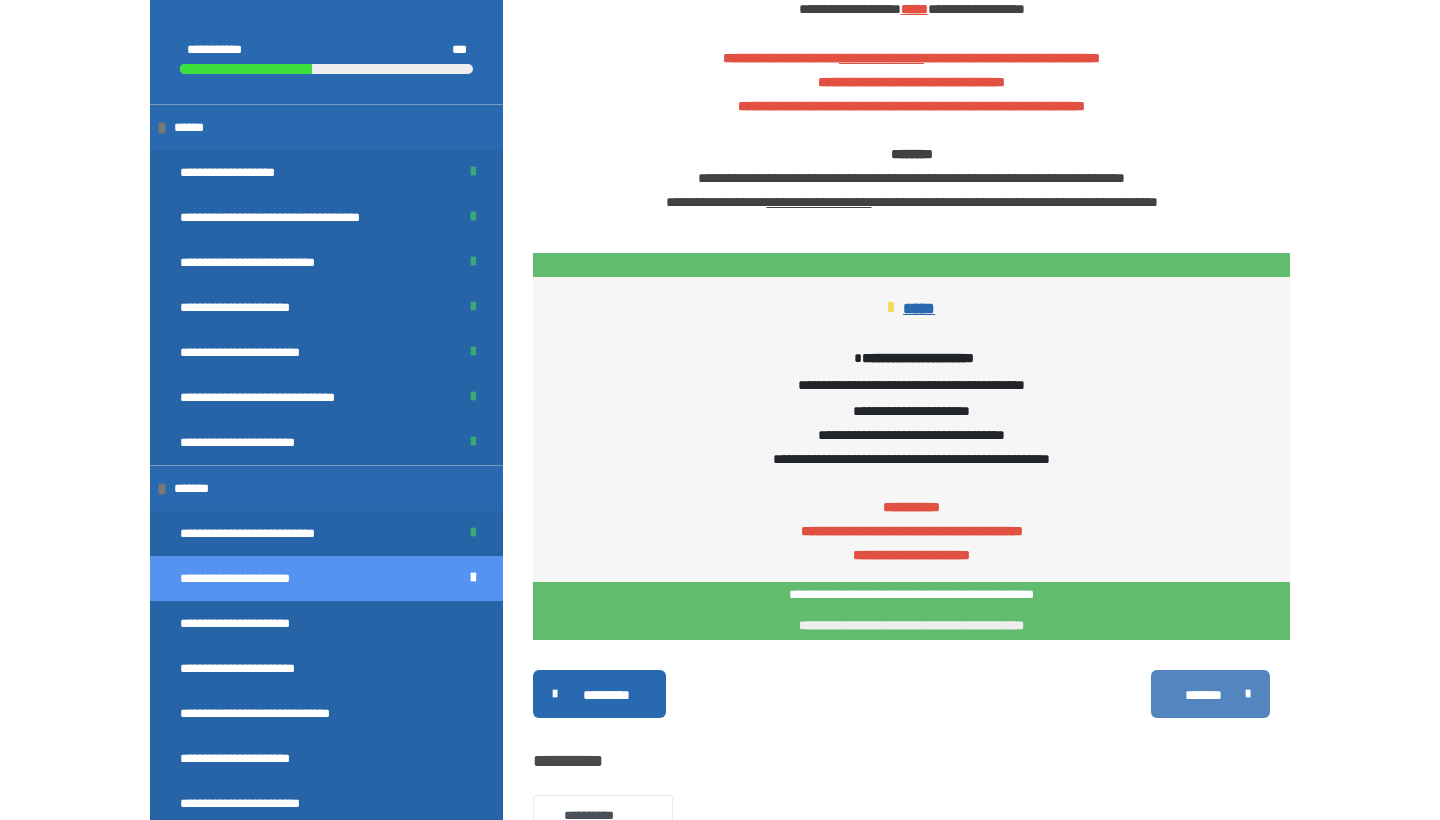 click on "*******" at bounding box center (1203, 695) 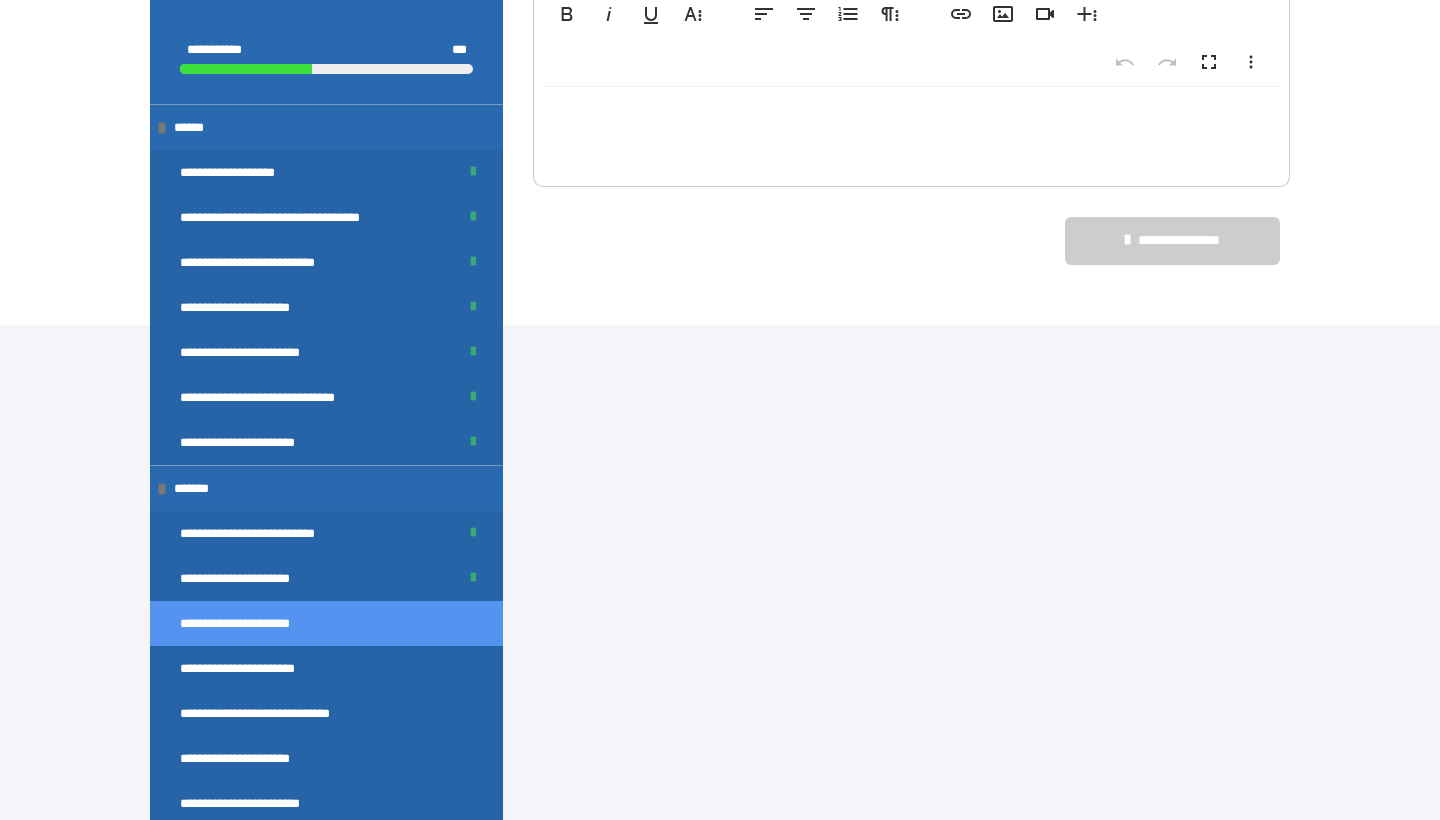 scroll, scrollTop: 1653, scrollLeft: 0, axis: vertical 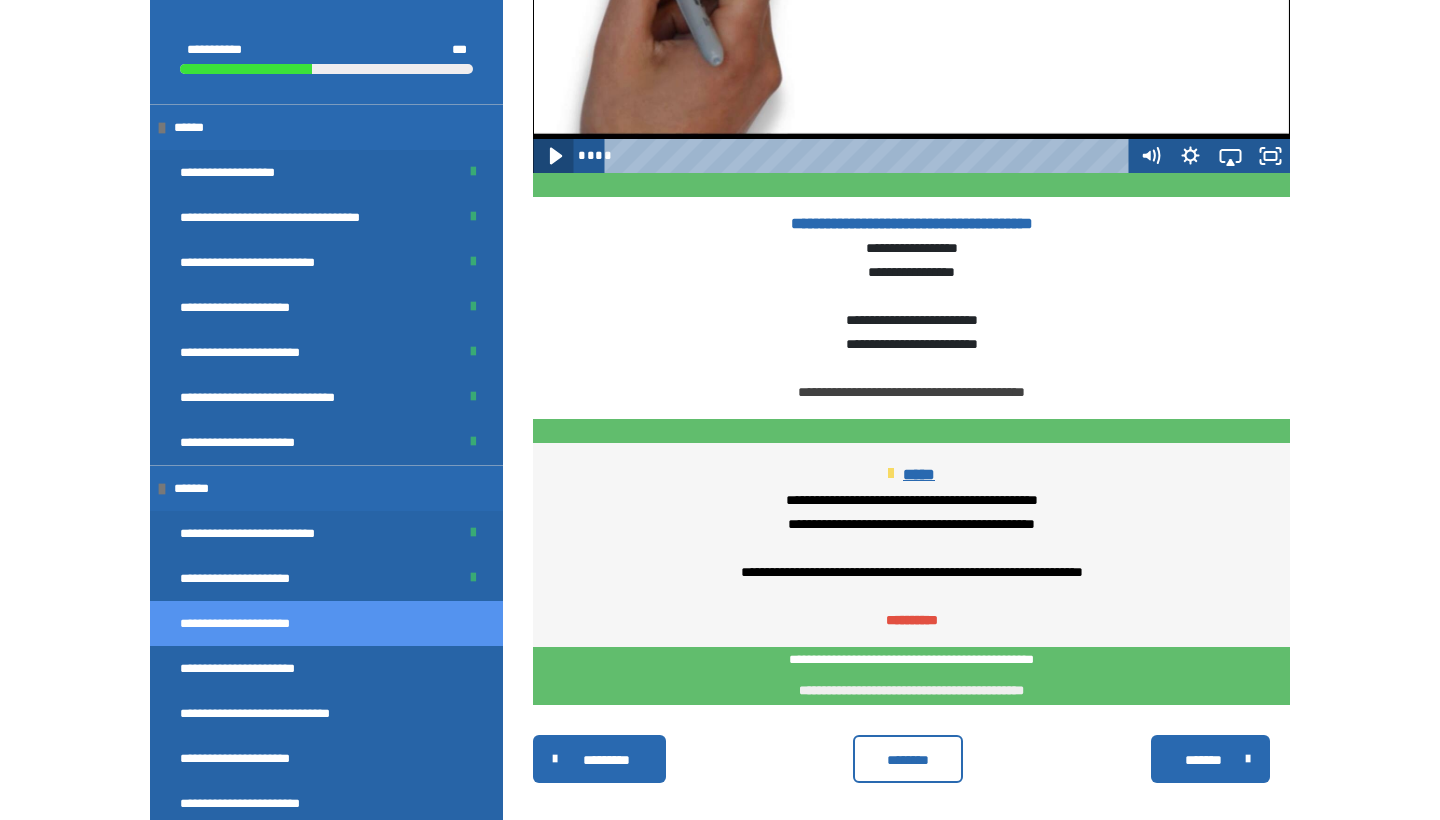 click 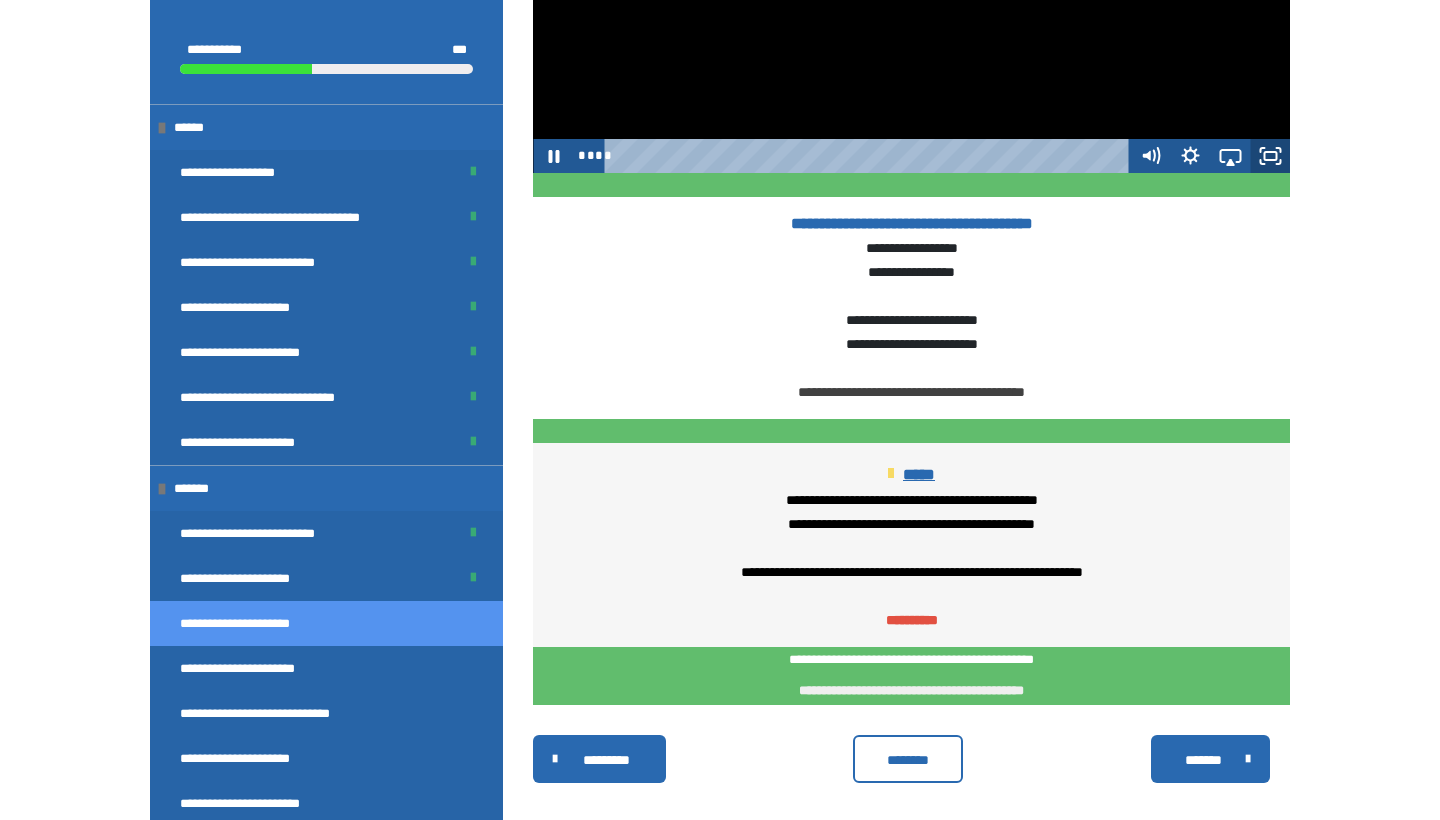 click 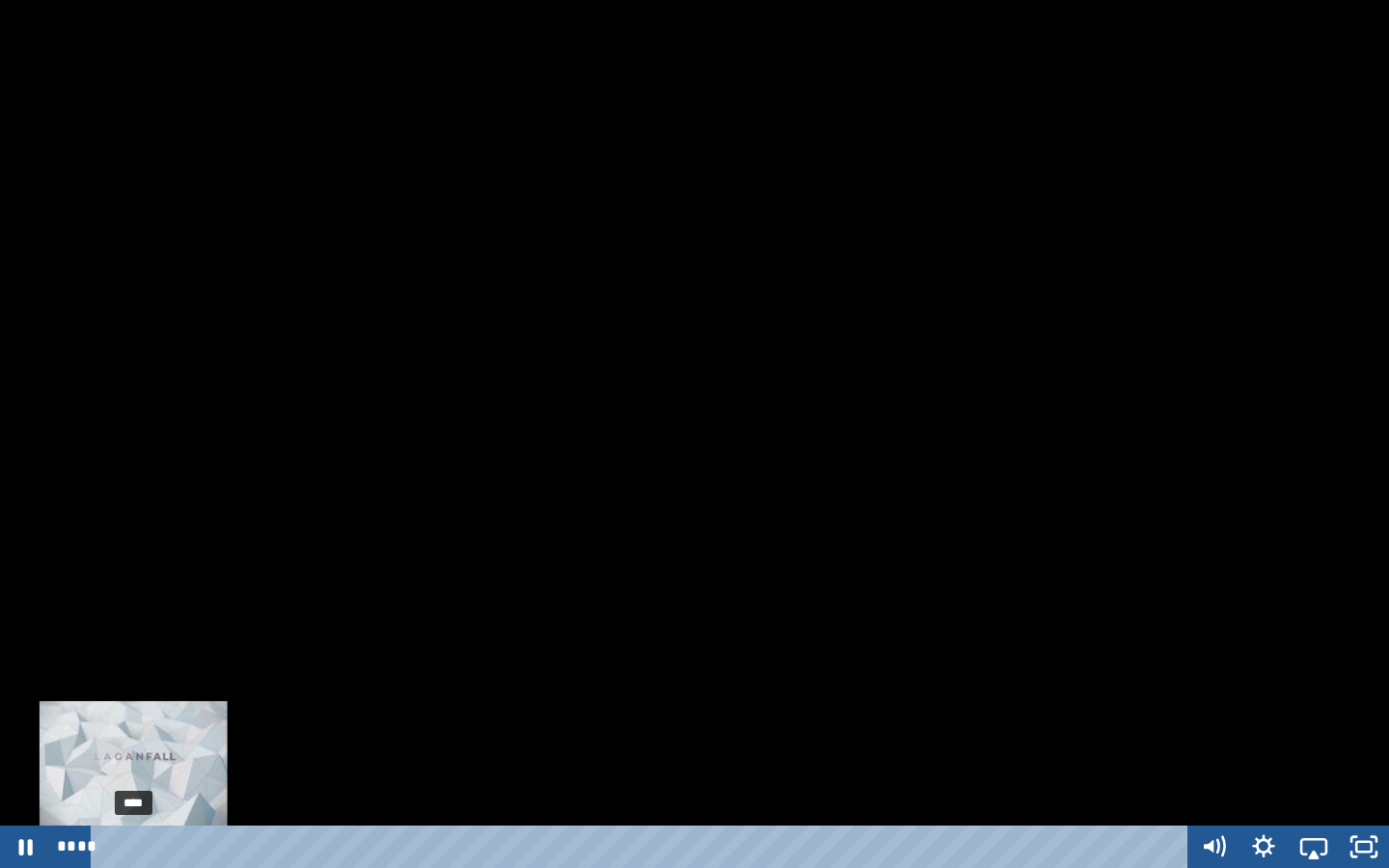 click on "****" at bounding box center [642, 847] 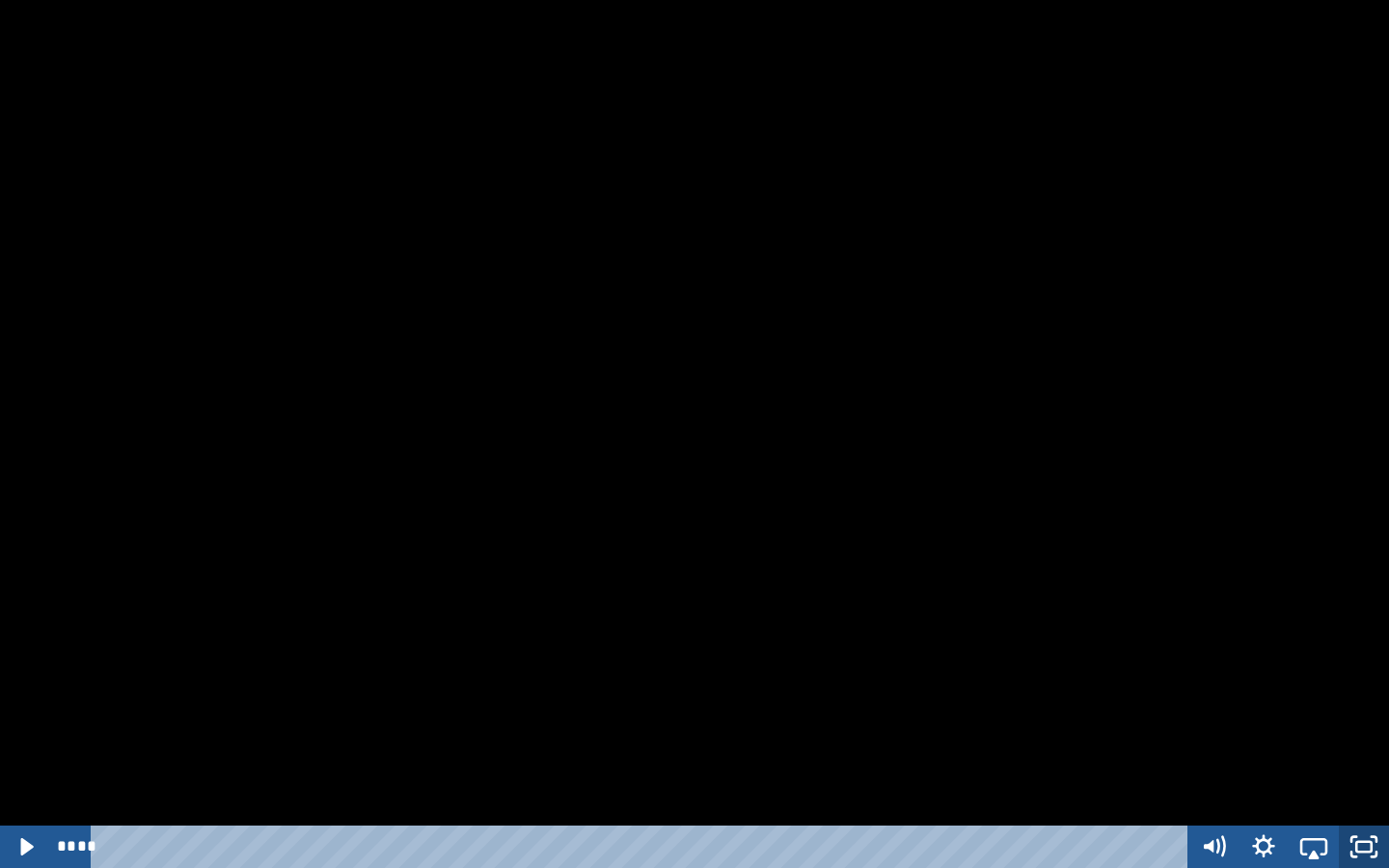 click 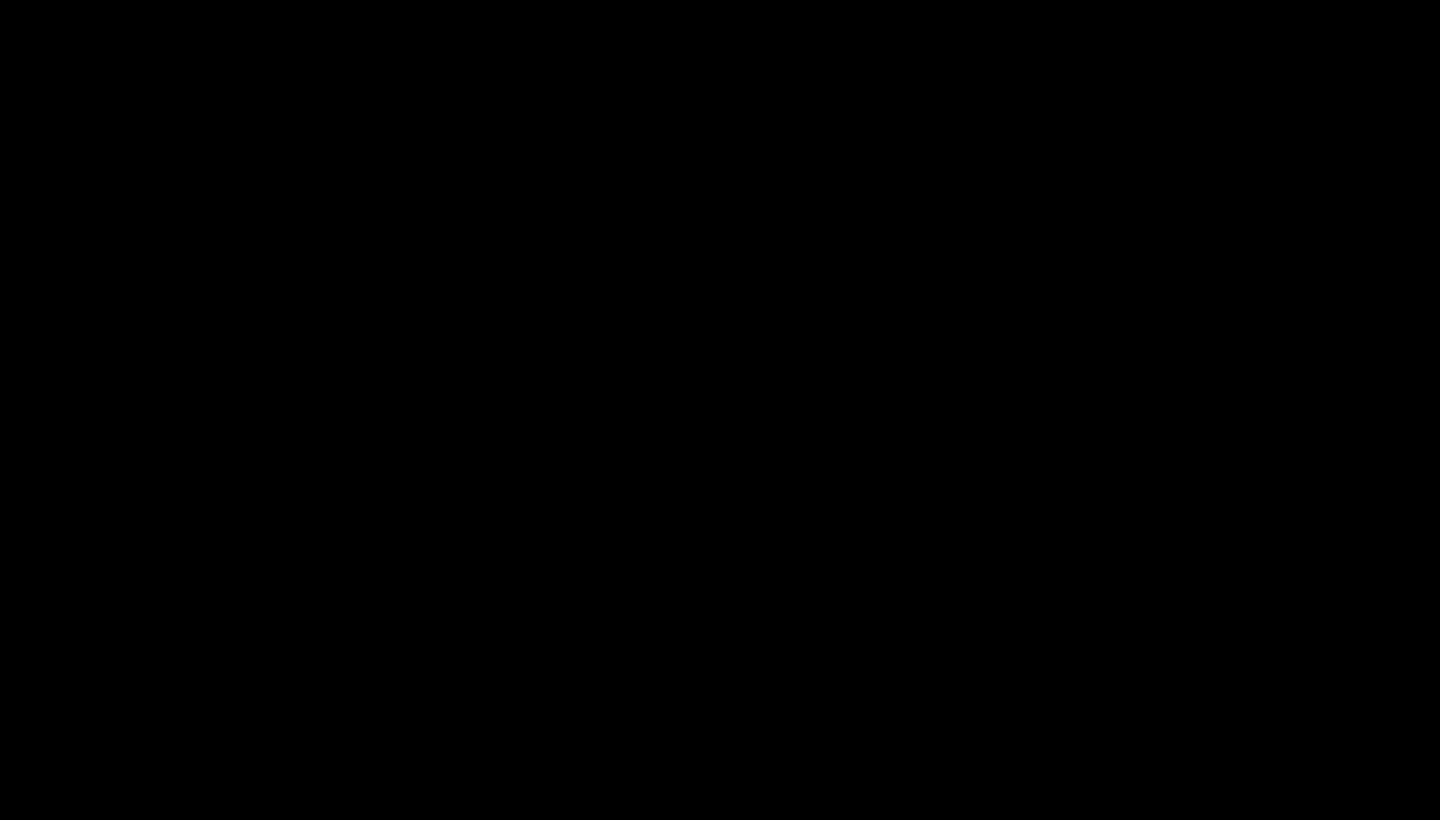 scroll, scrollTop: 1737, scrollLeft: 0, axis: vertical 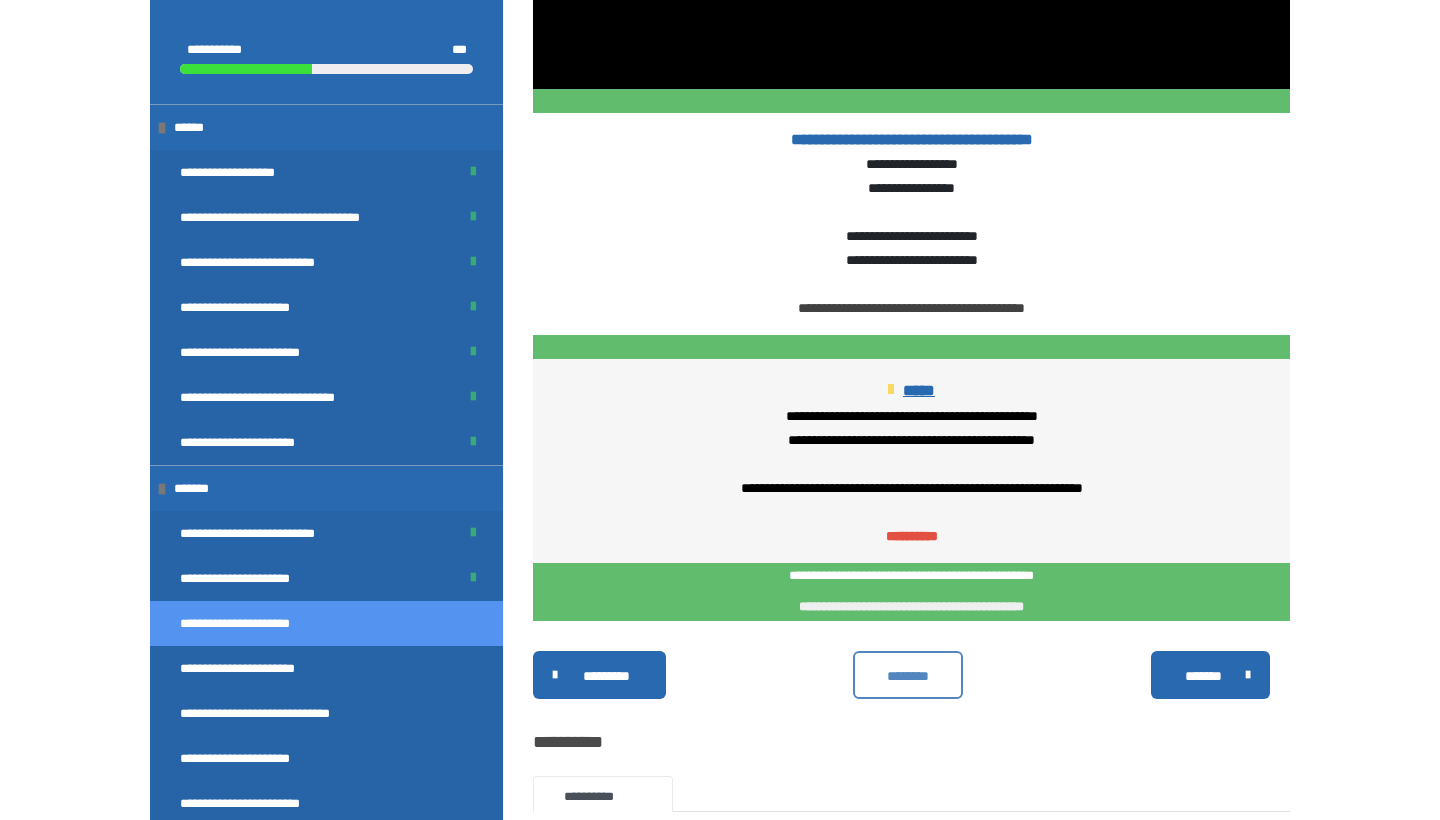 click on "********" at bounding box center (908, 676) 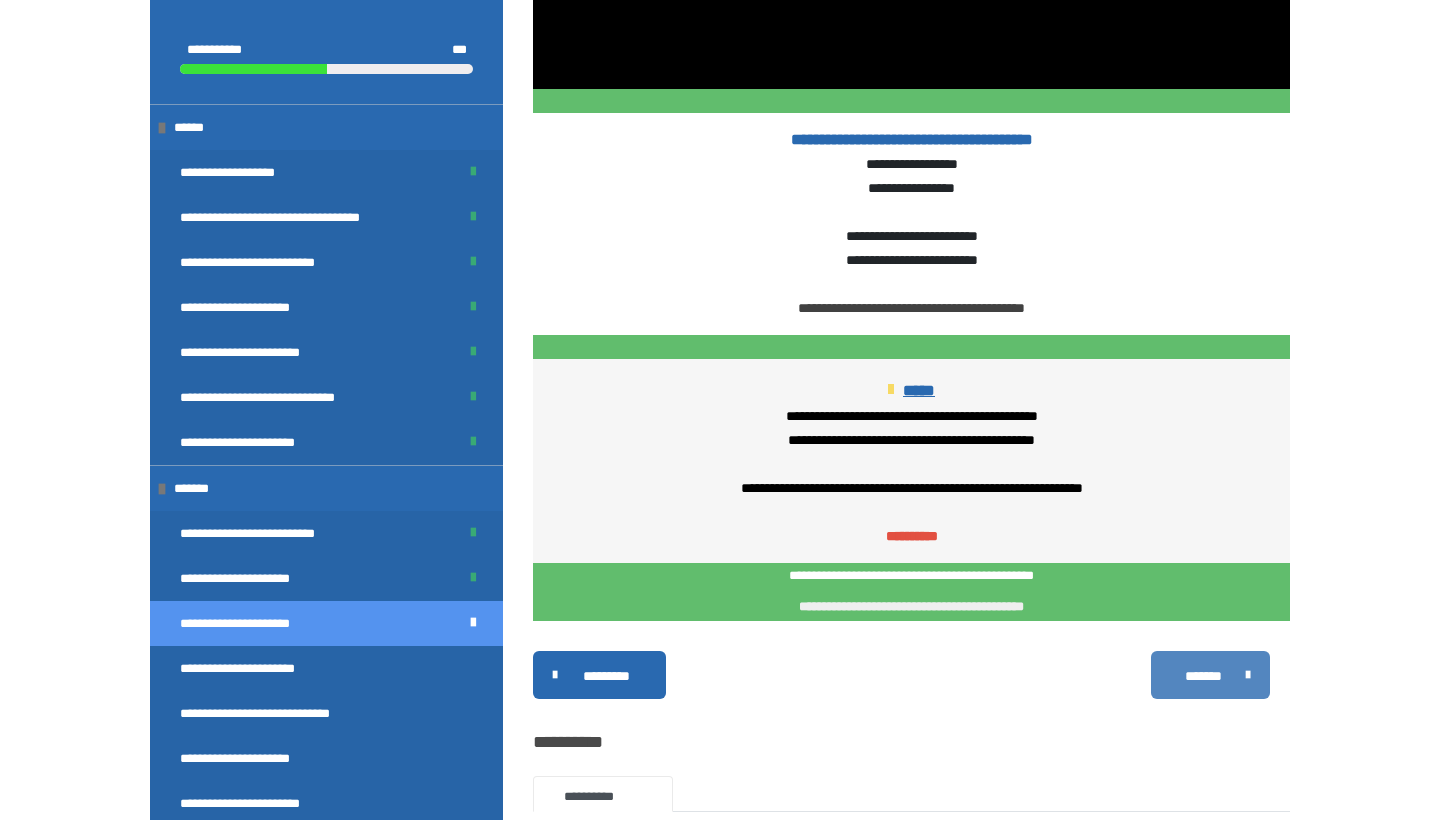 click on "*******" at bounding box center (1203, 676) 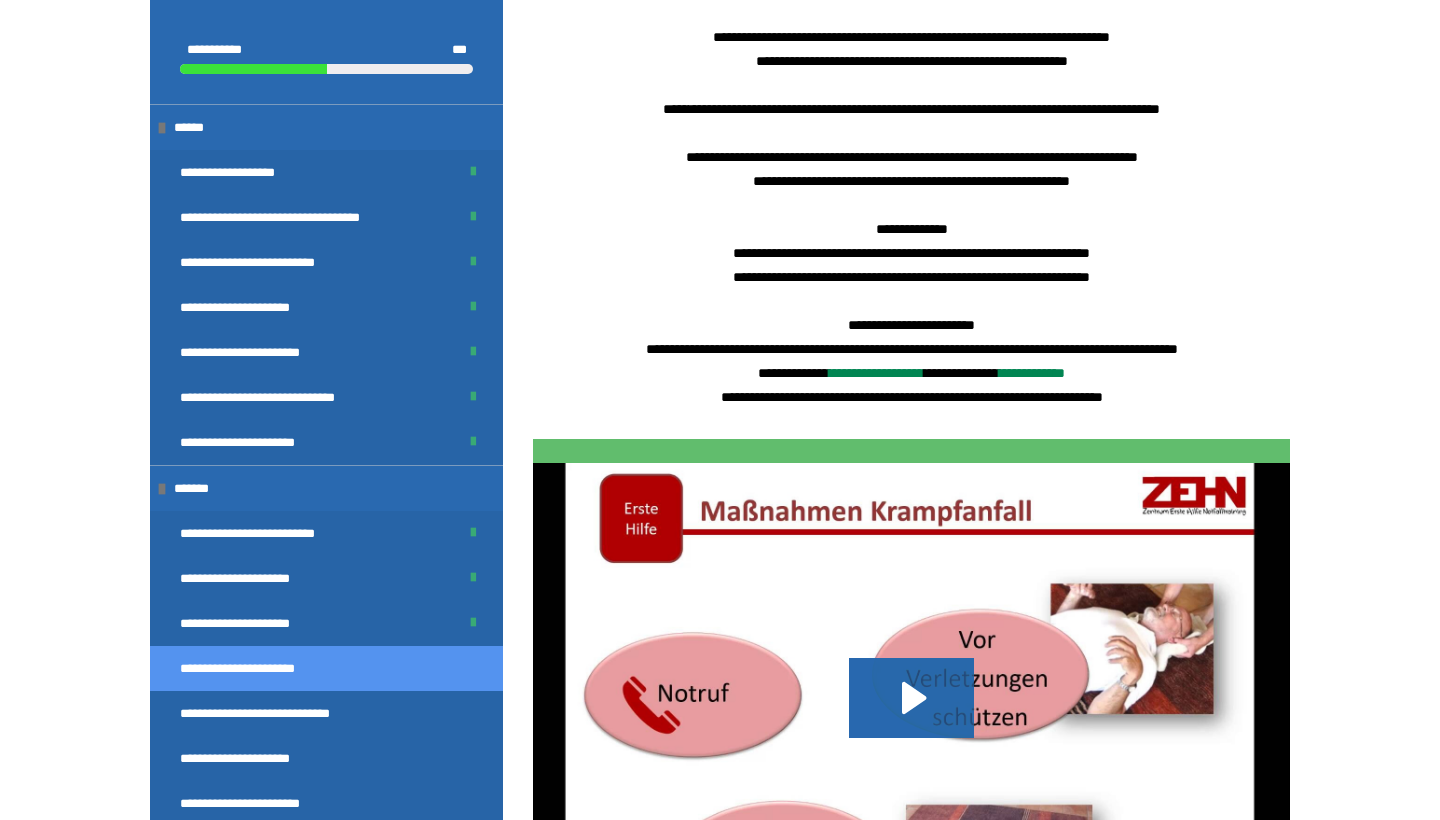 scroll, scrollTop: 719, scrollLeft: 0, axis: vertical 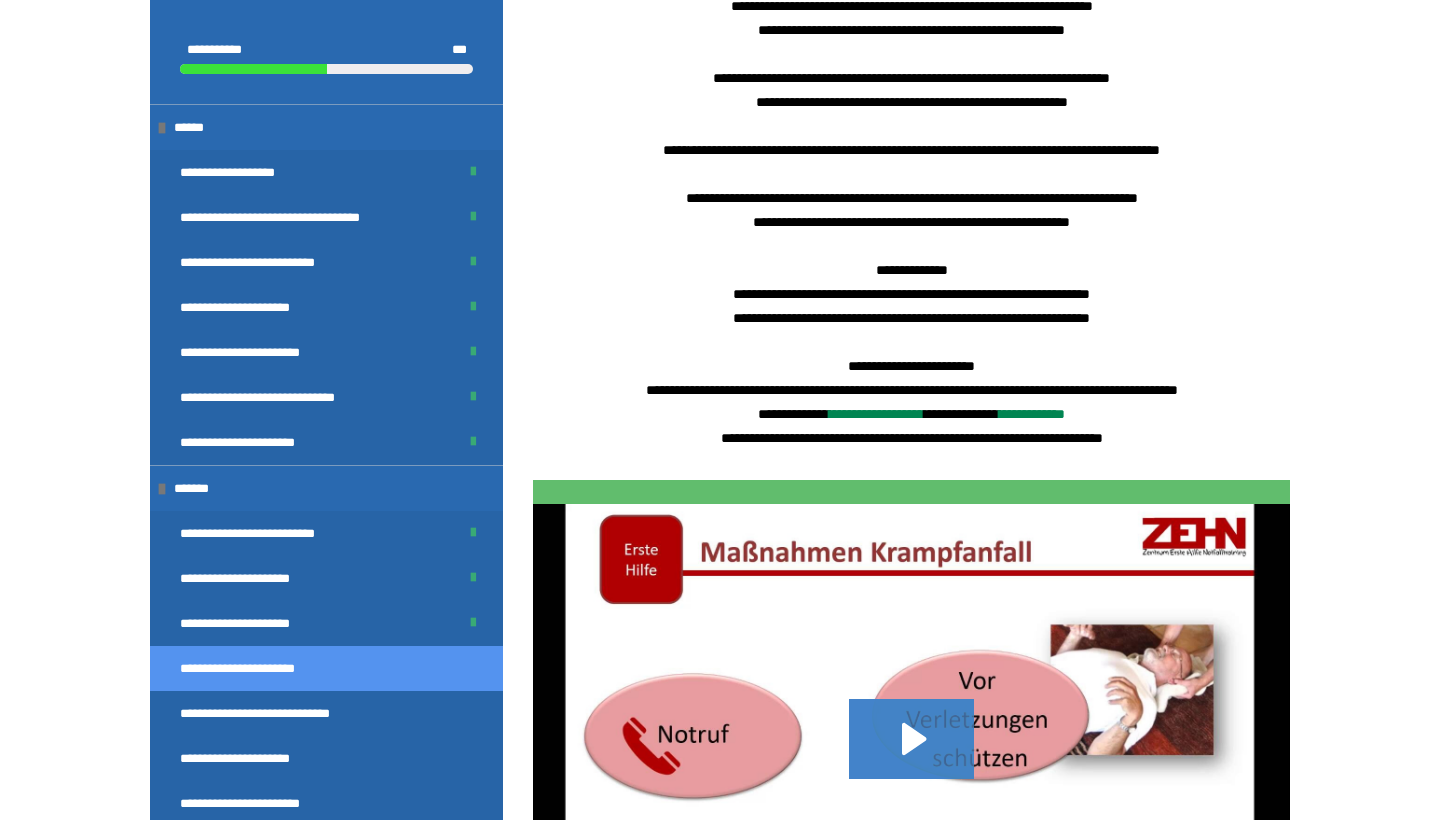 click 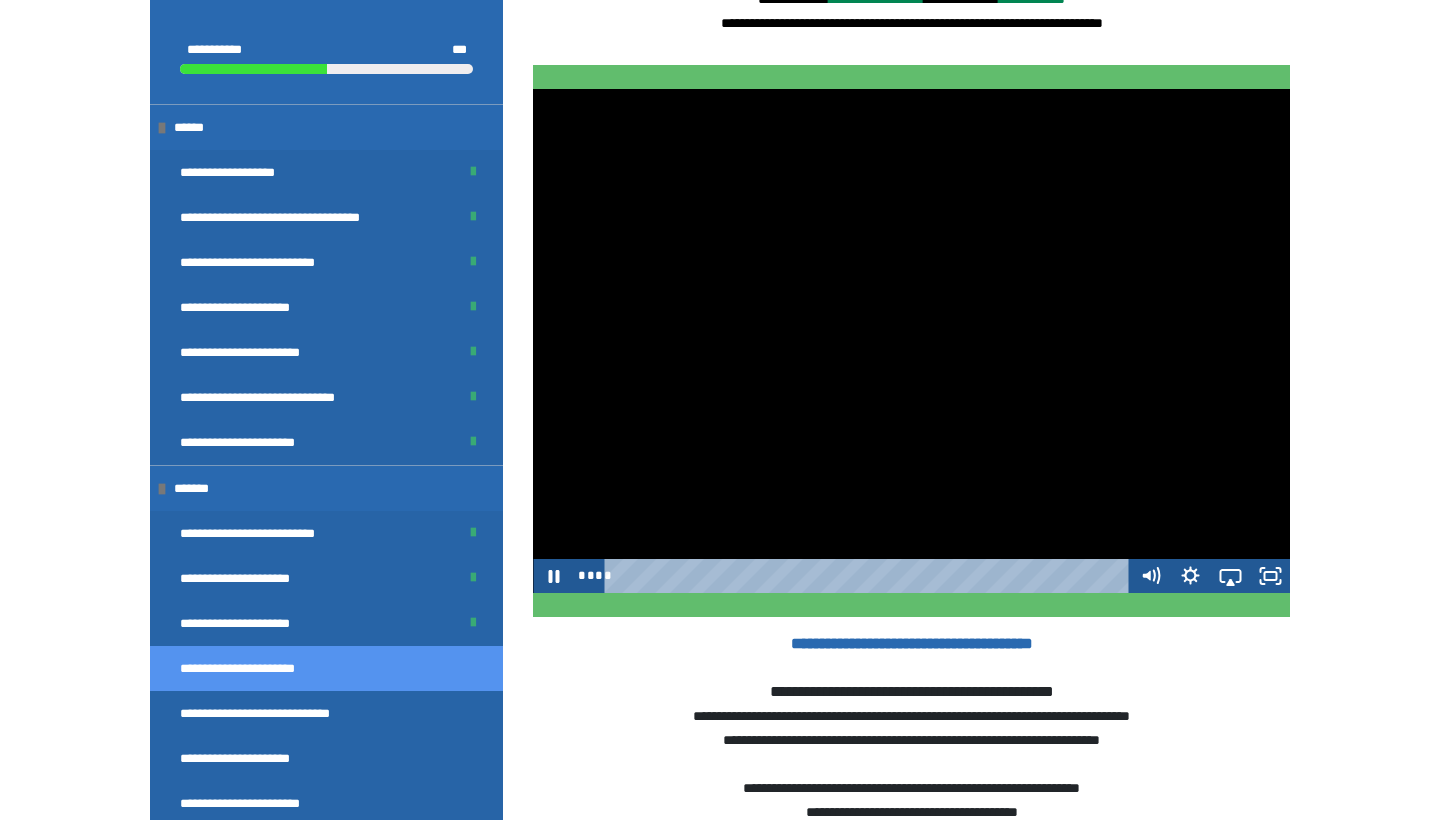 scroll, scrollTop: 1278, scrollLeft: 0, axis: vertical 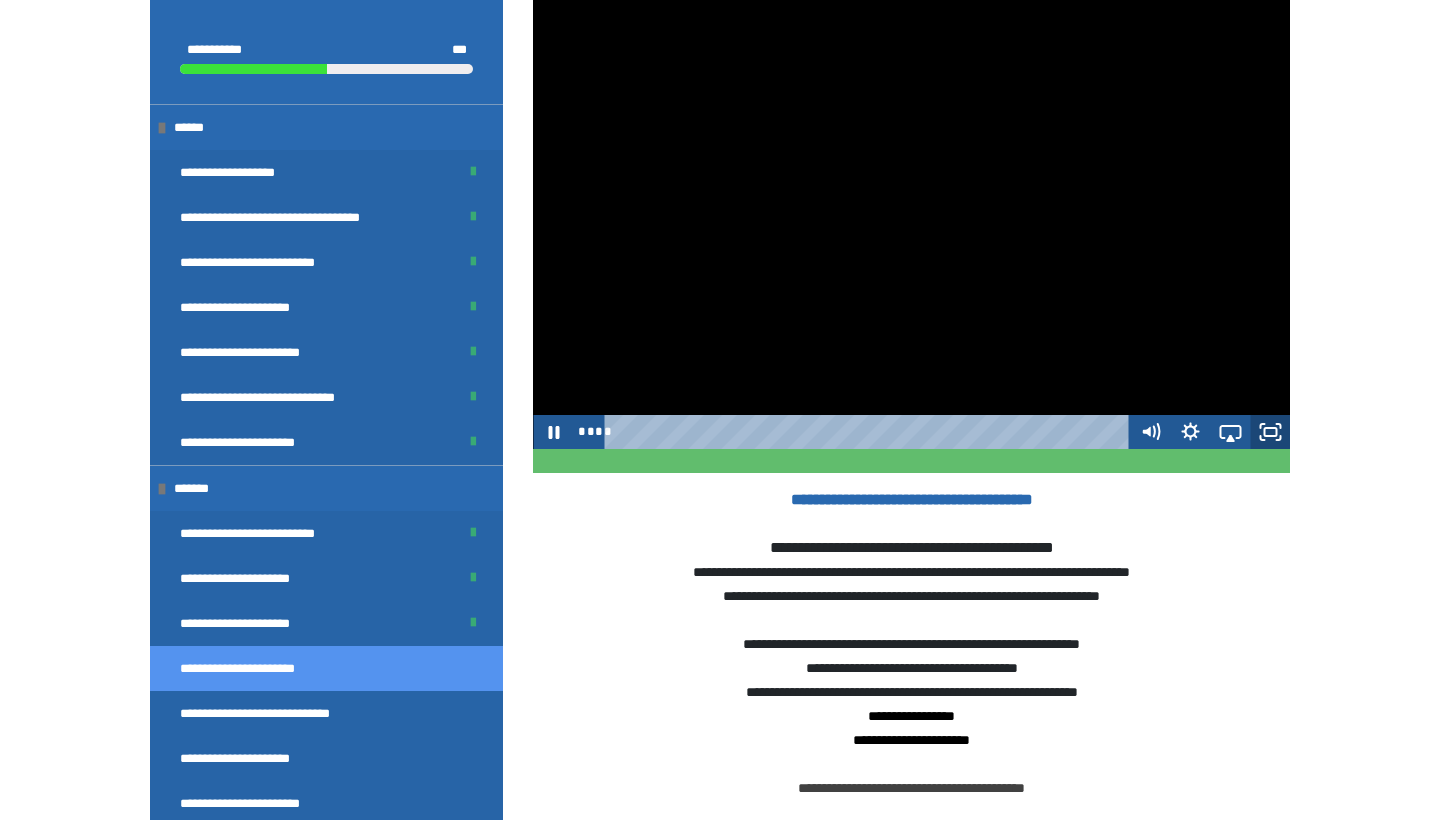 click 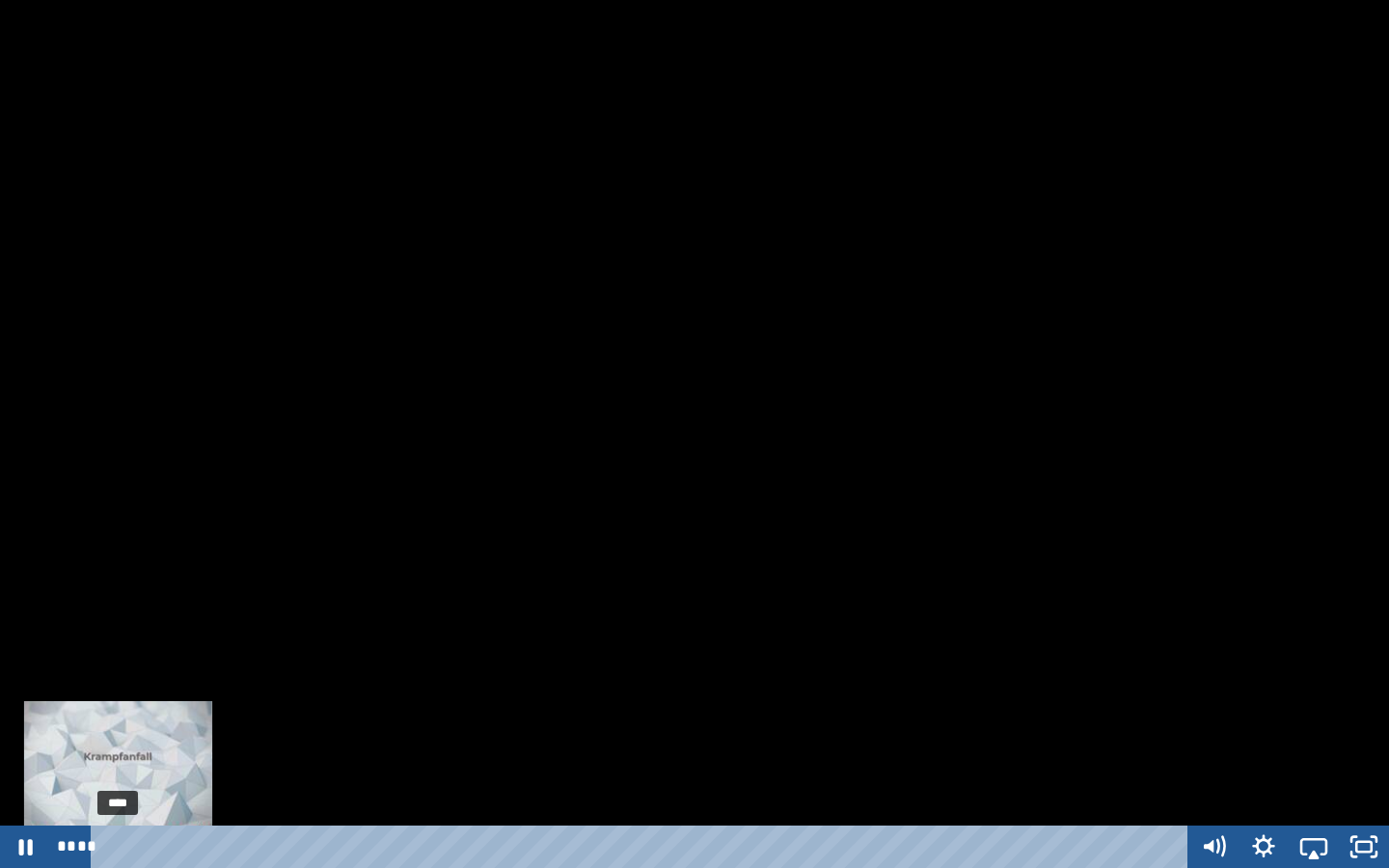 click at bounding box center (118, 847) 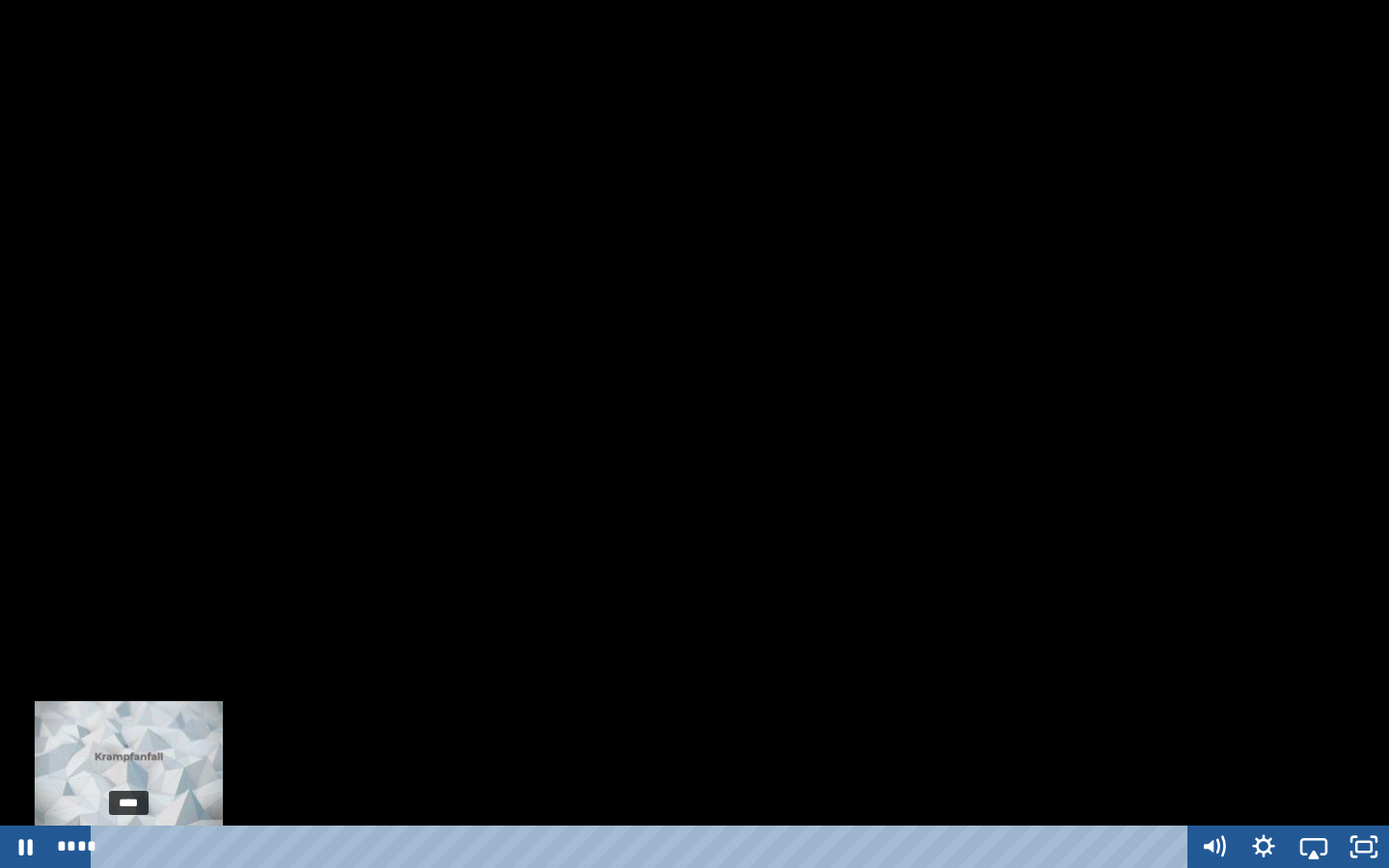 click at bounding box center (122, 847) 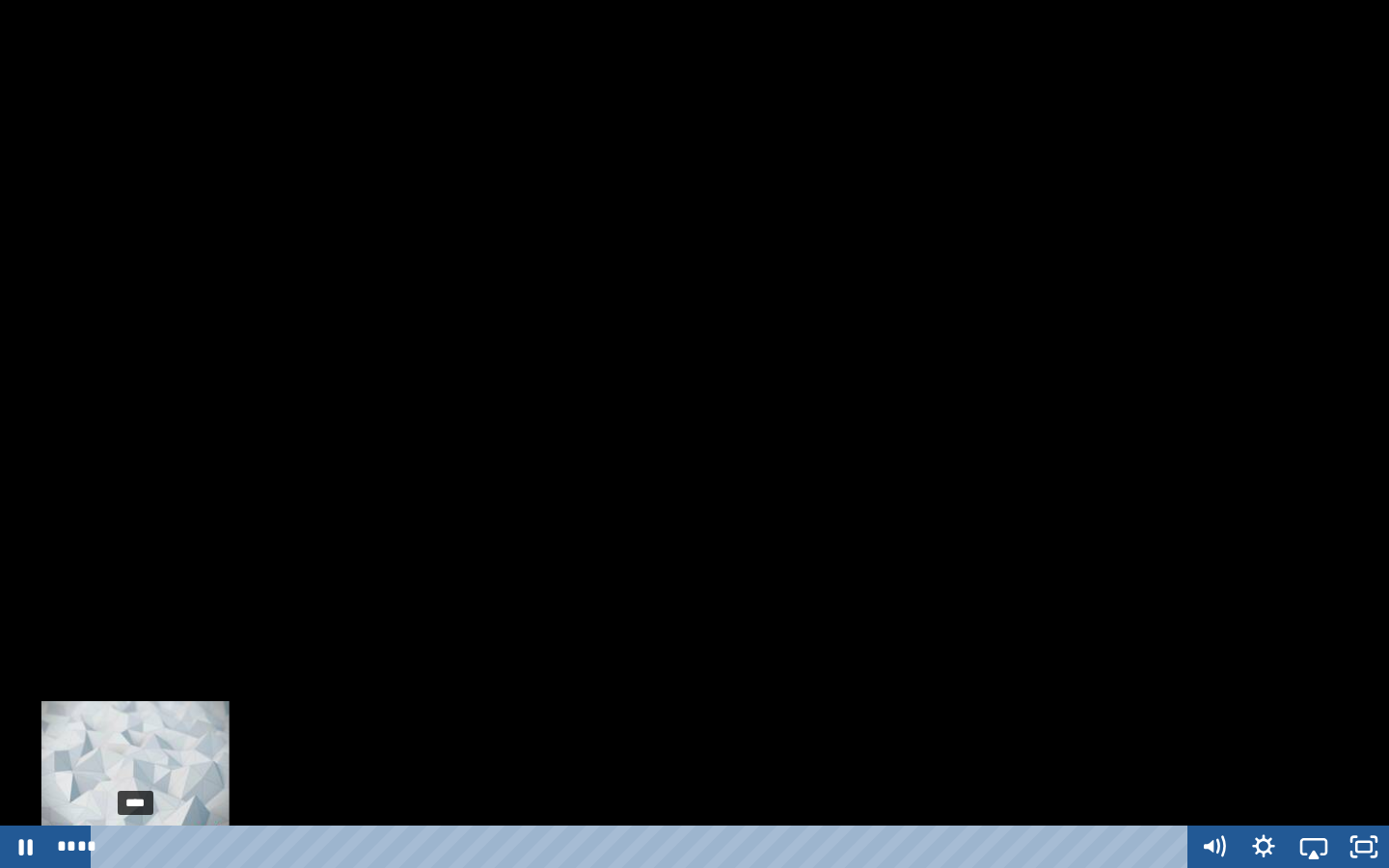 click at bounding box center [135, 847] 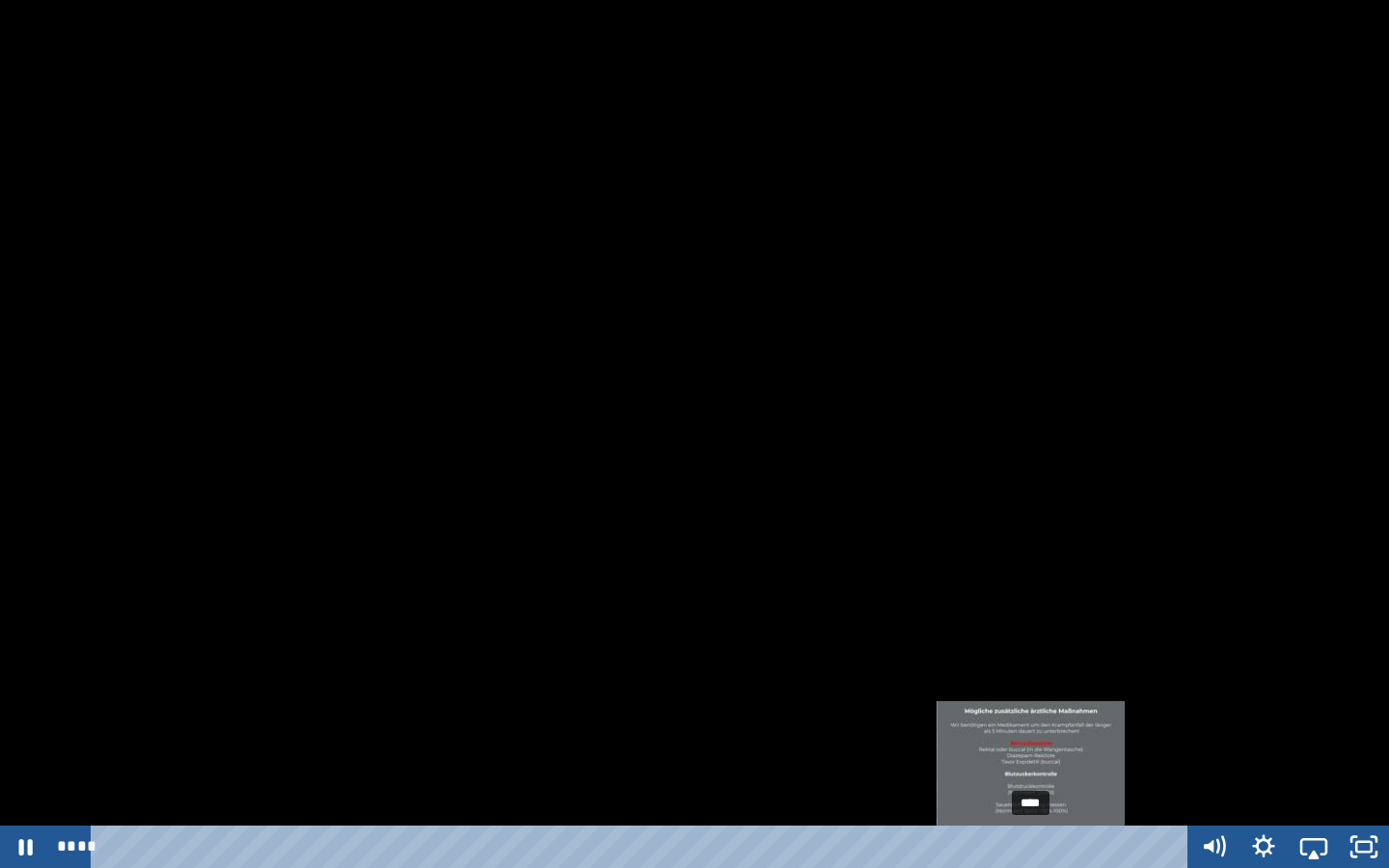 click on "****" at bounding box center (642, 847) 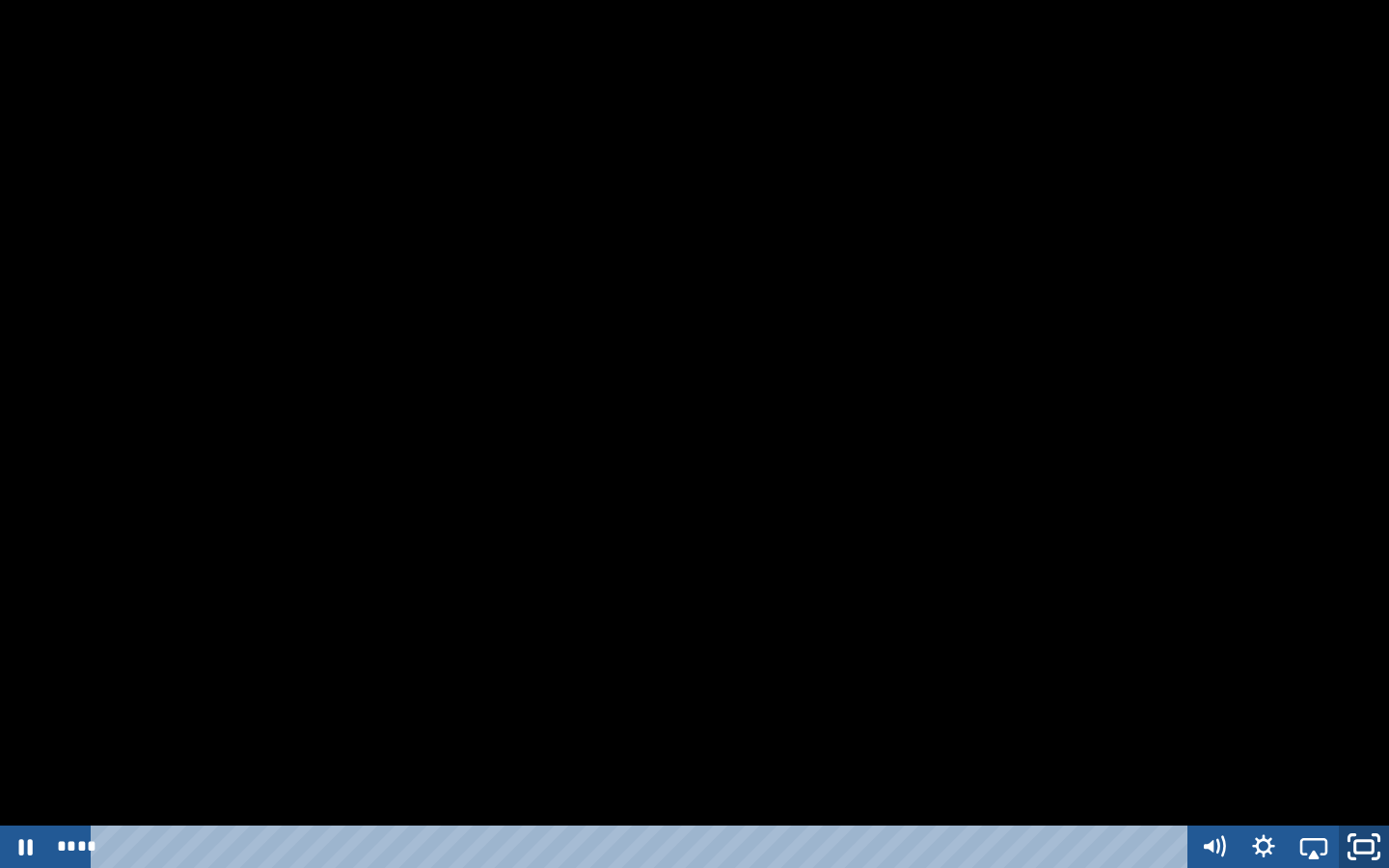 click 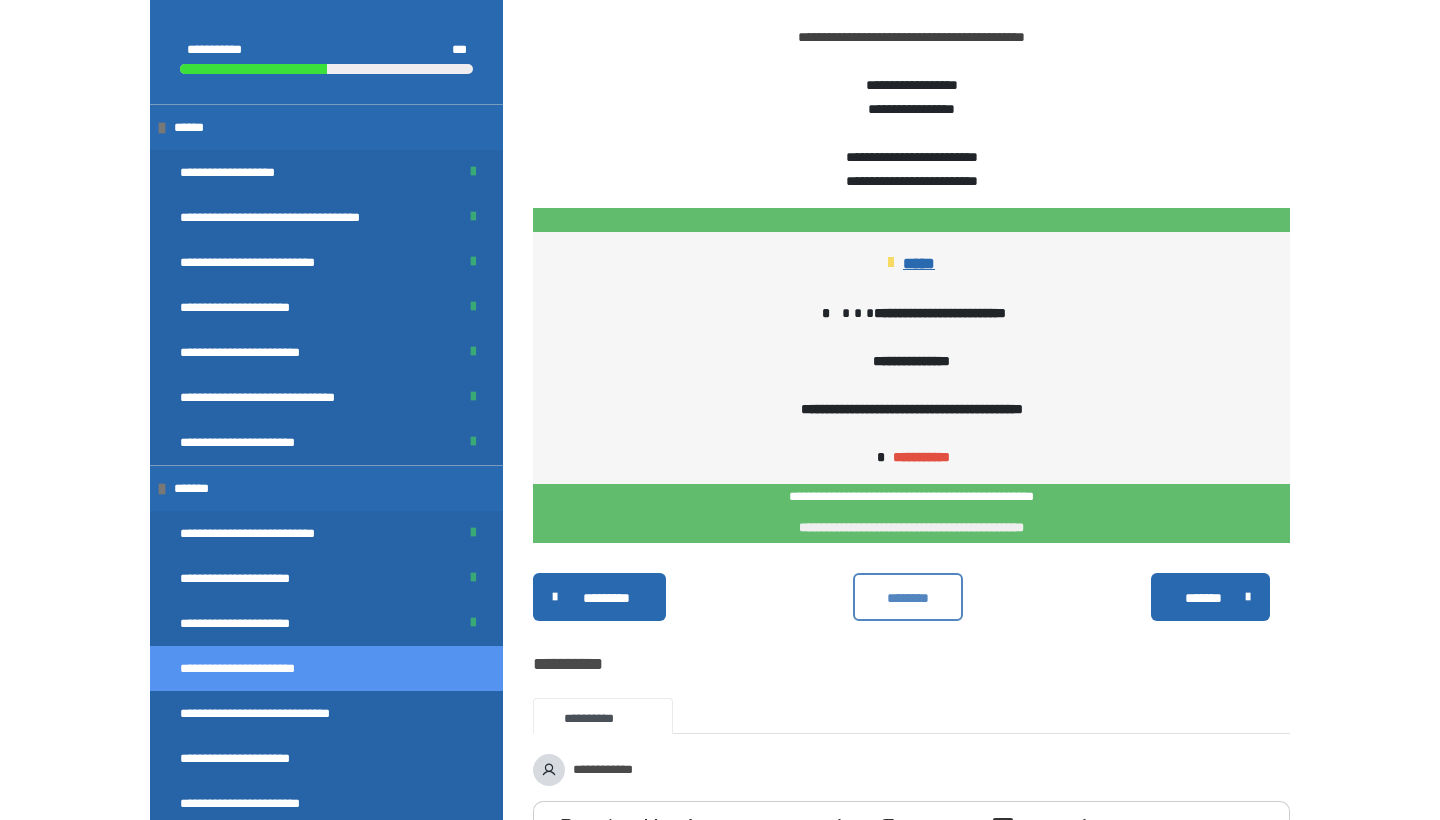 scroll, scrollTop: 2030, scrollLeft: 0, axis: vertical 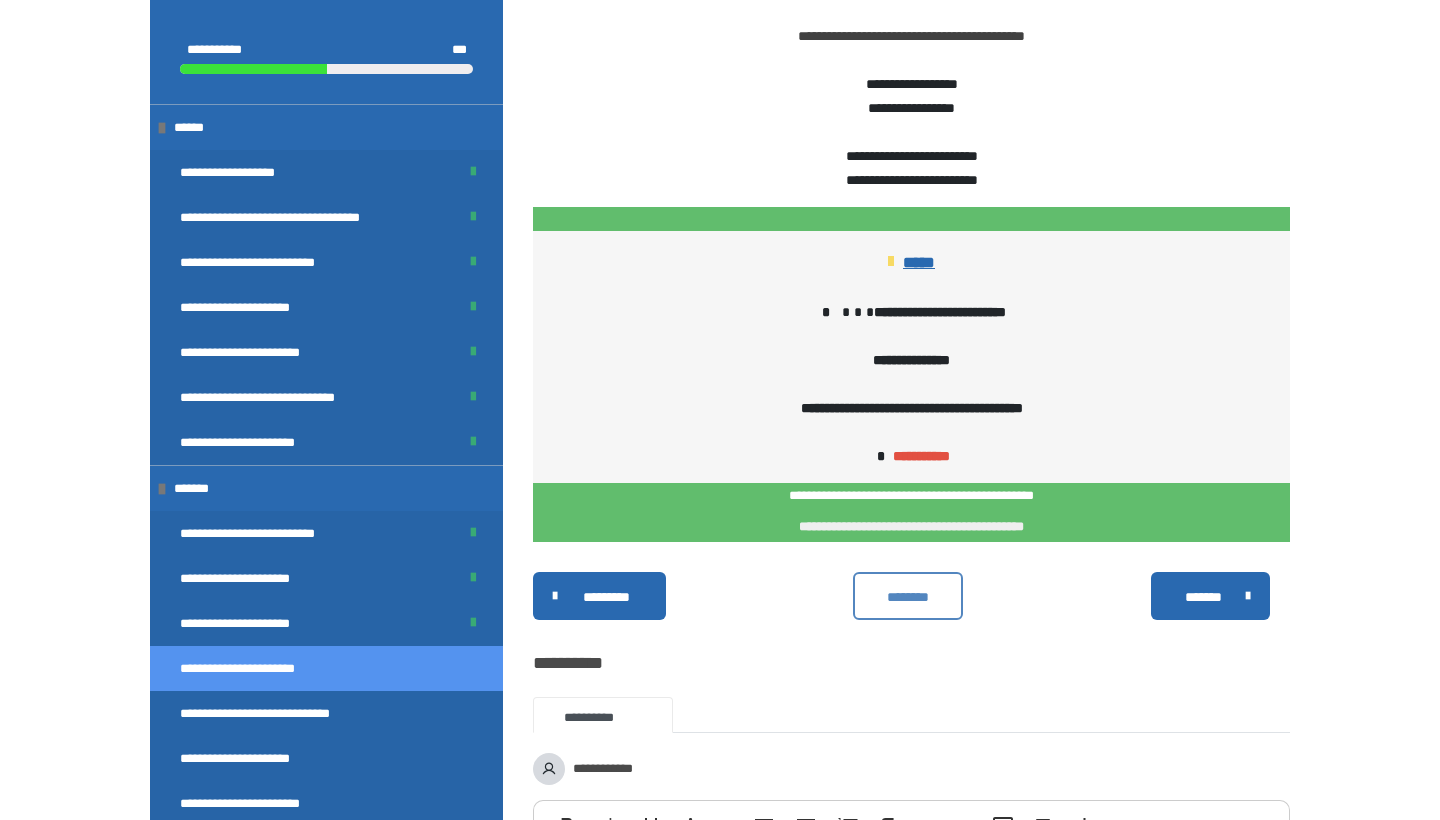 click on "********" at bounding box center (908, 596) 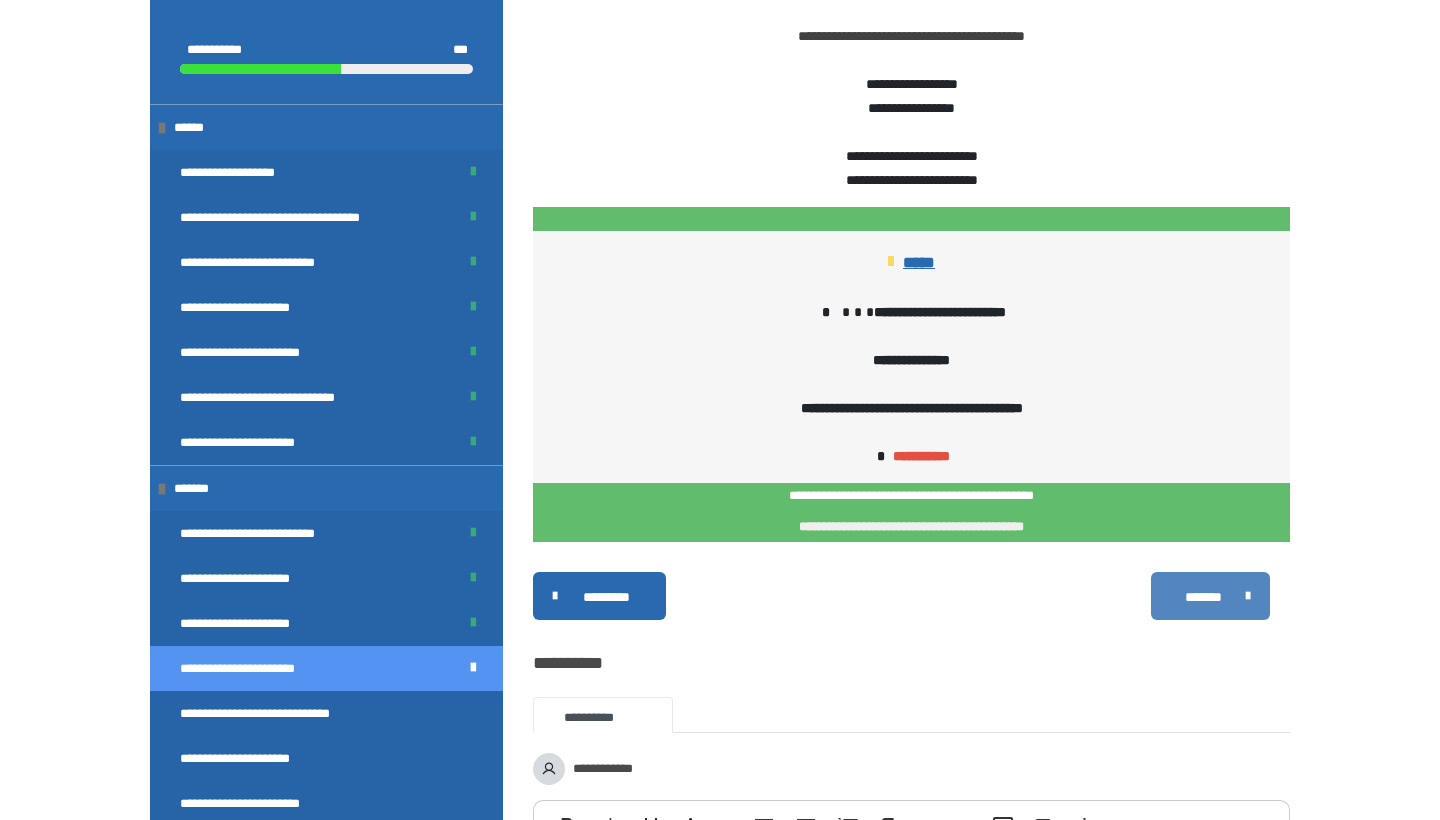 click on "*******" at bounding box center (1203, 597) 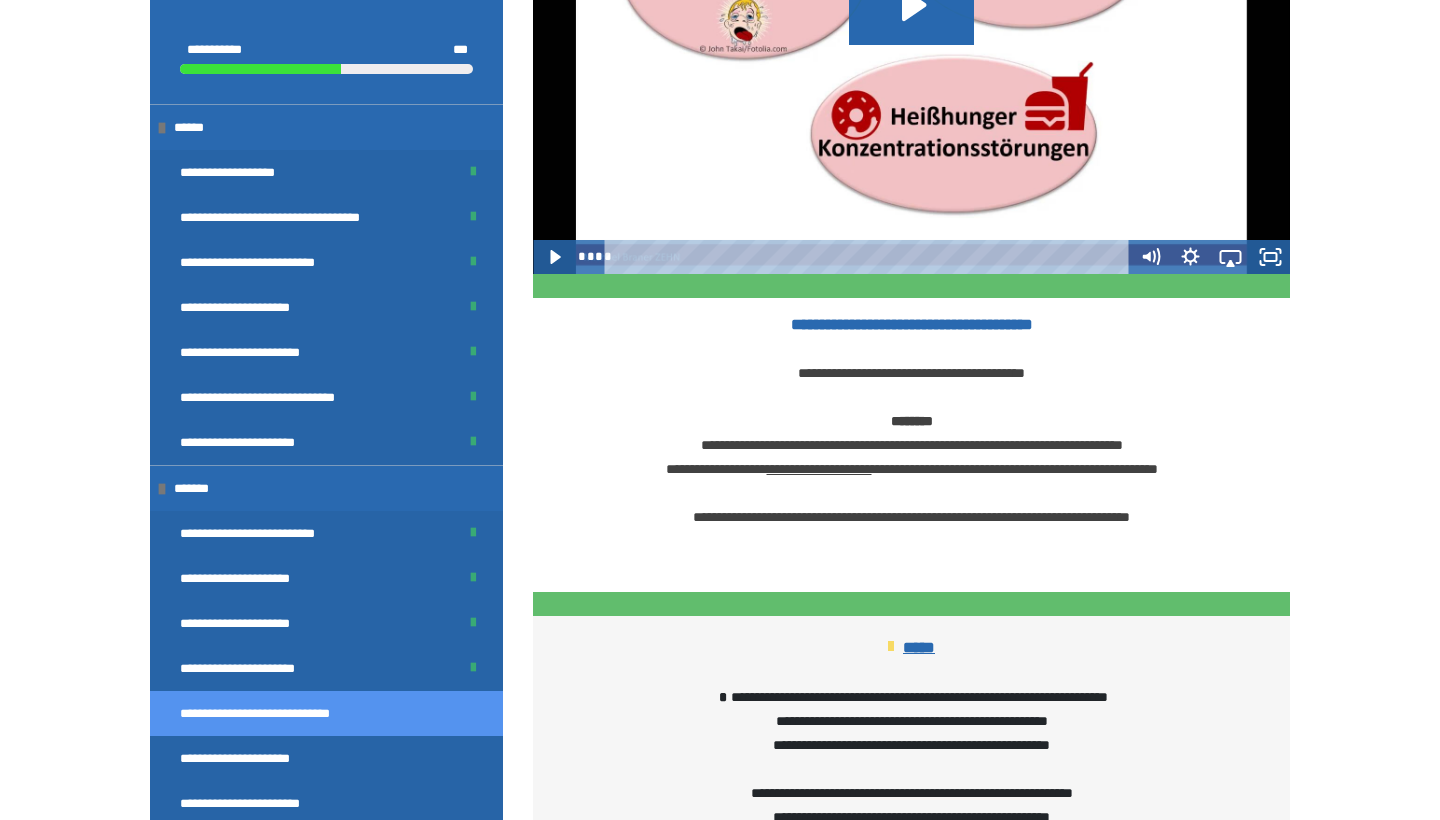 scroll, scrollTop: 1696, scrollLeft: 0, axis: vertical 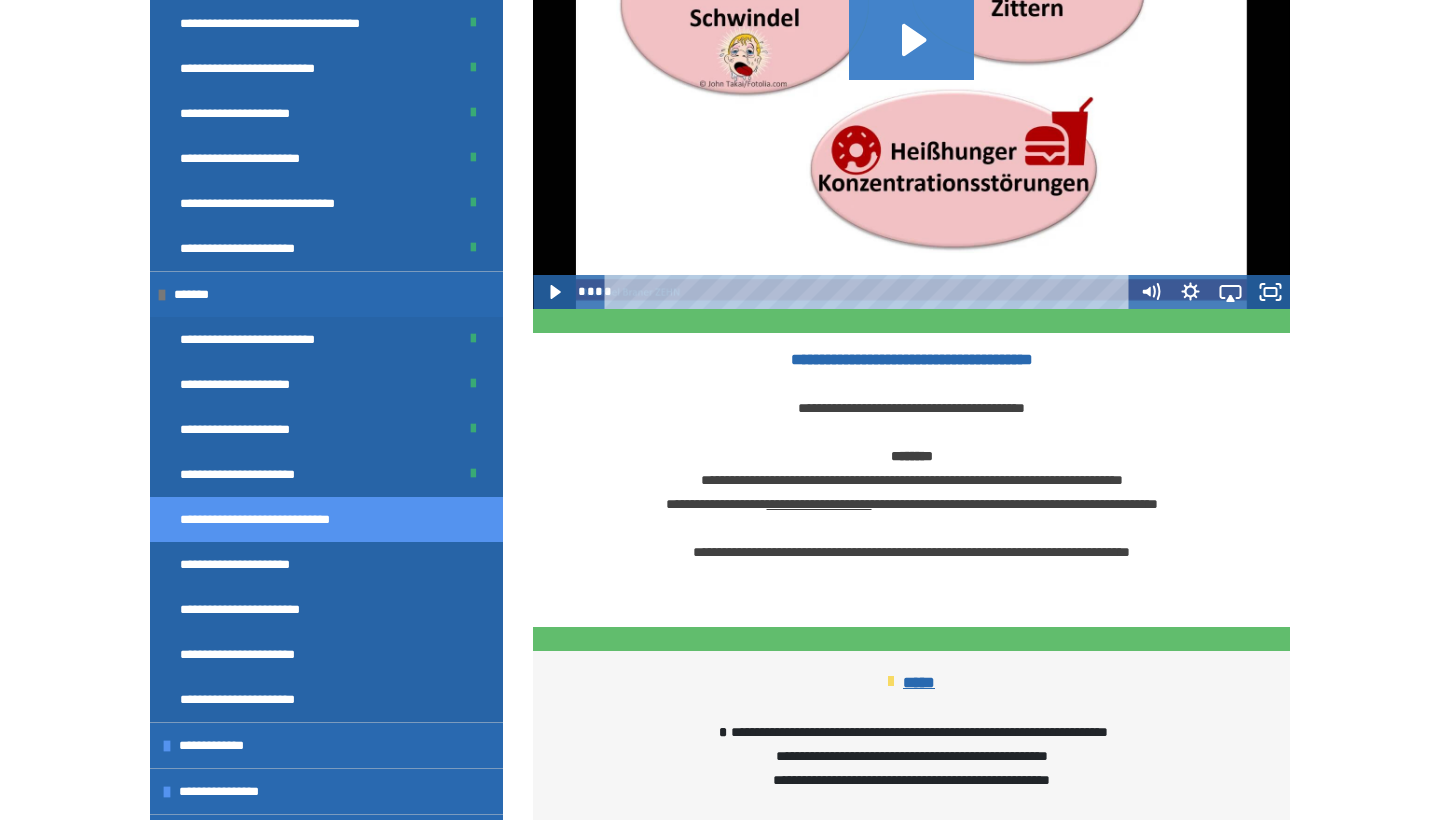 click 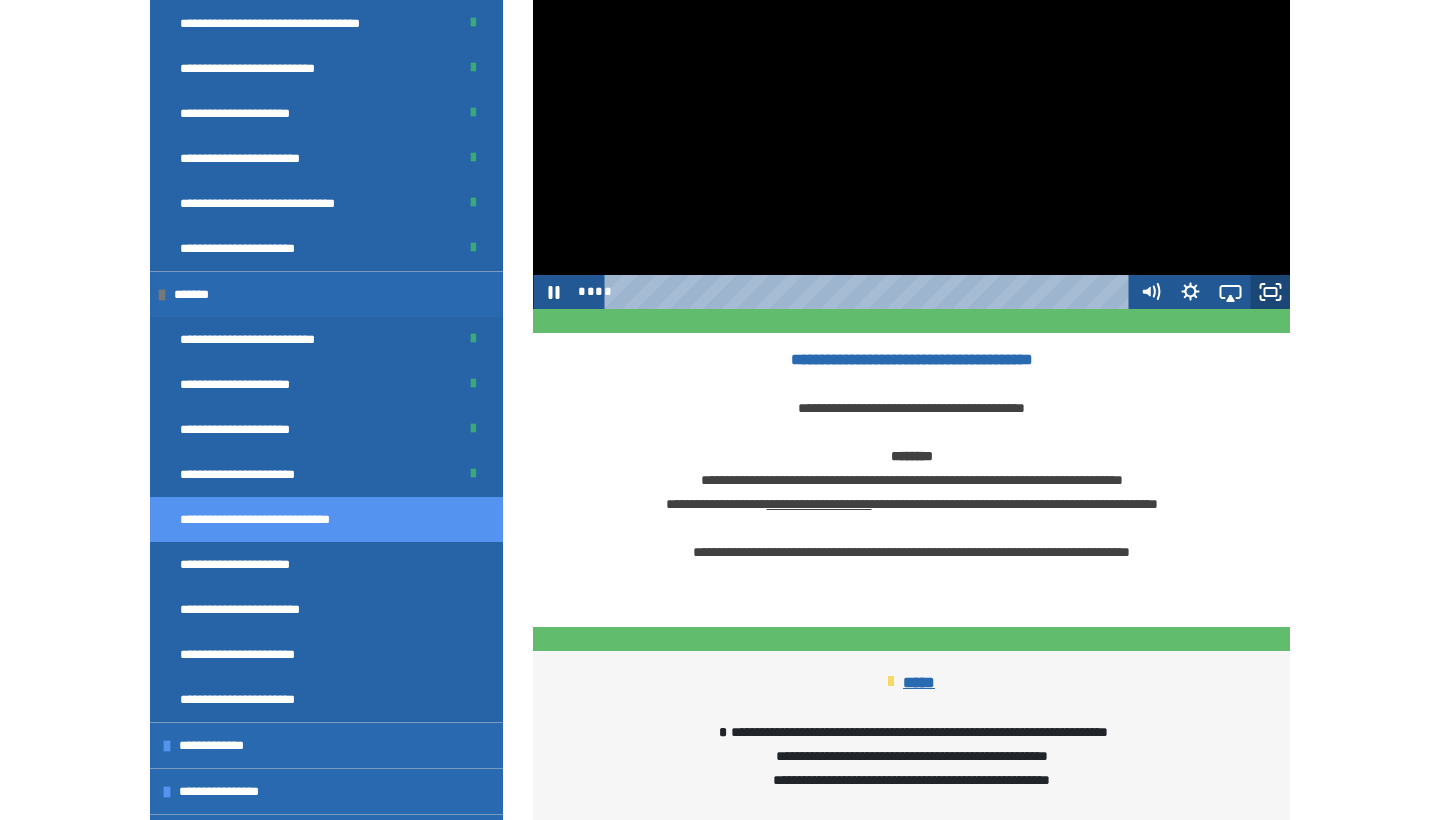 click 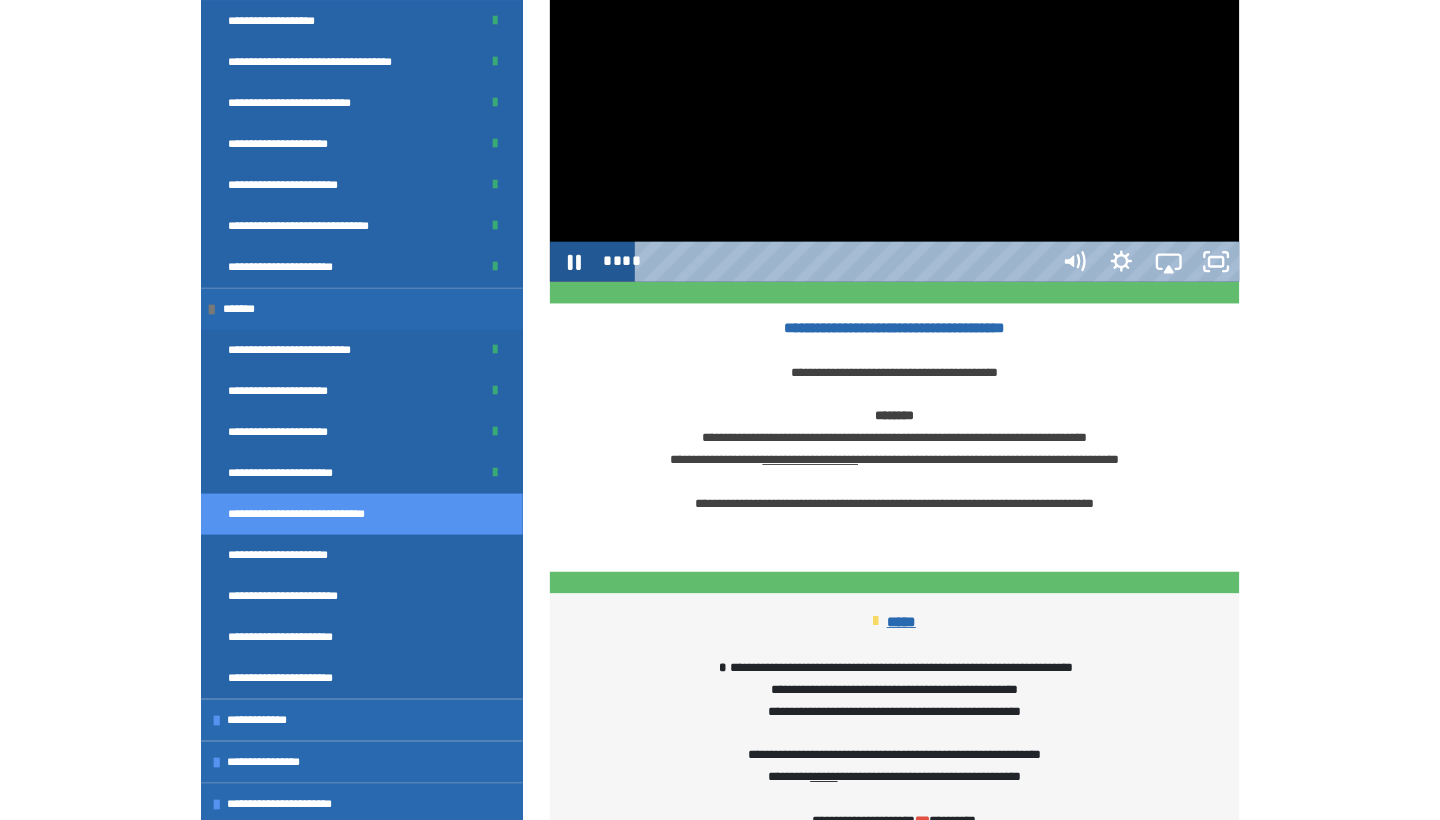 scroll, scrollTop: 149, scrollLeft: 0, axis: vertical 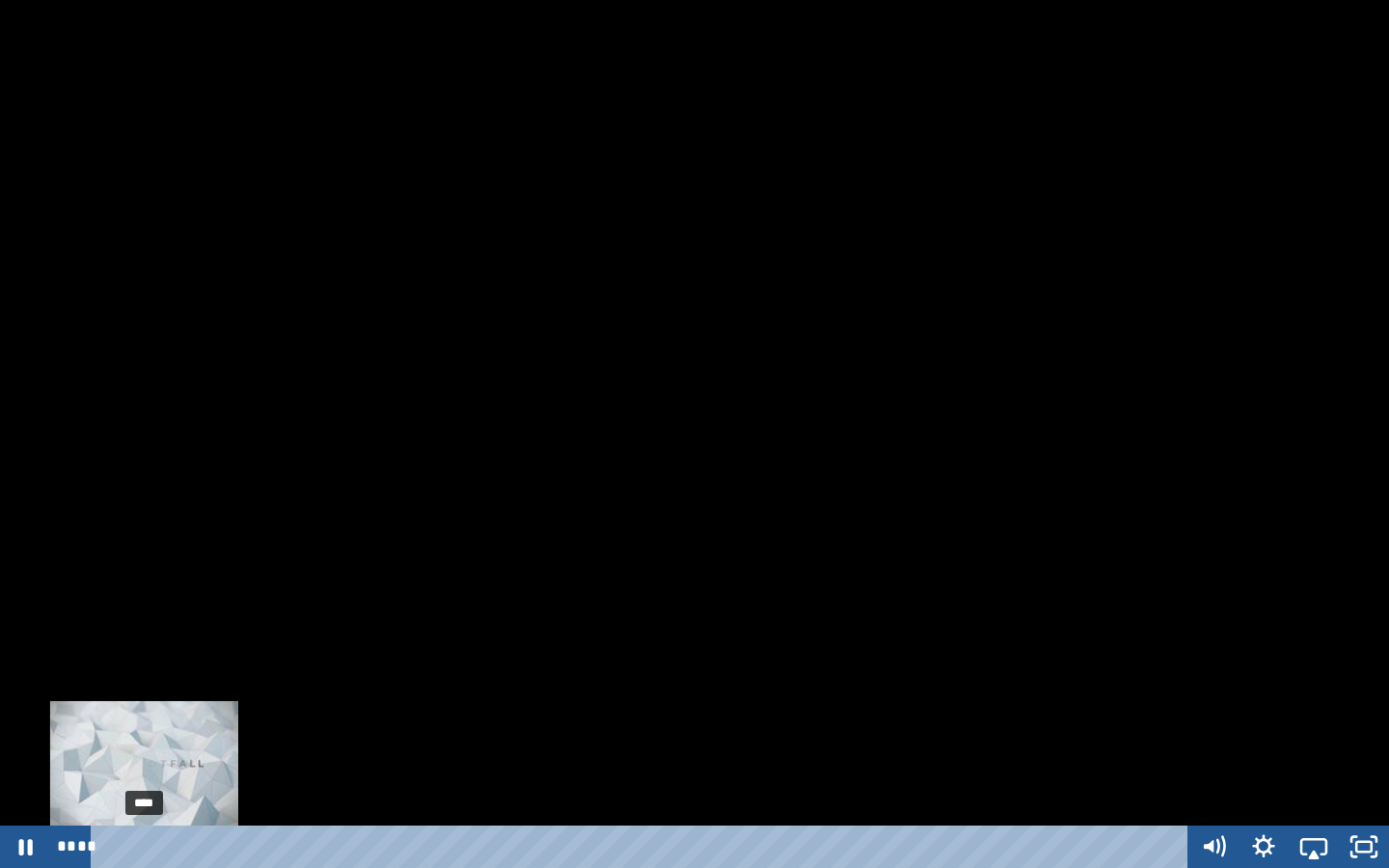 click on "****" at bounding box center [642, 847] 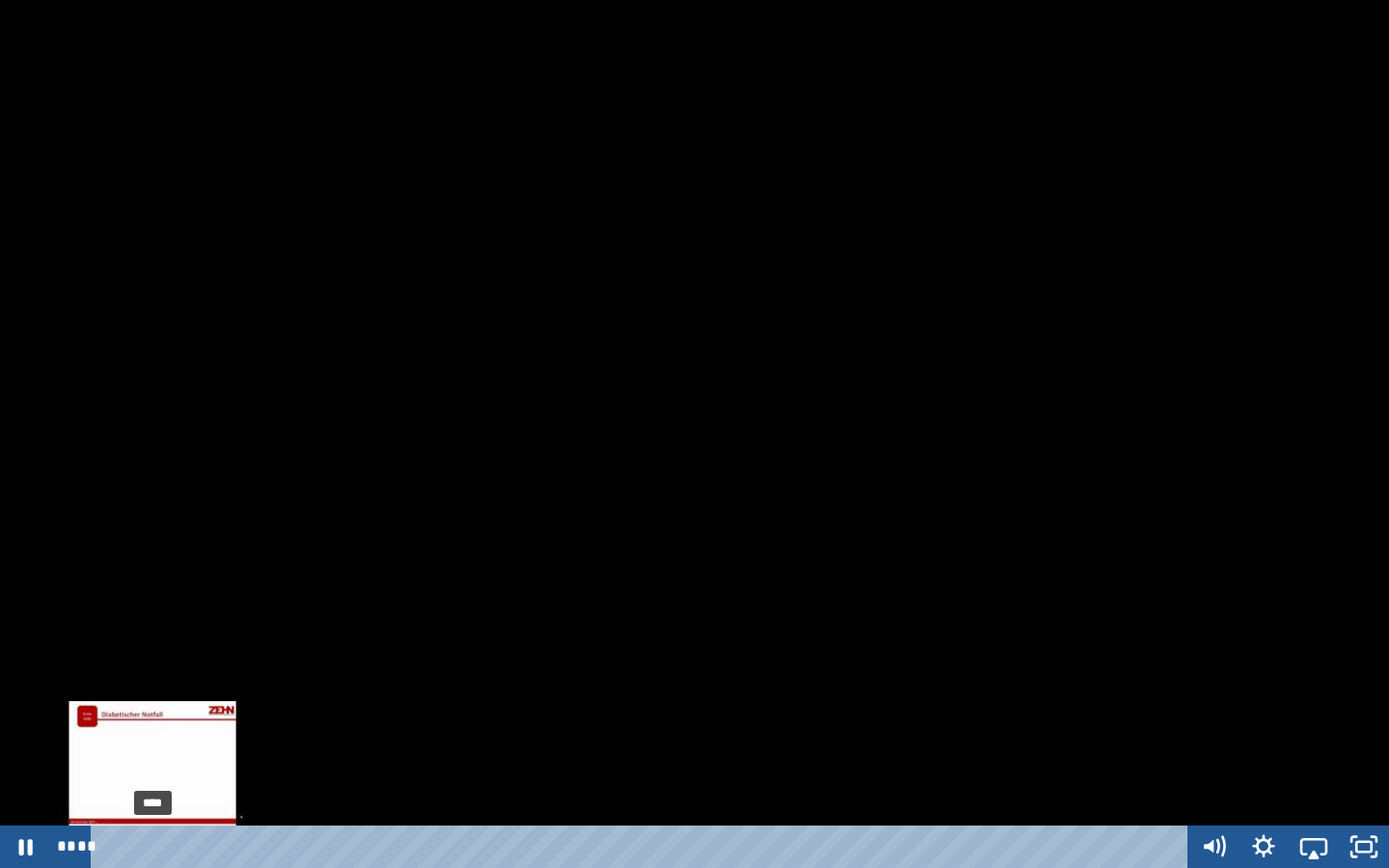 click at bounding box center (152, 847) 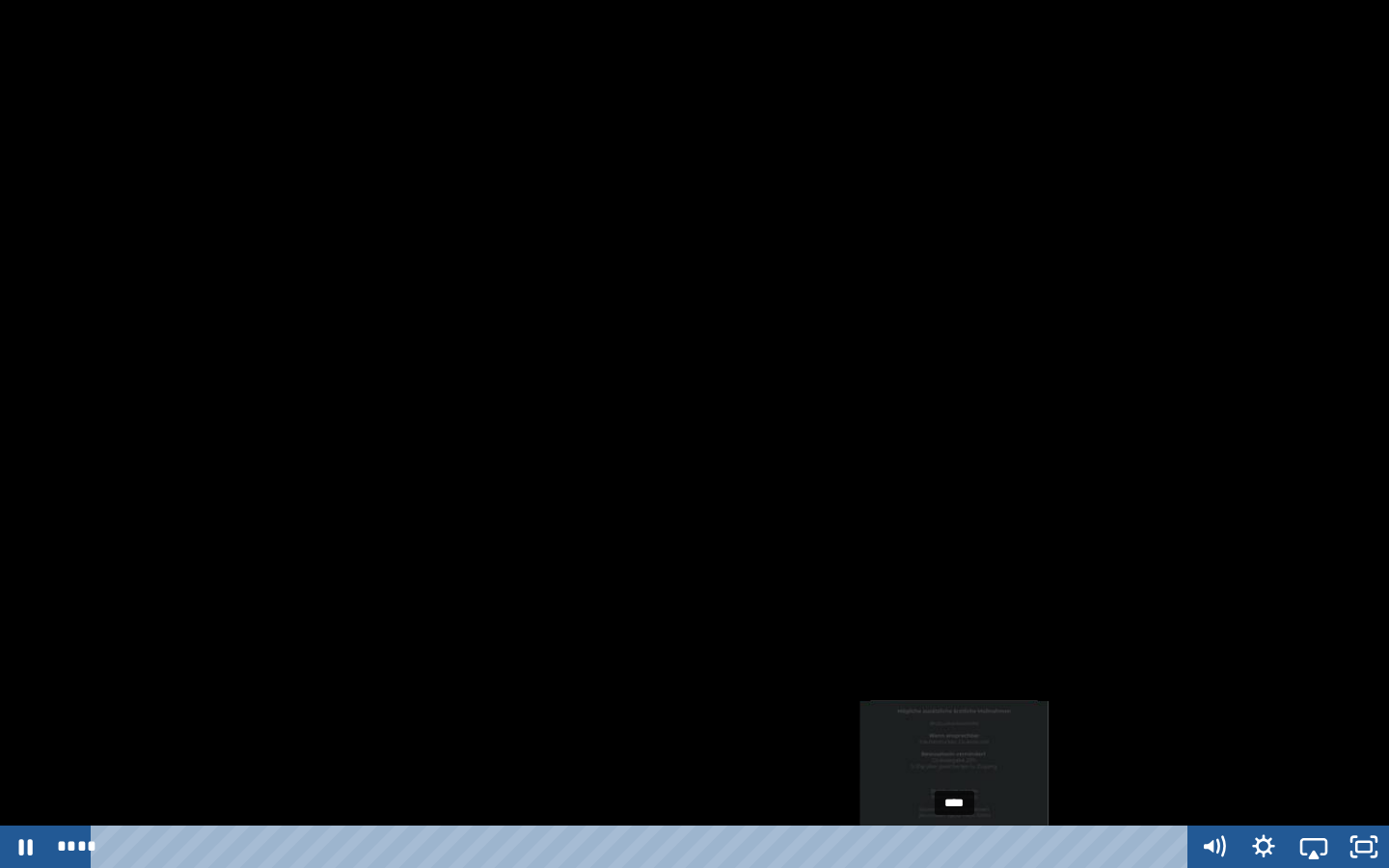 click on "****" at bounding box center (642, 847) 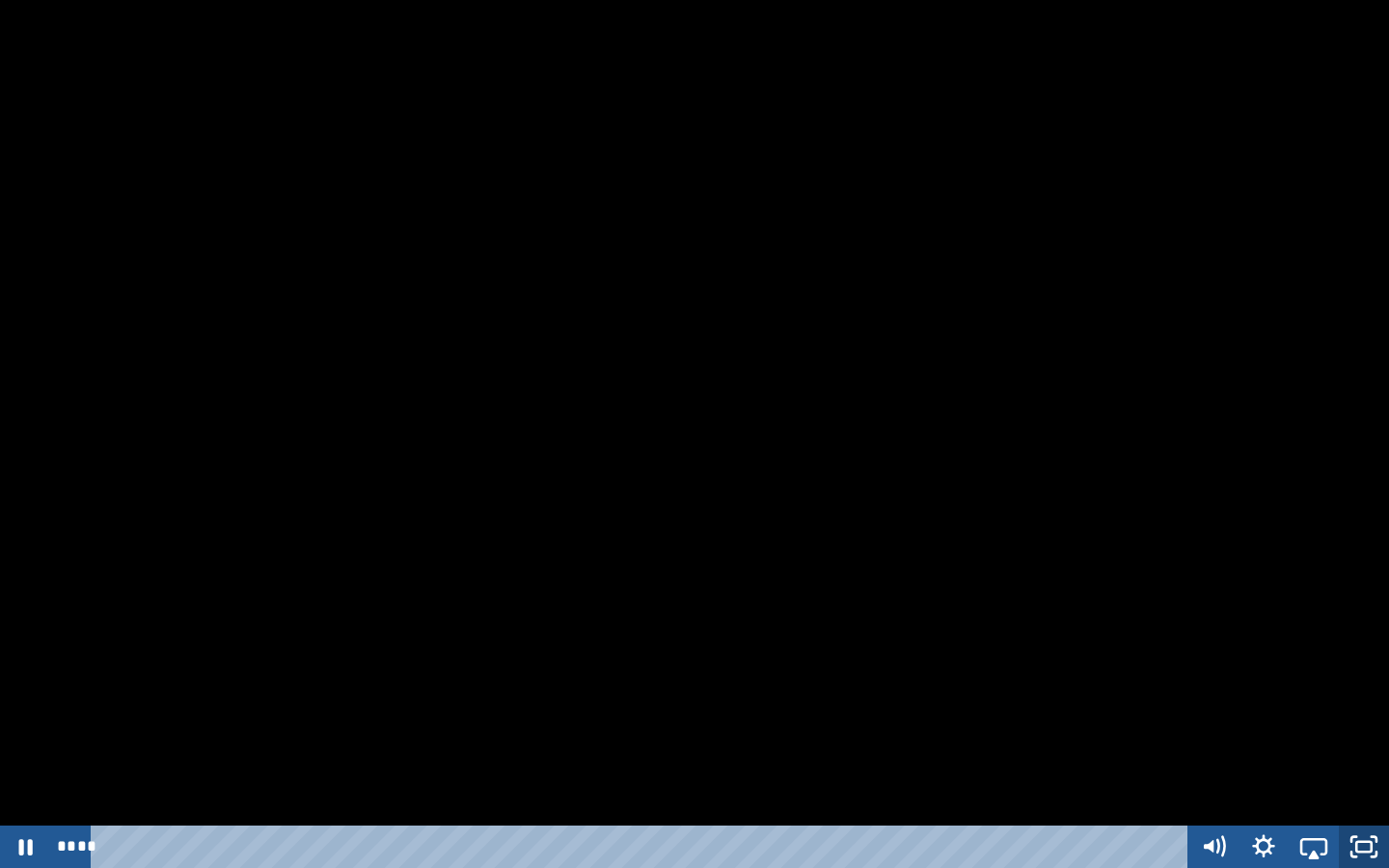 click 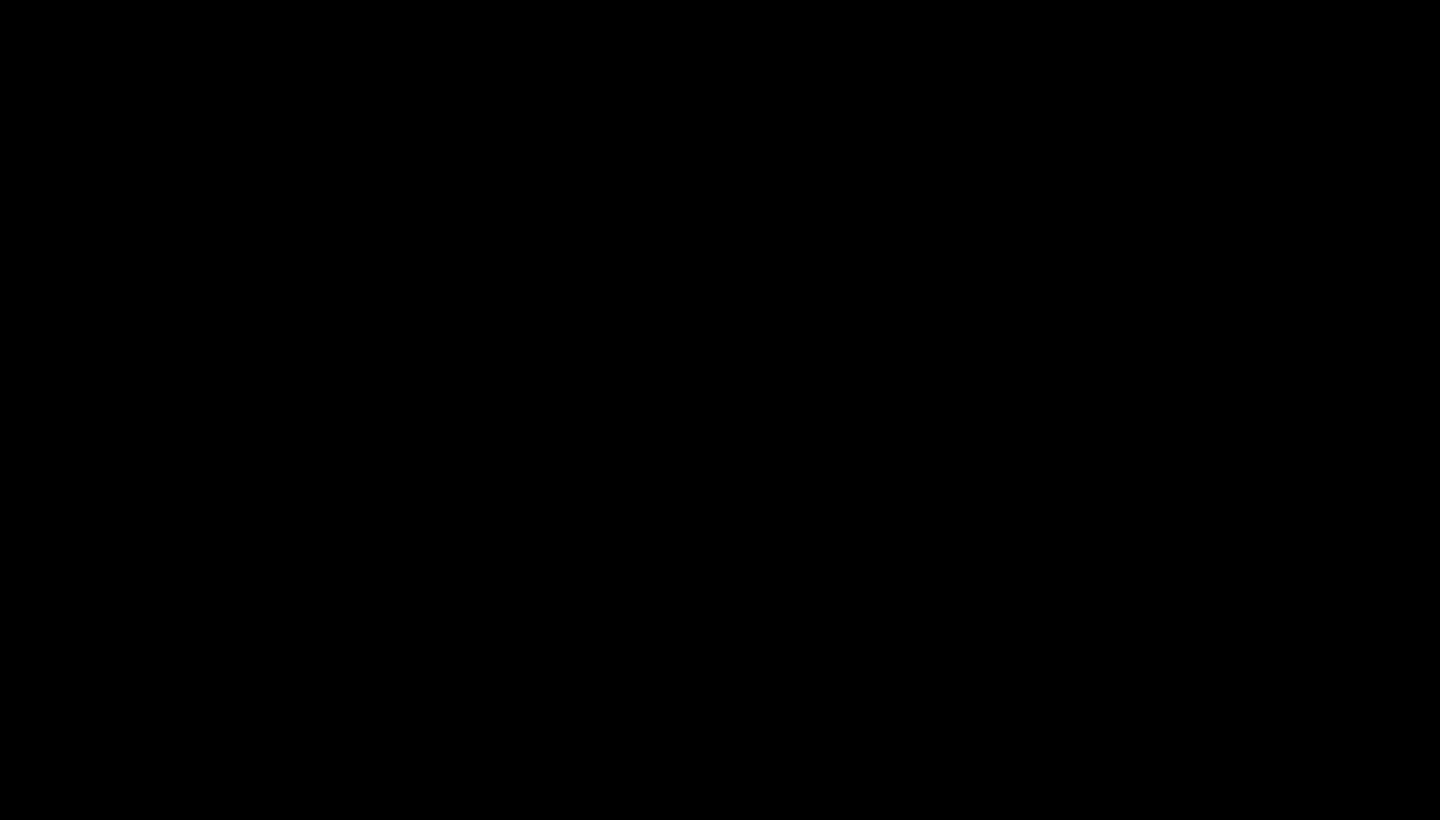 scroll, scrollTop: 2456, scrollLeft: 0, axis: vertical 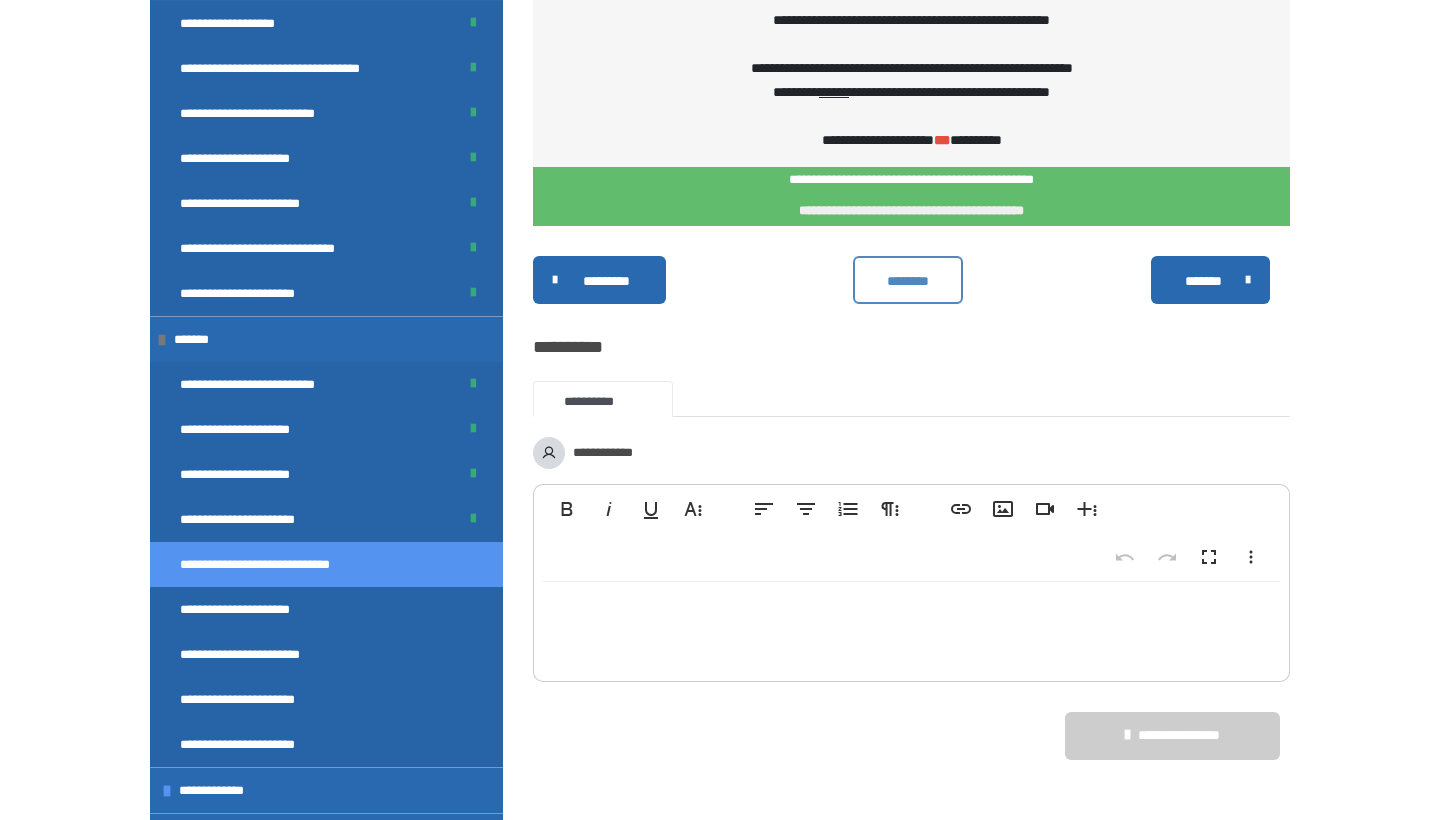 click on "********" at bounding box center (908, 280) 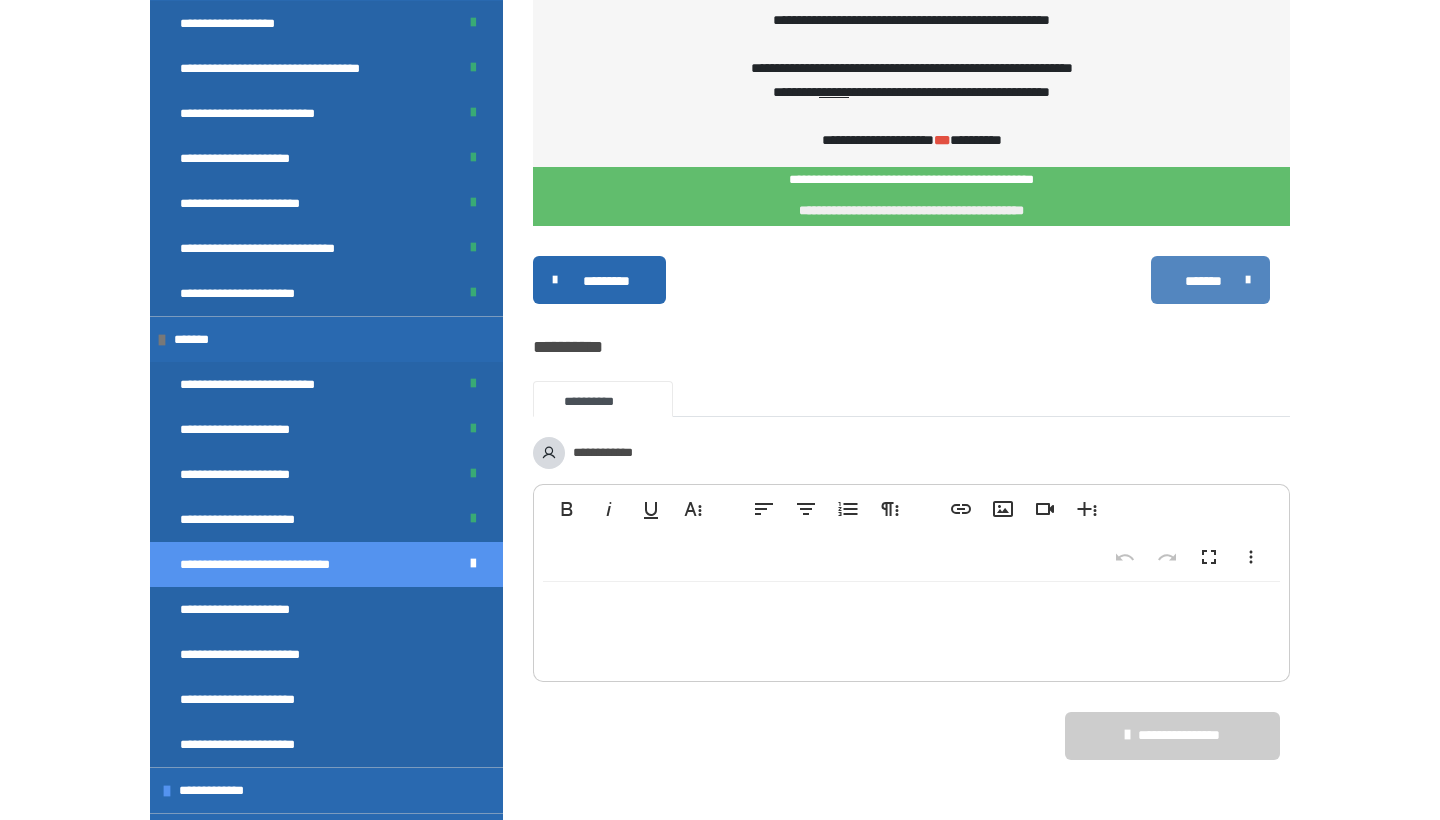 click on "*******" at bounding box center (1203, 281) 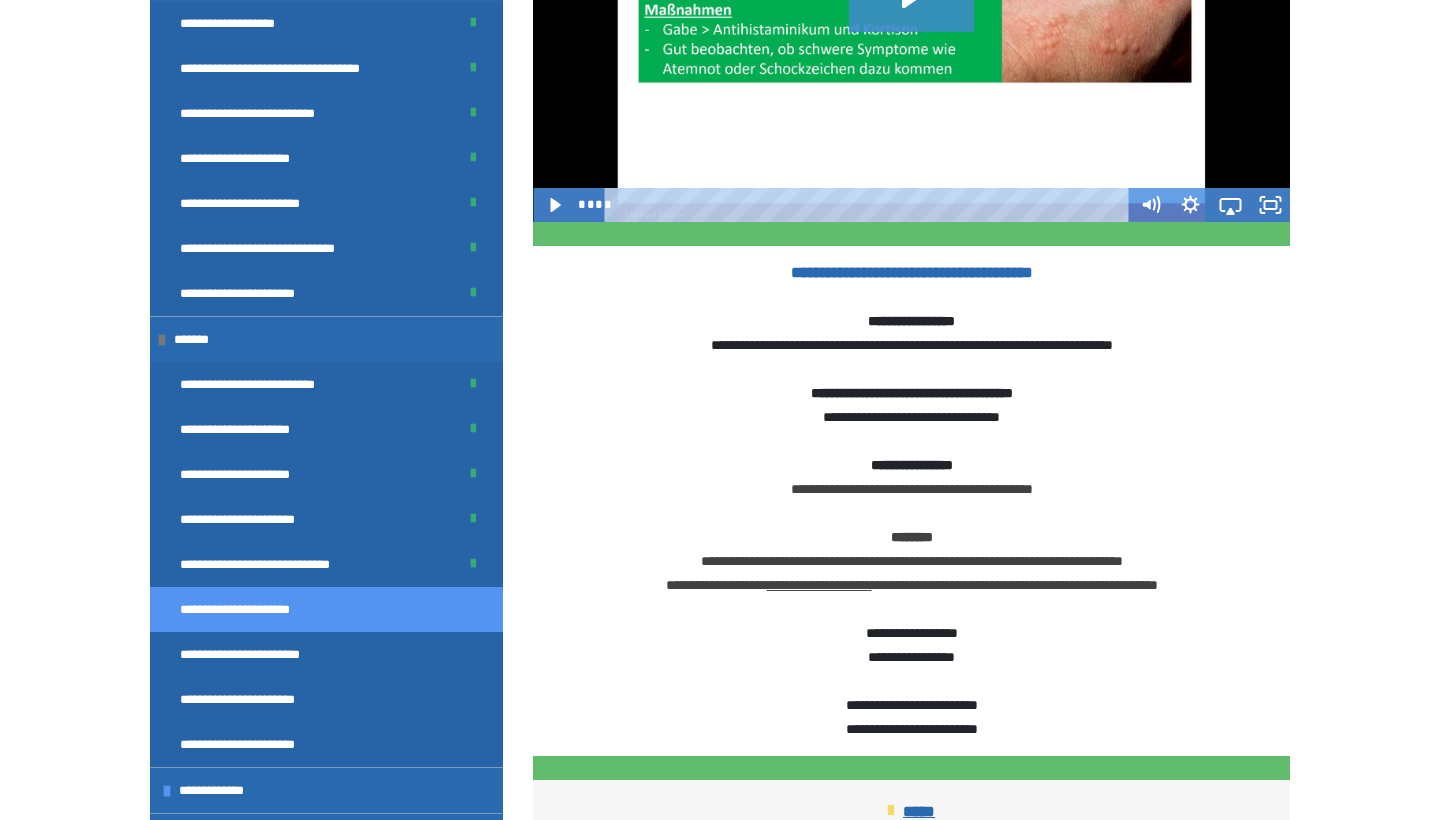 scroll, scrollTop: 1138, scrollLeft: 0, axis: vertical 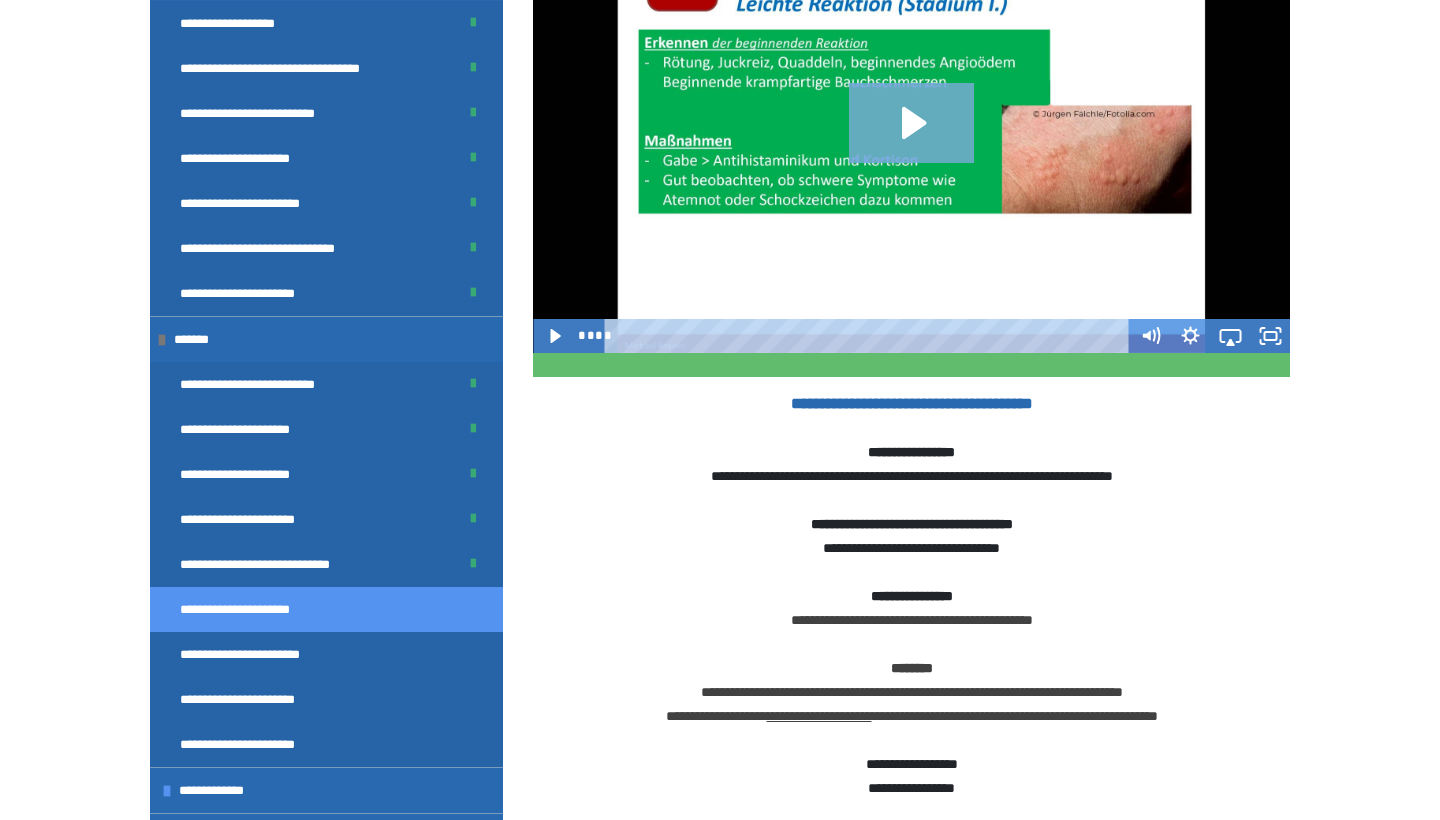 click 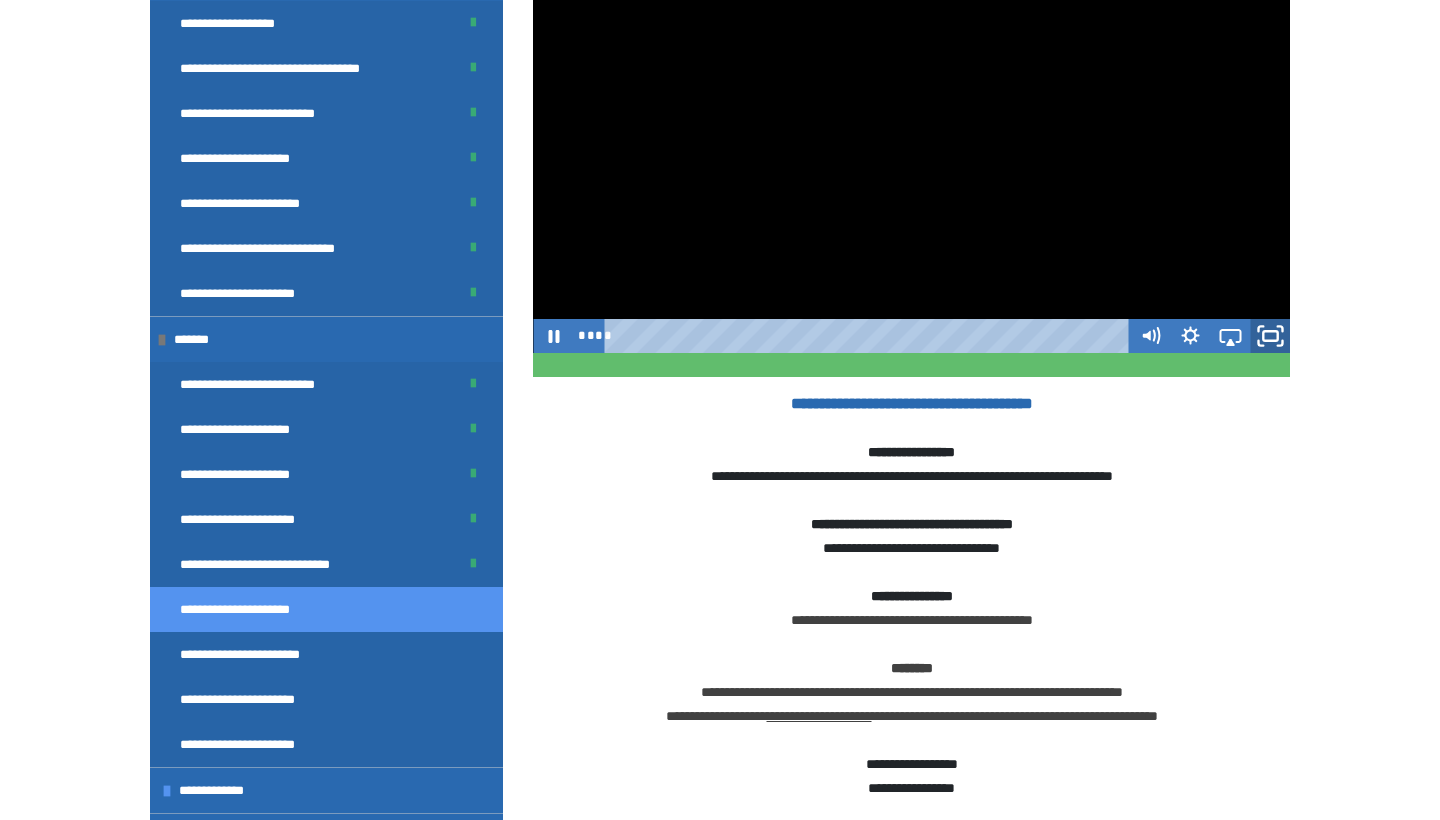 click 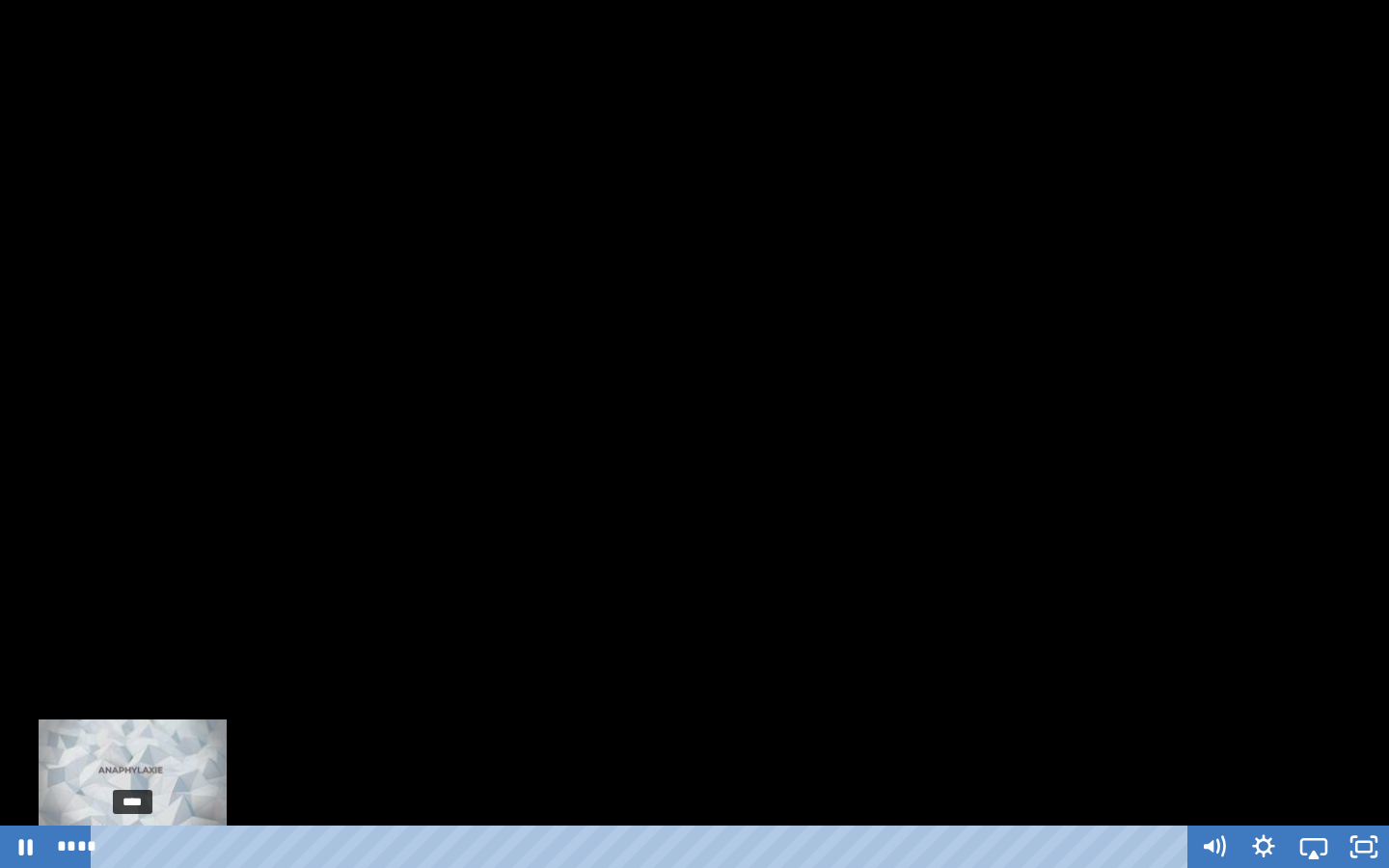 click on "****" at bounding box center (642, 847) 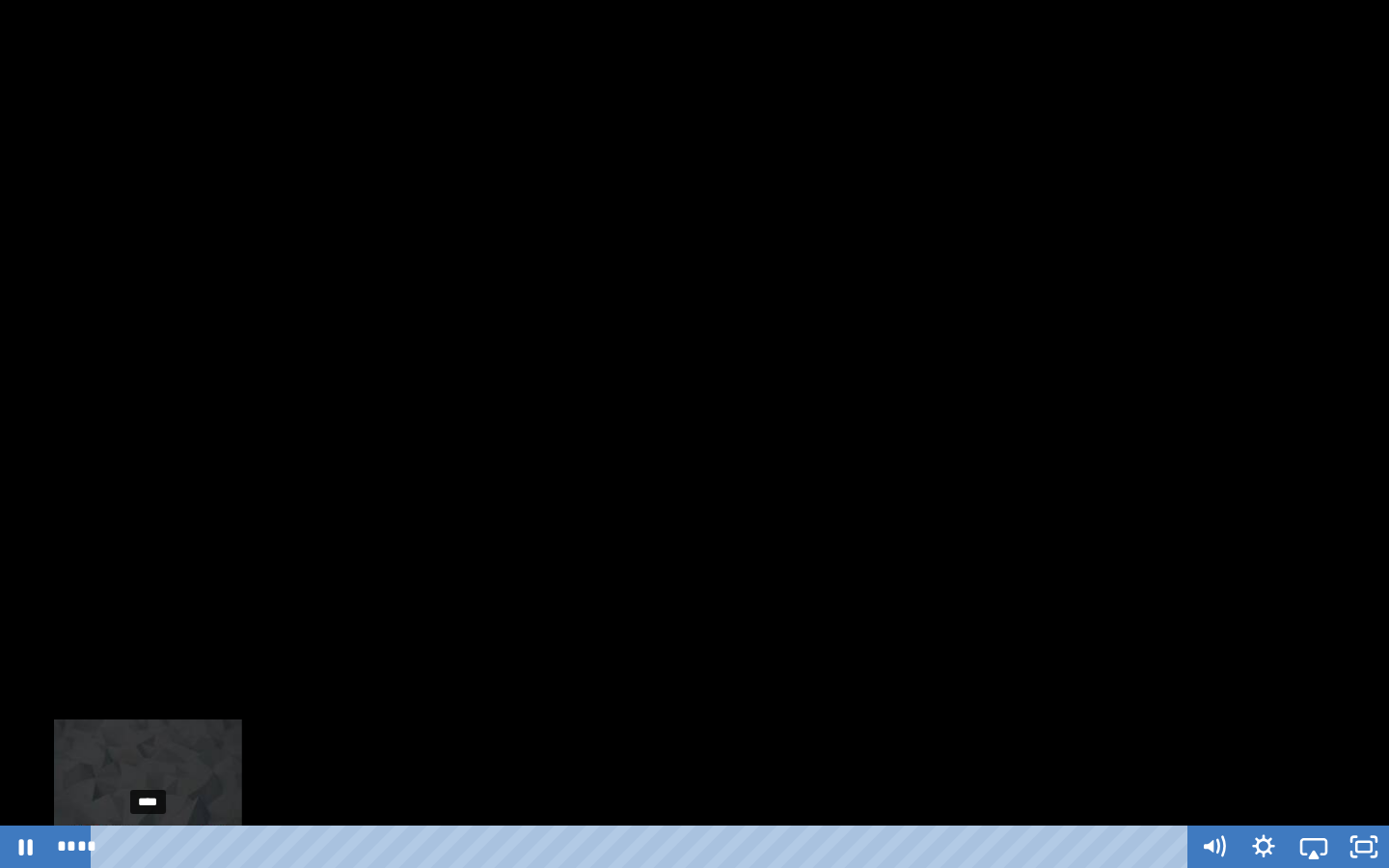 click on "****" at bounding box center [642, 847] 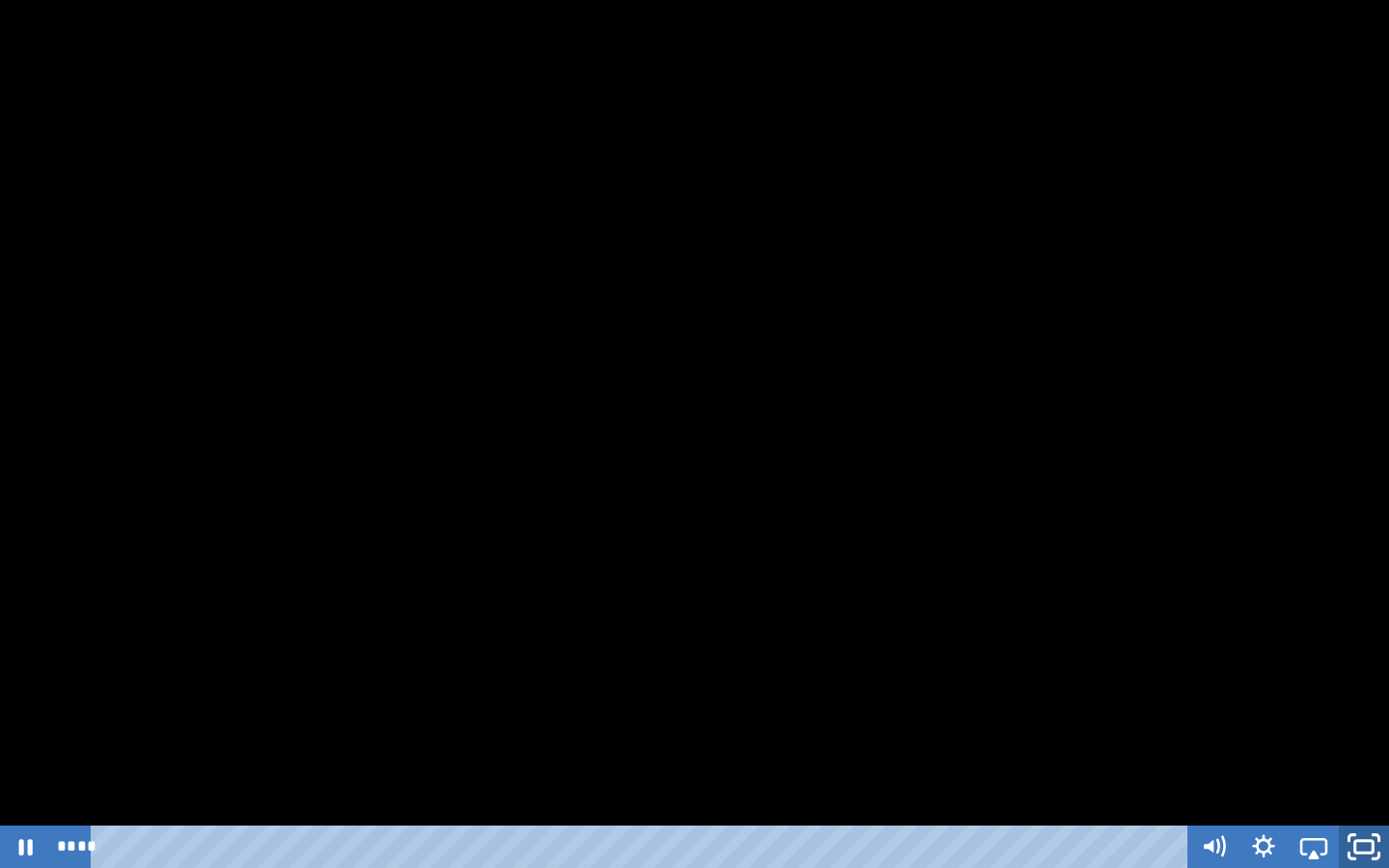 click 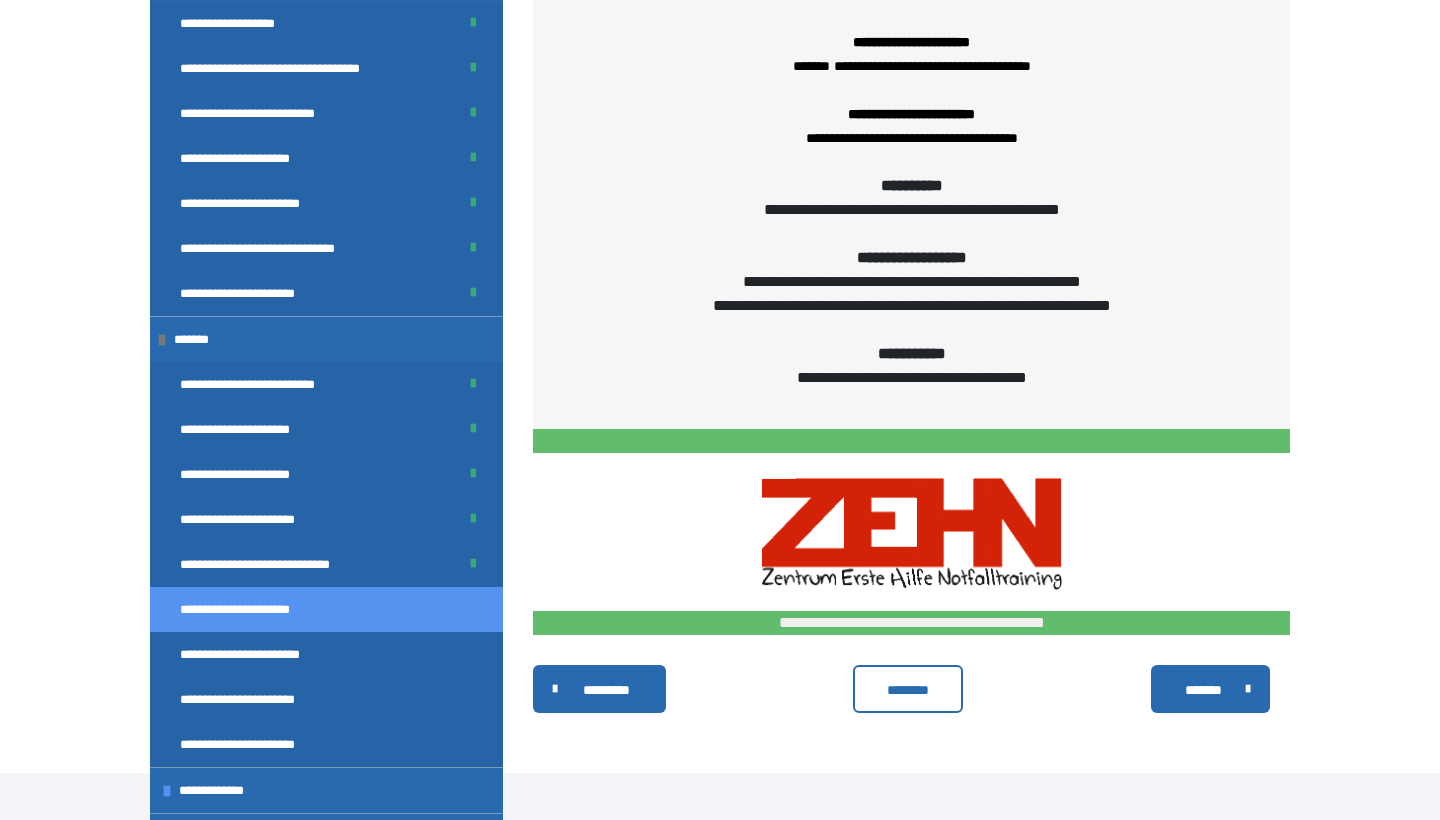 scroll, scrollTop: 2184, scrollLeft: 0, axis: vertical 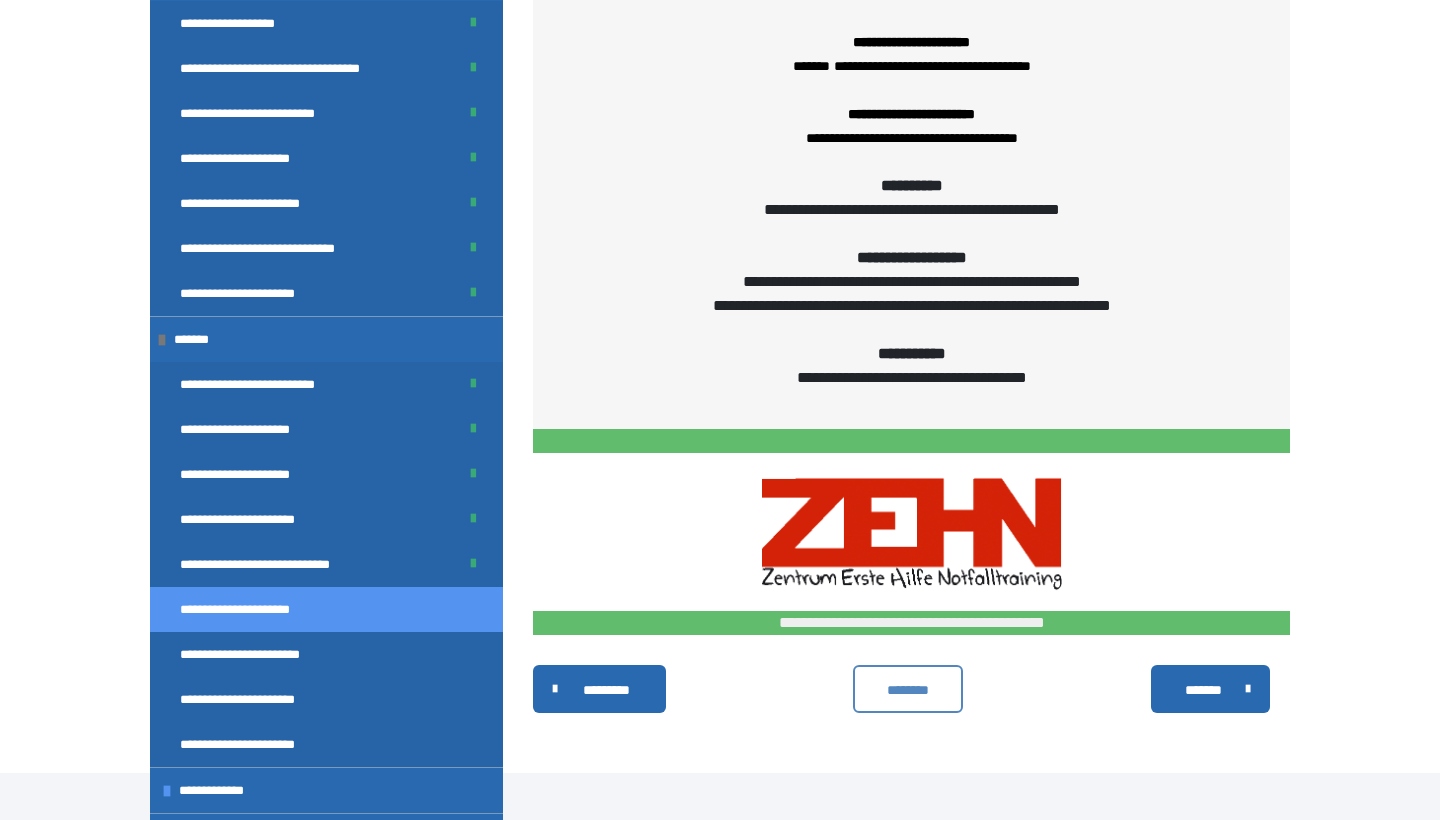 click on "********" at bounding box center (908, 690) 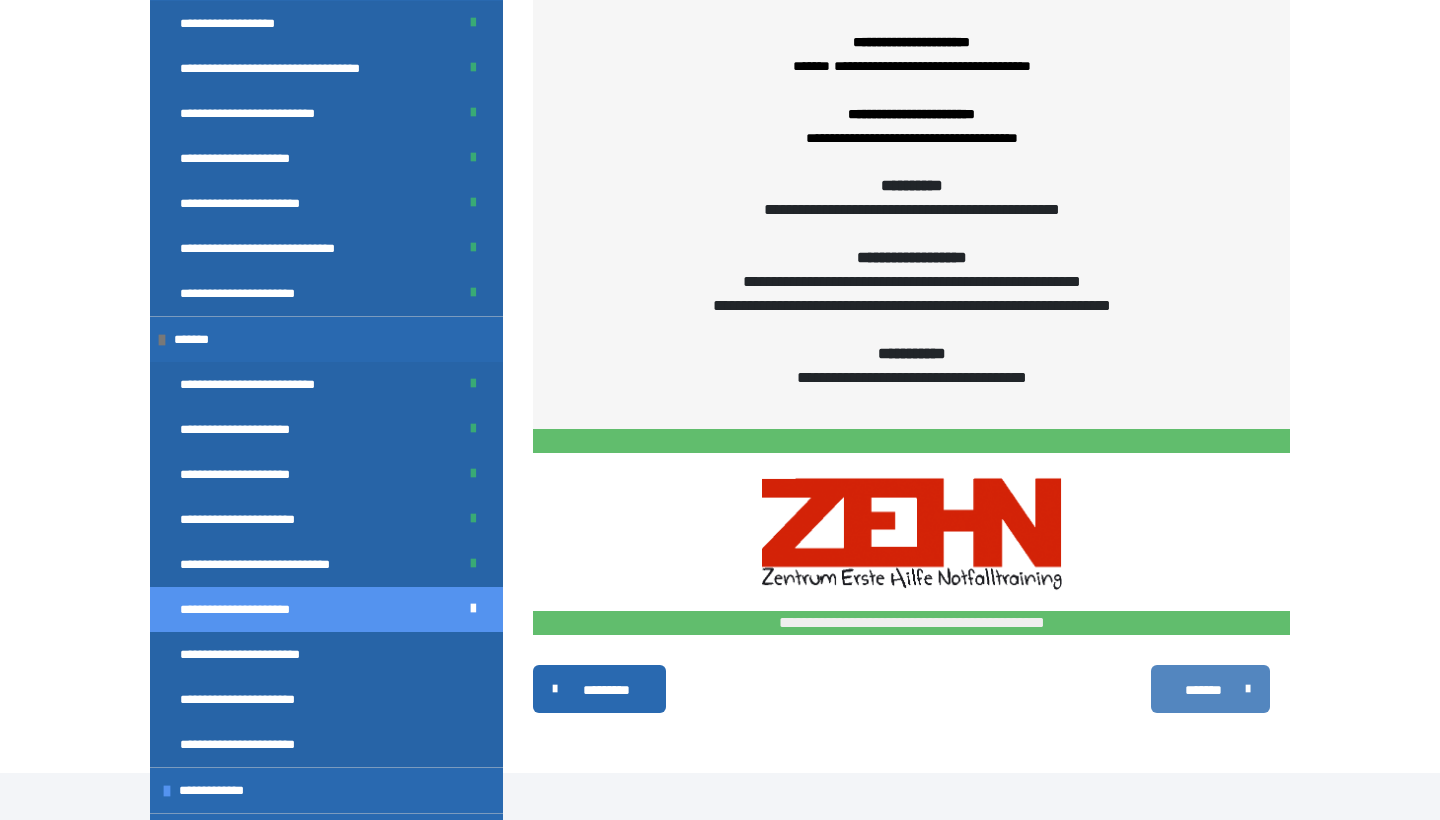 click on "*******" at bounding box center [1210, 689] 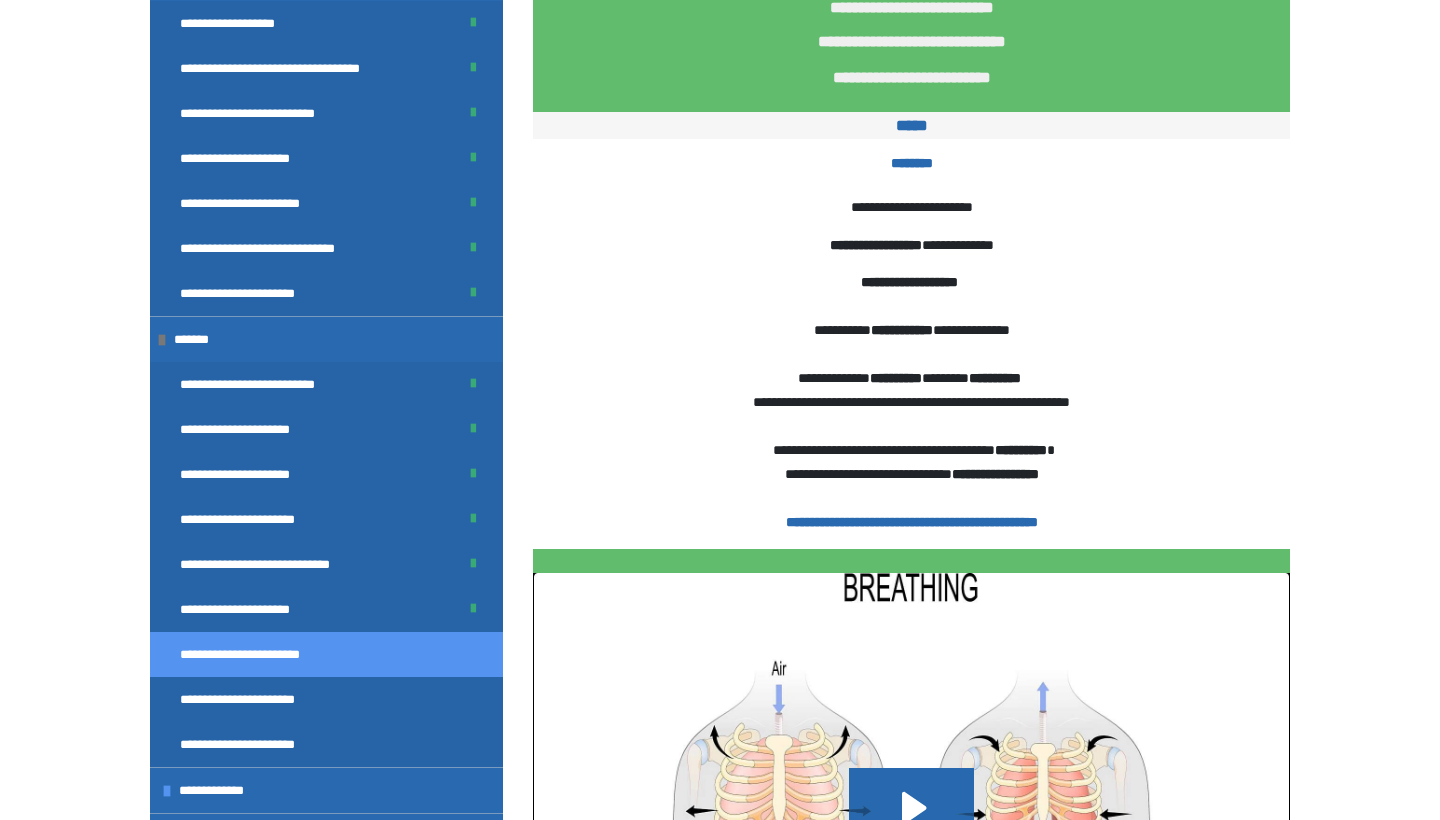 scroll, scrollTop: 0, scrollLeft: 0, axis: both 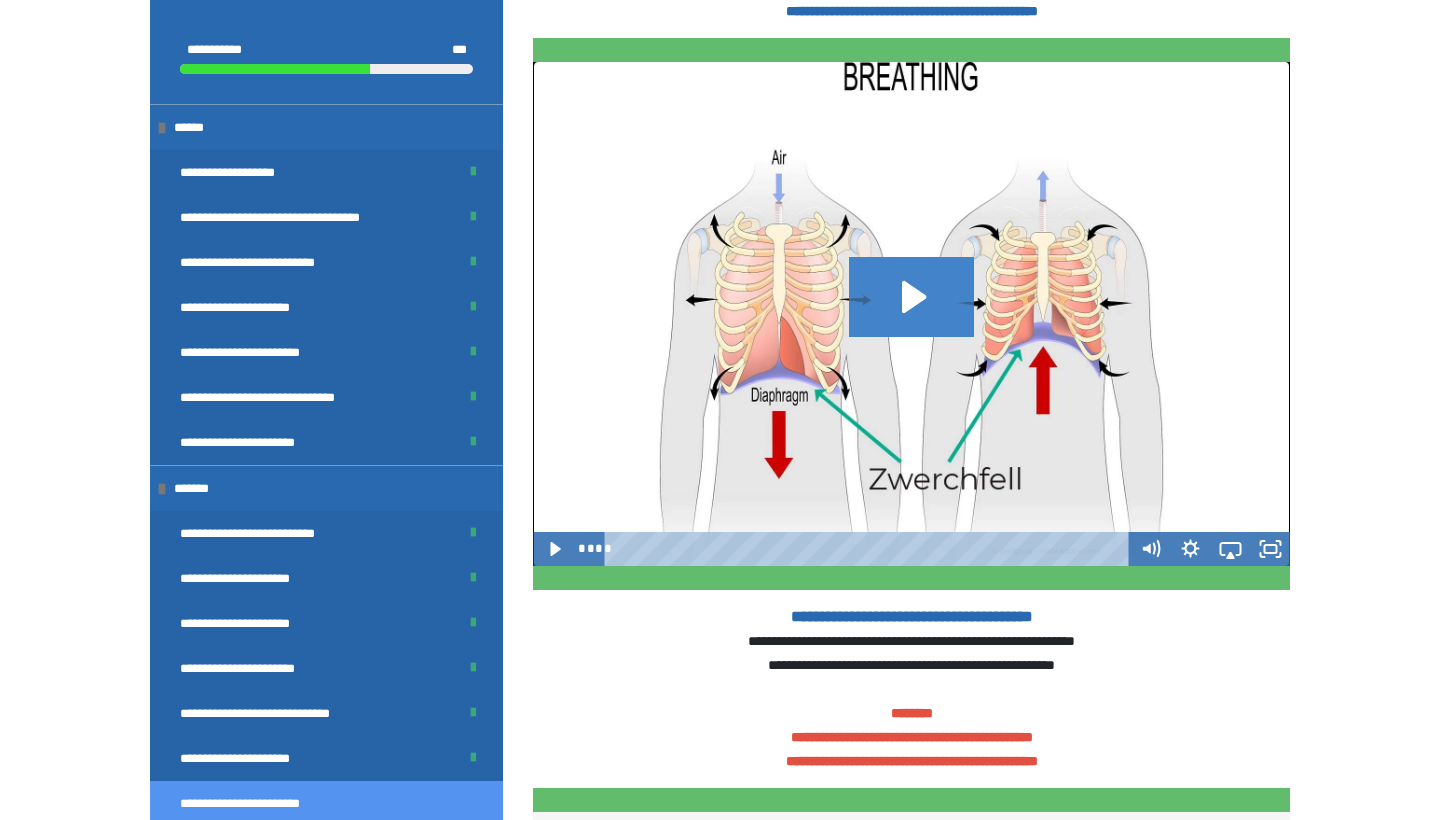 click 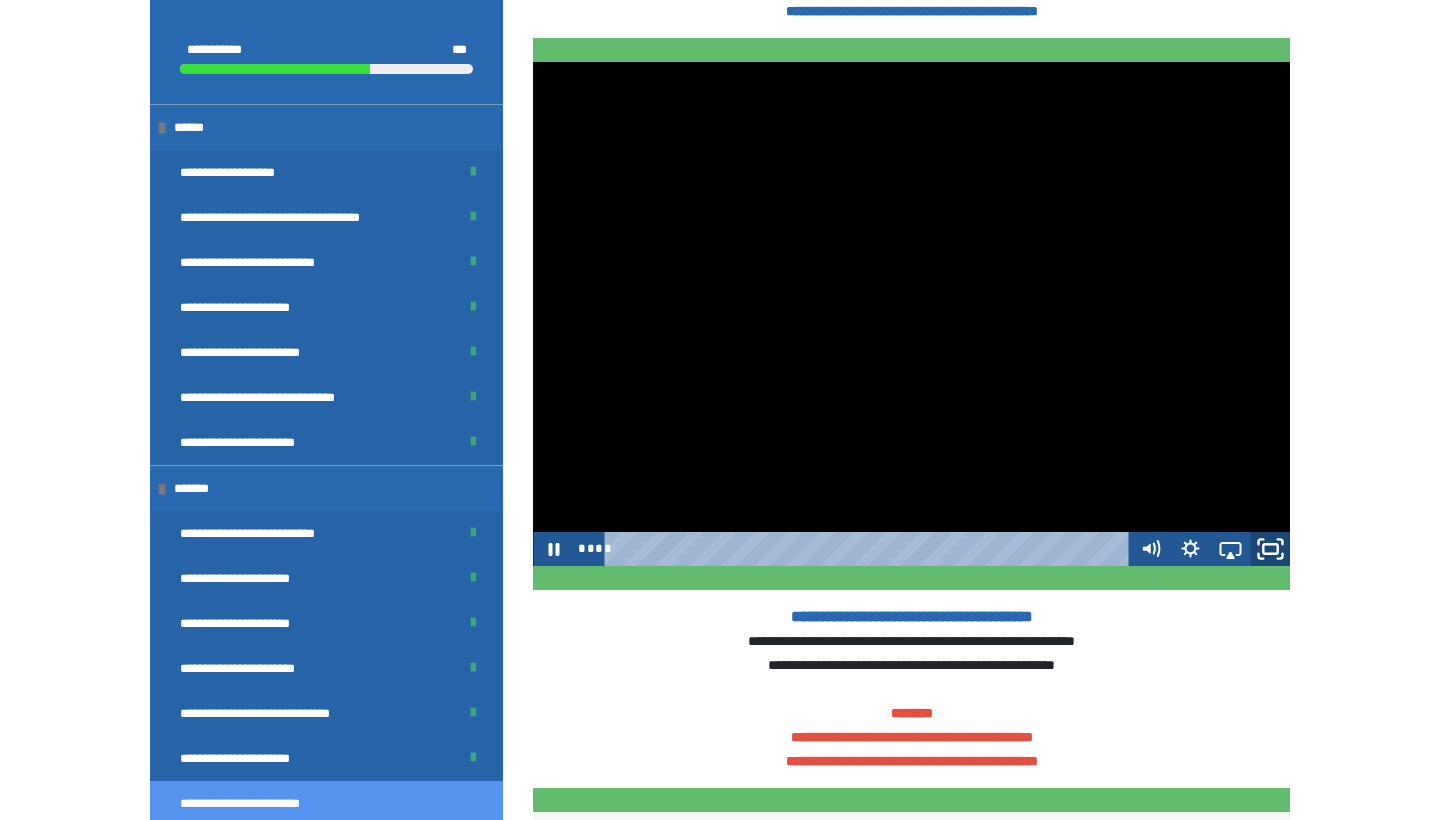 click 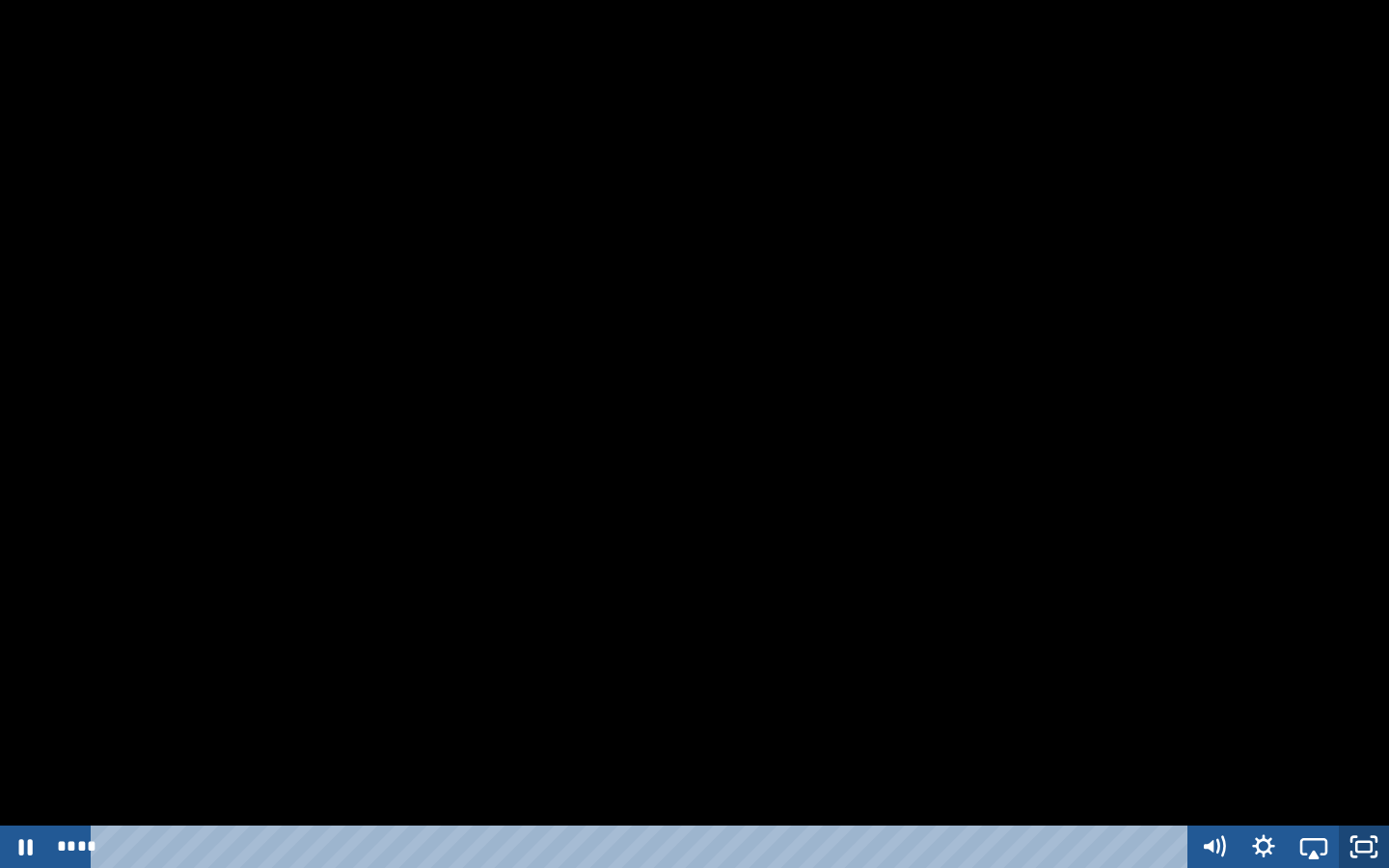 click 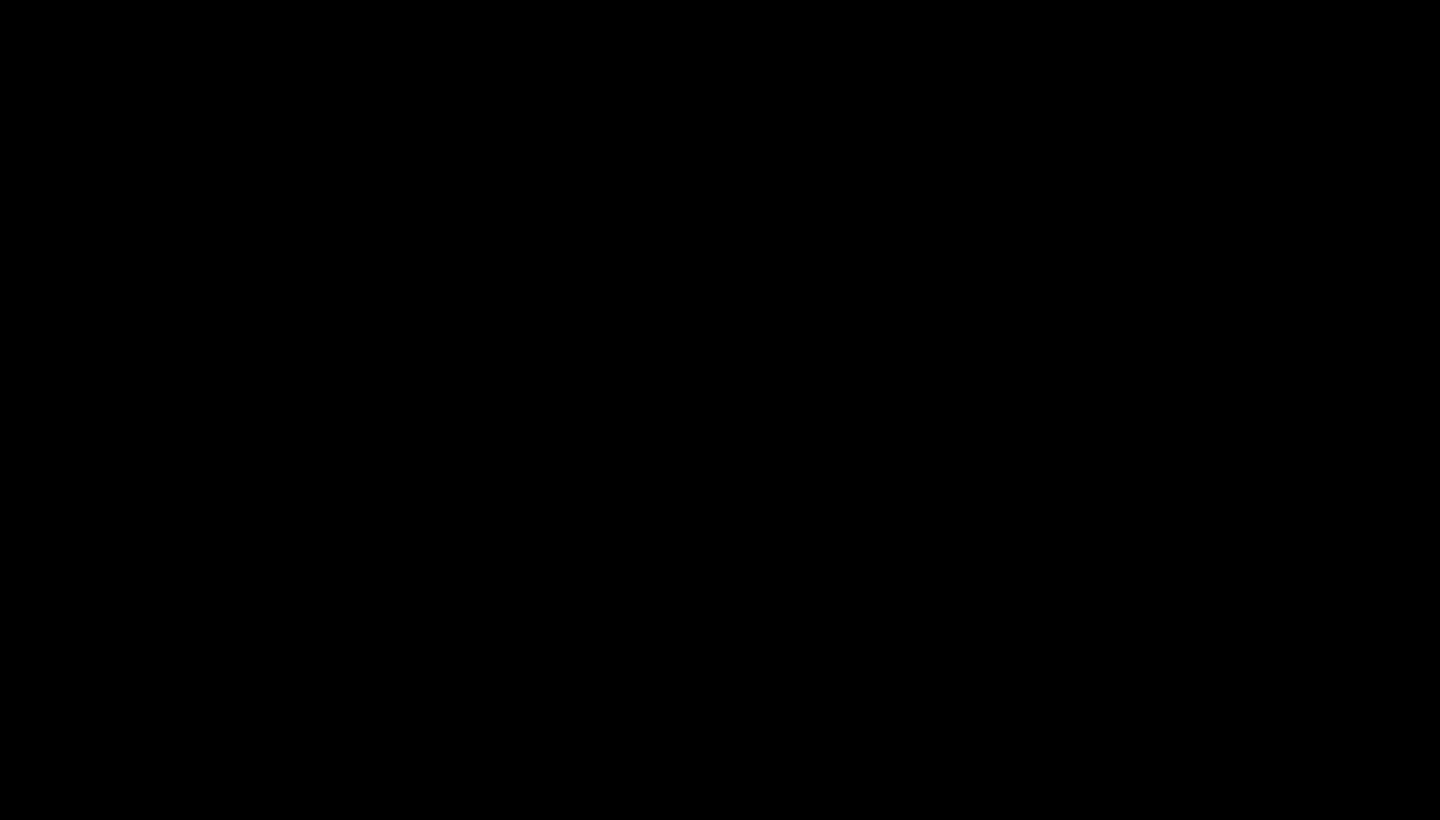 scroll, scrollTop: 2601, scrollLeft: 0, axis: vertical 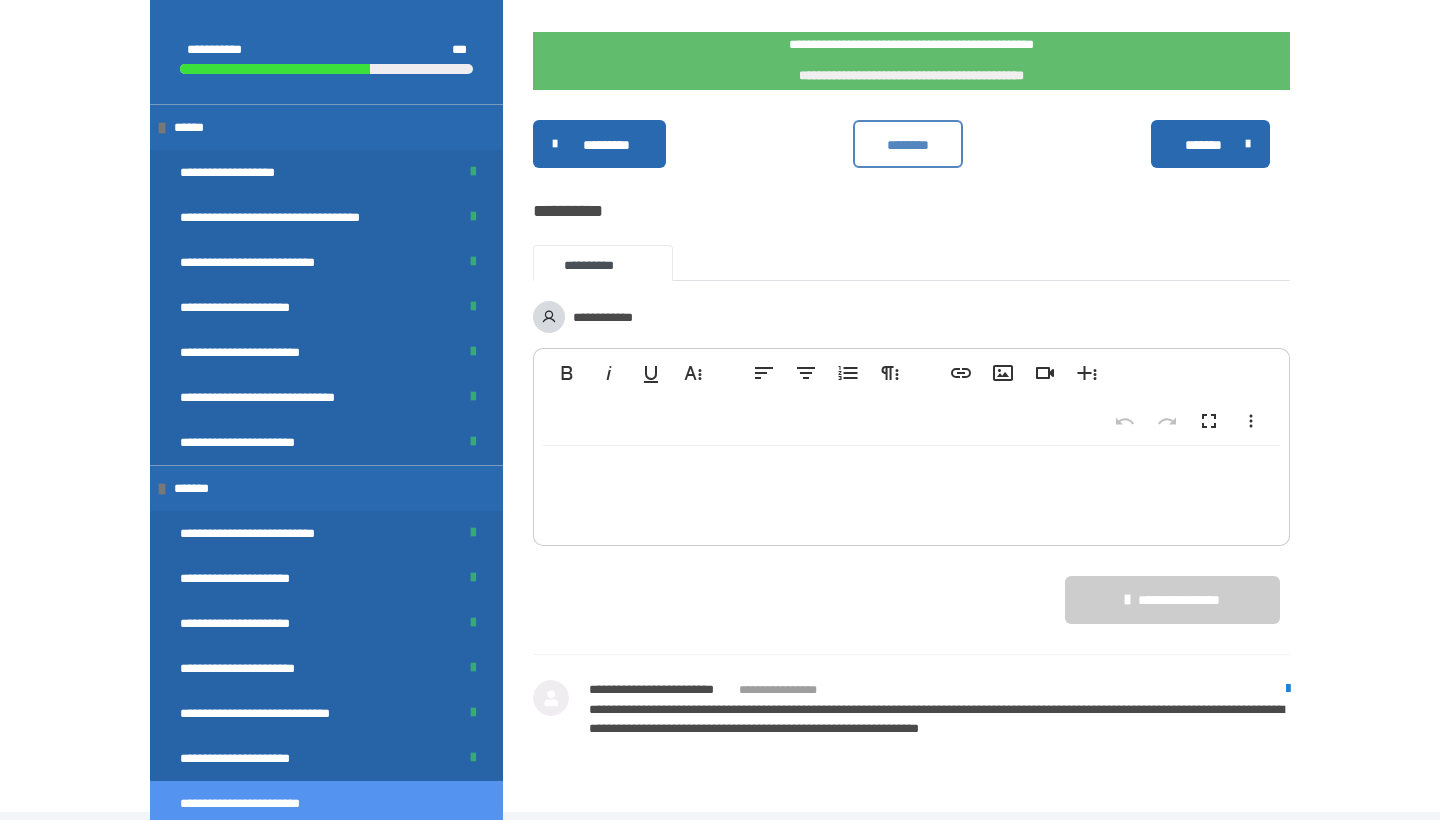 click on "********" at bounding box center (908, 145) 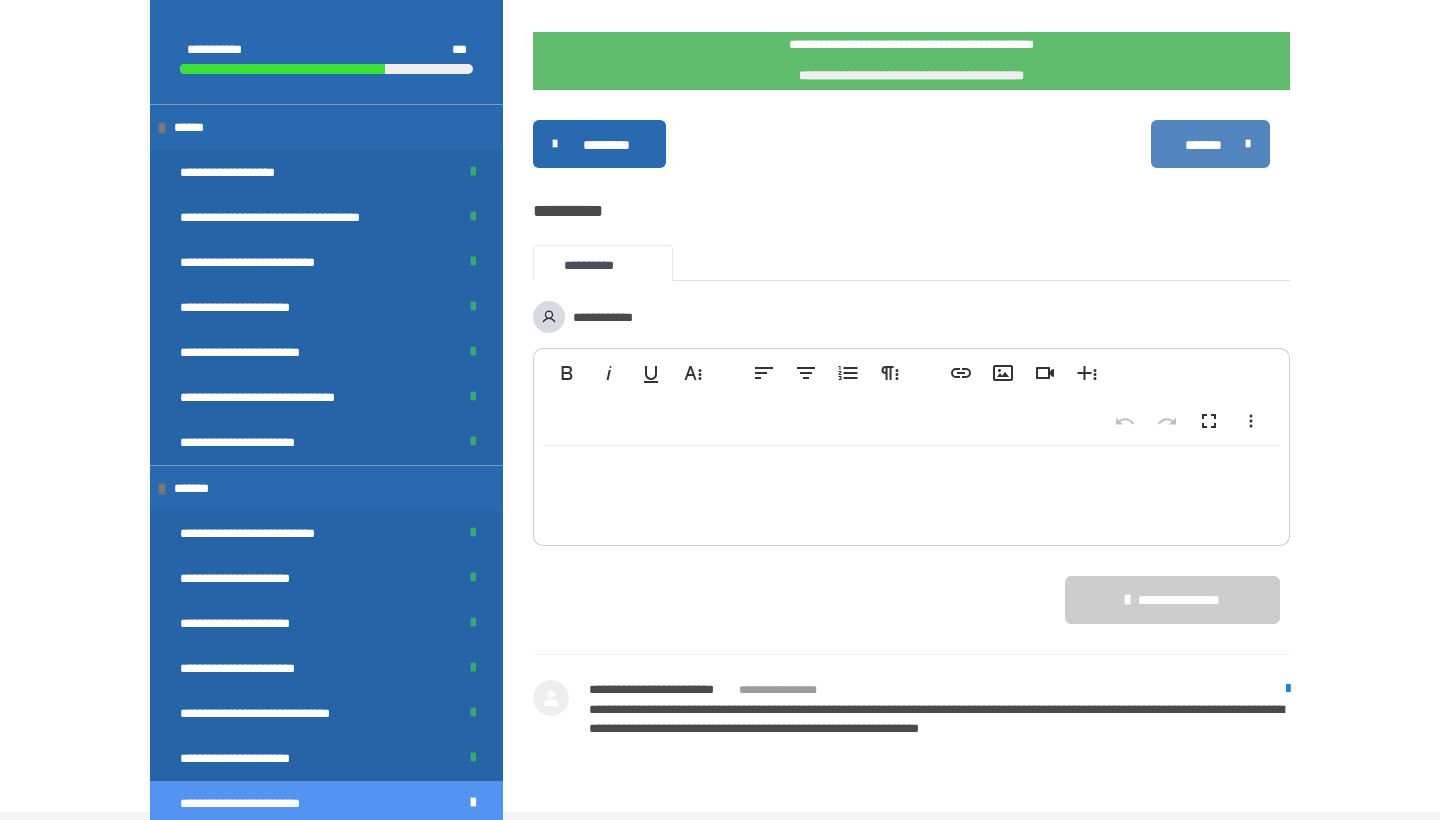 click on "*******" at bounding box center (1203, 145) 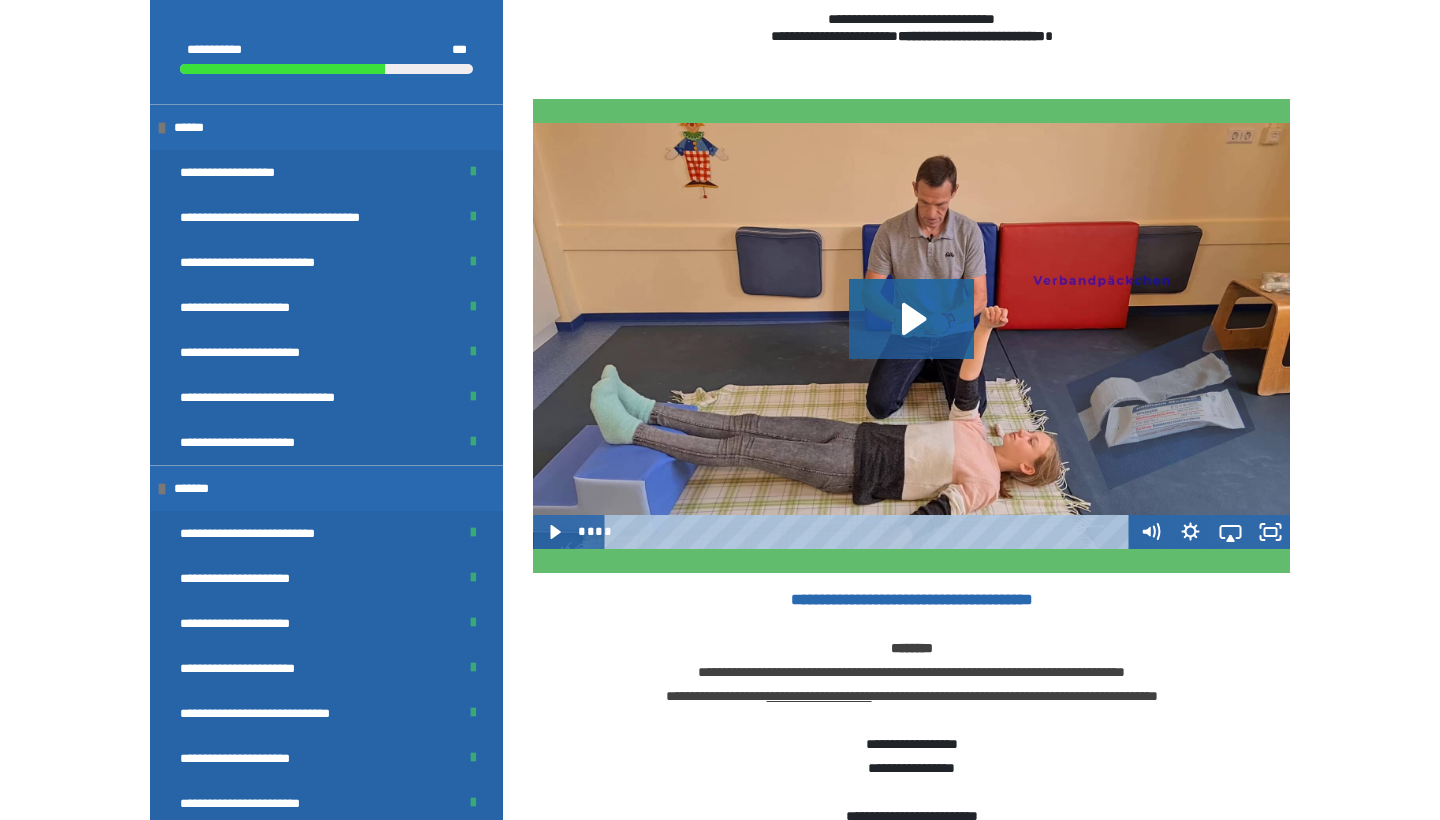 scroll, scrollTop: 830, scrollLeft: 0, axis: vertical 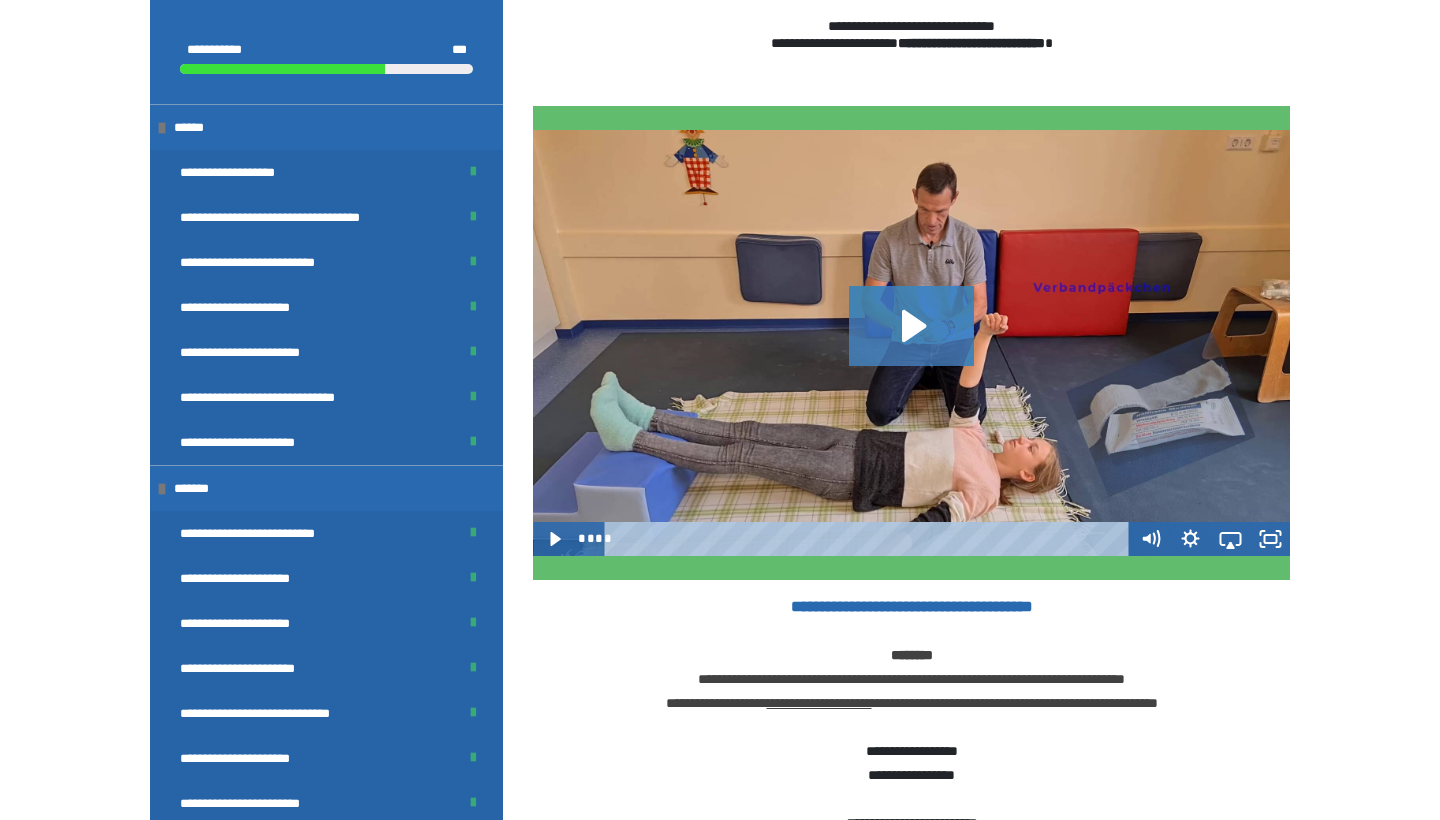 click 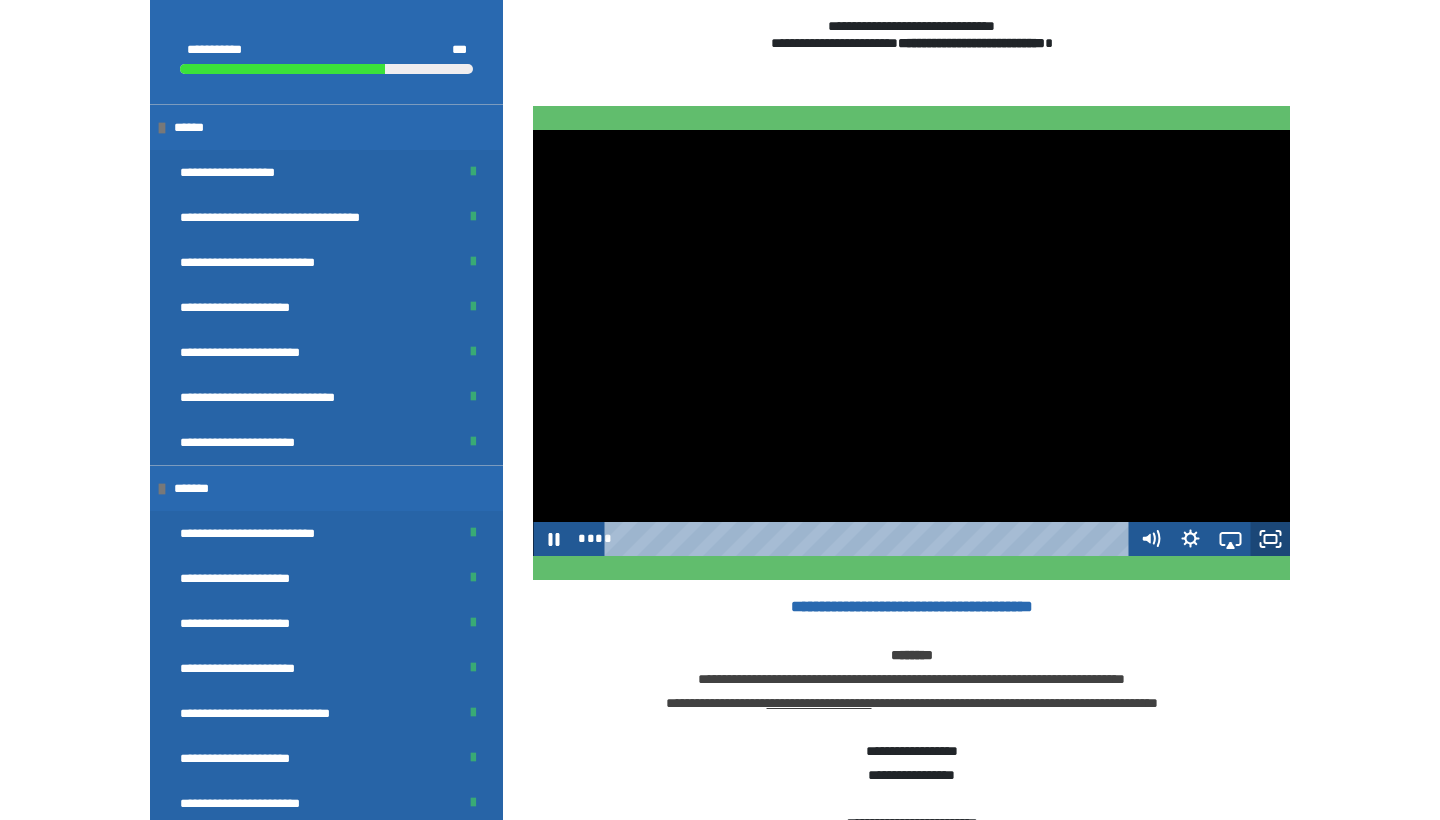 click 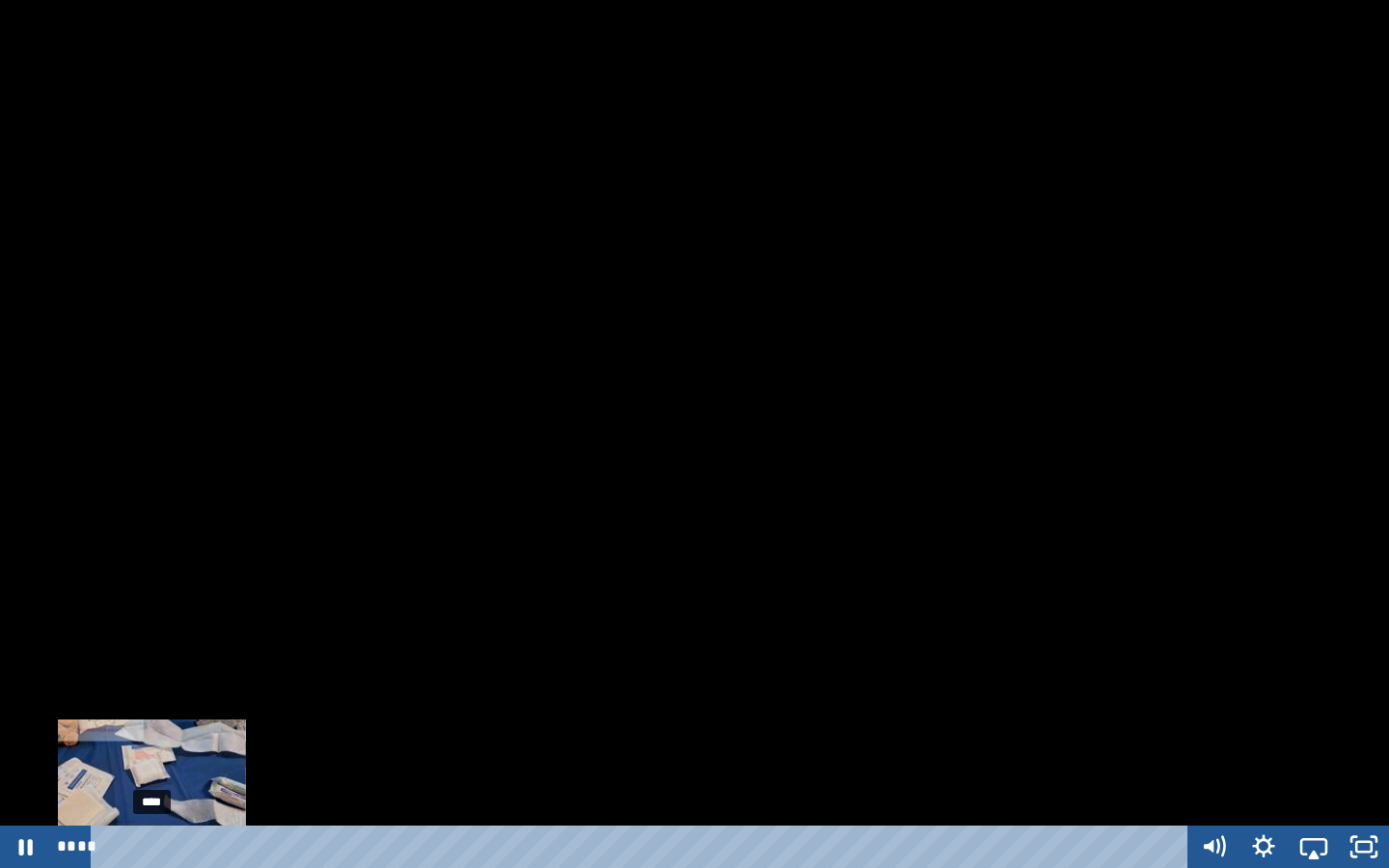 click on "****" at bounding box center (642, 847) 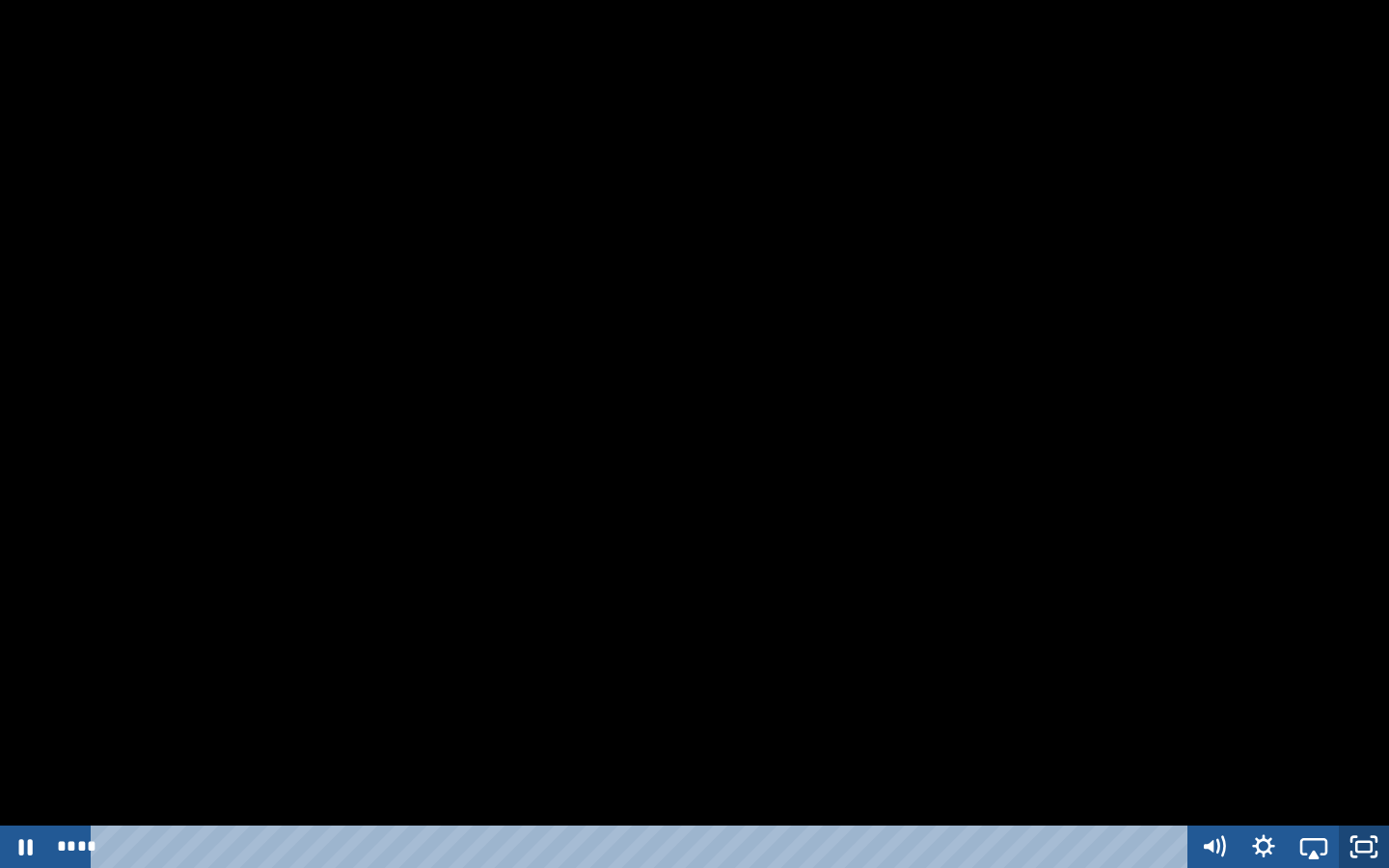click 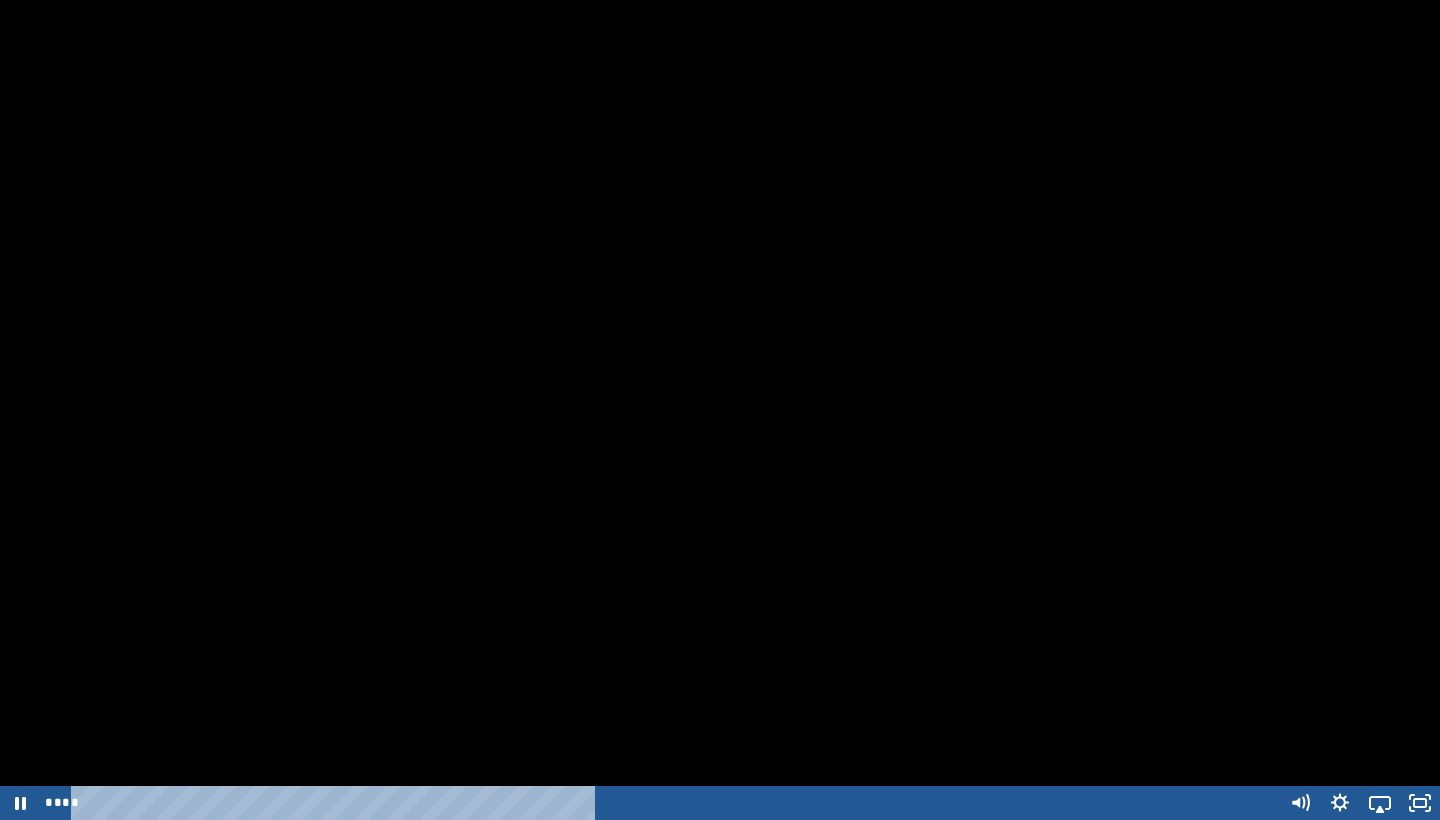 scroll, scrollTop: 1421, scrollLeft: 0, axis: vertical 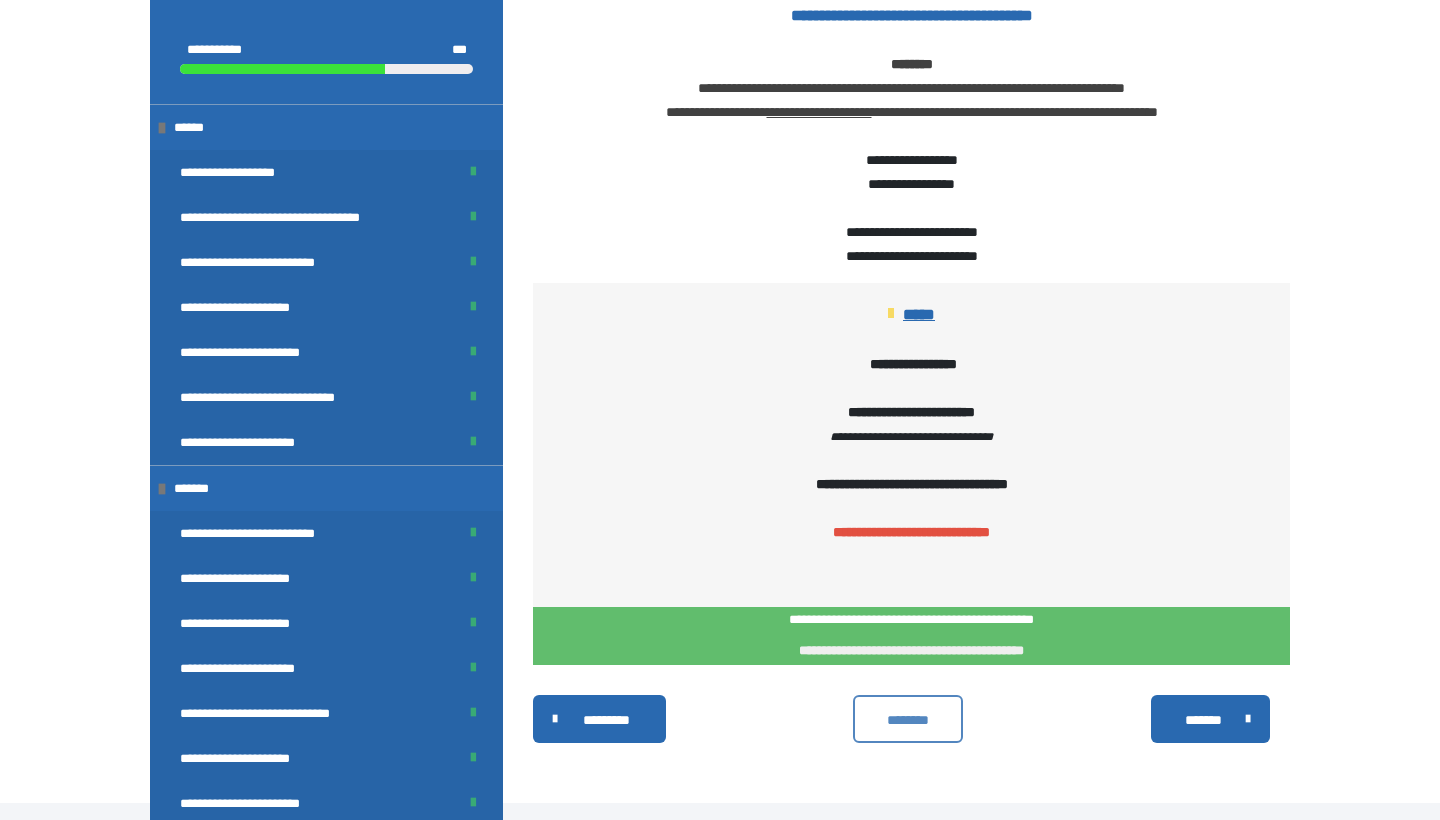 click on "********" at bounding box center (908, 720) 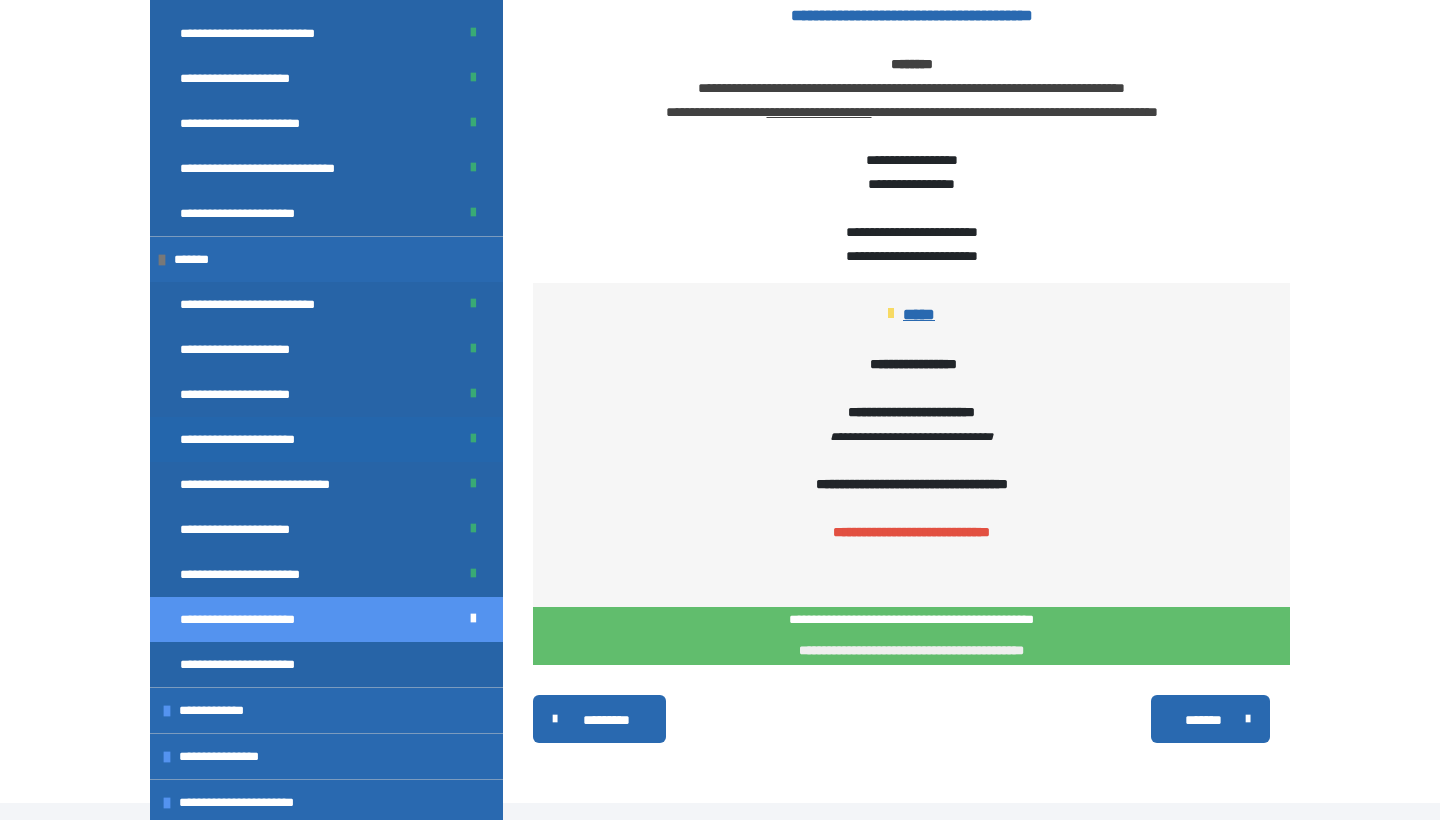 scroll, scrollTop: 229, scrollLeft: 0, axis: vertical 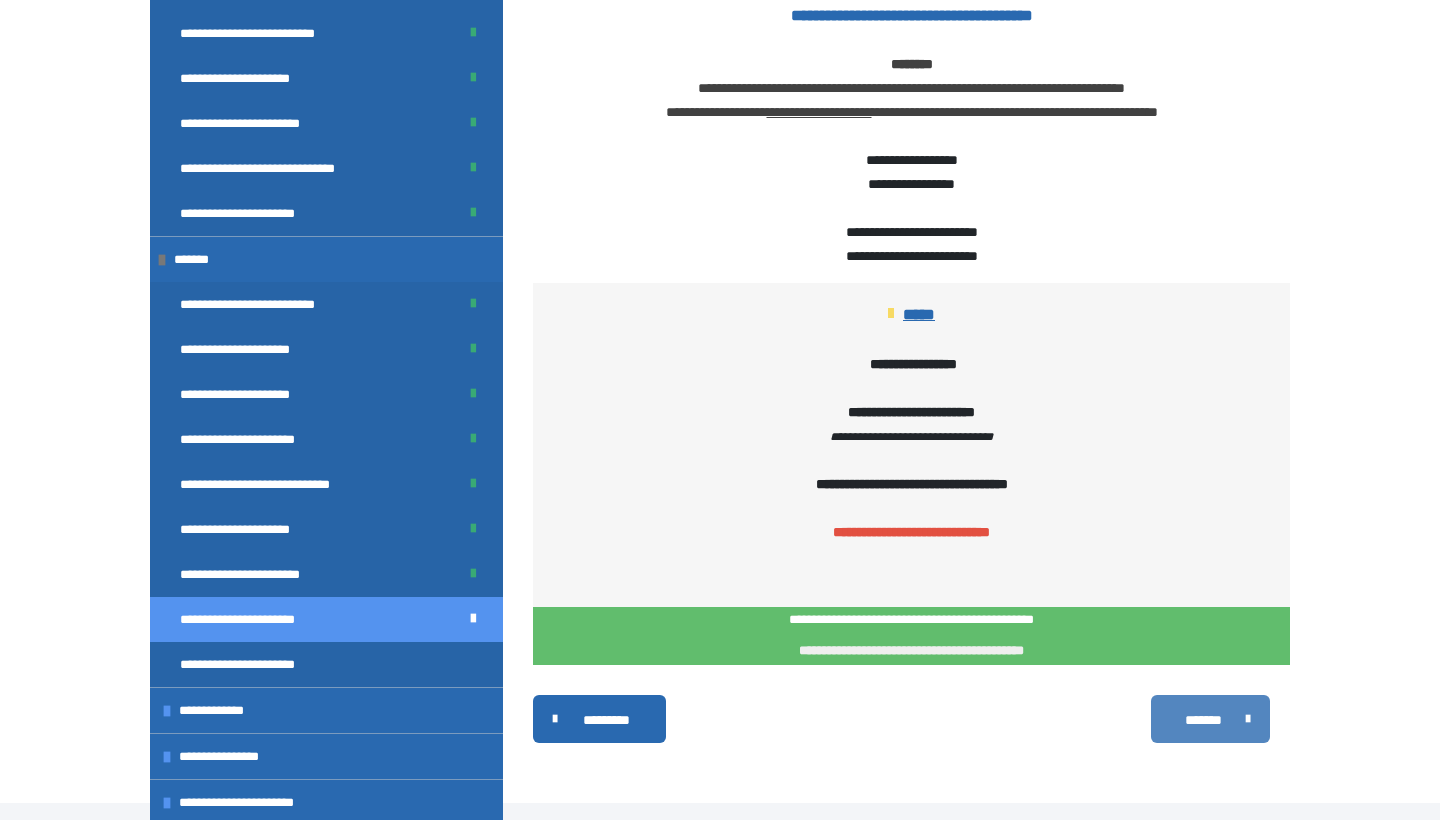 click on "*******" at bounding box center [1203, 720] 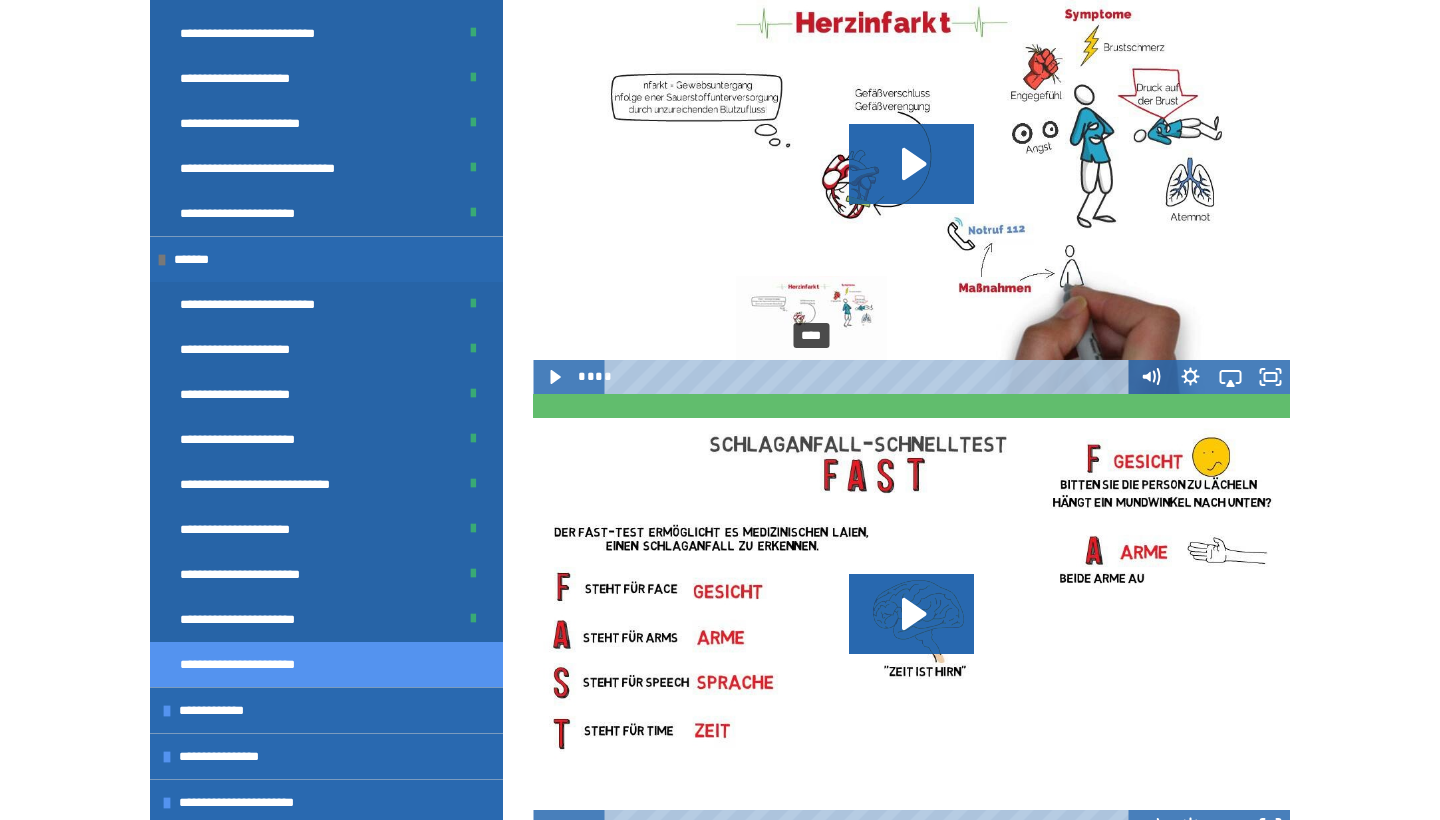 scroll, scrollTop: 607, scrollLeft: 0, axis: vertical 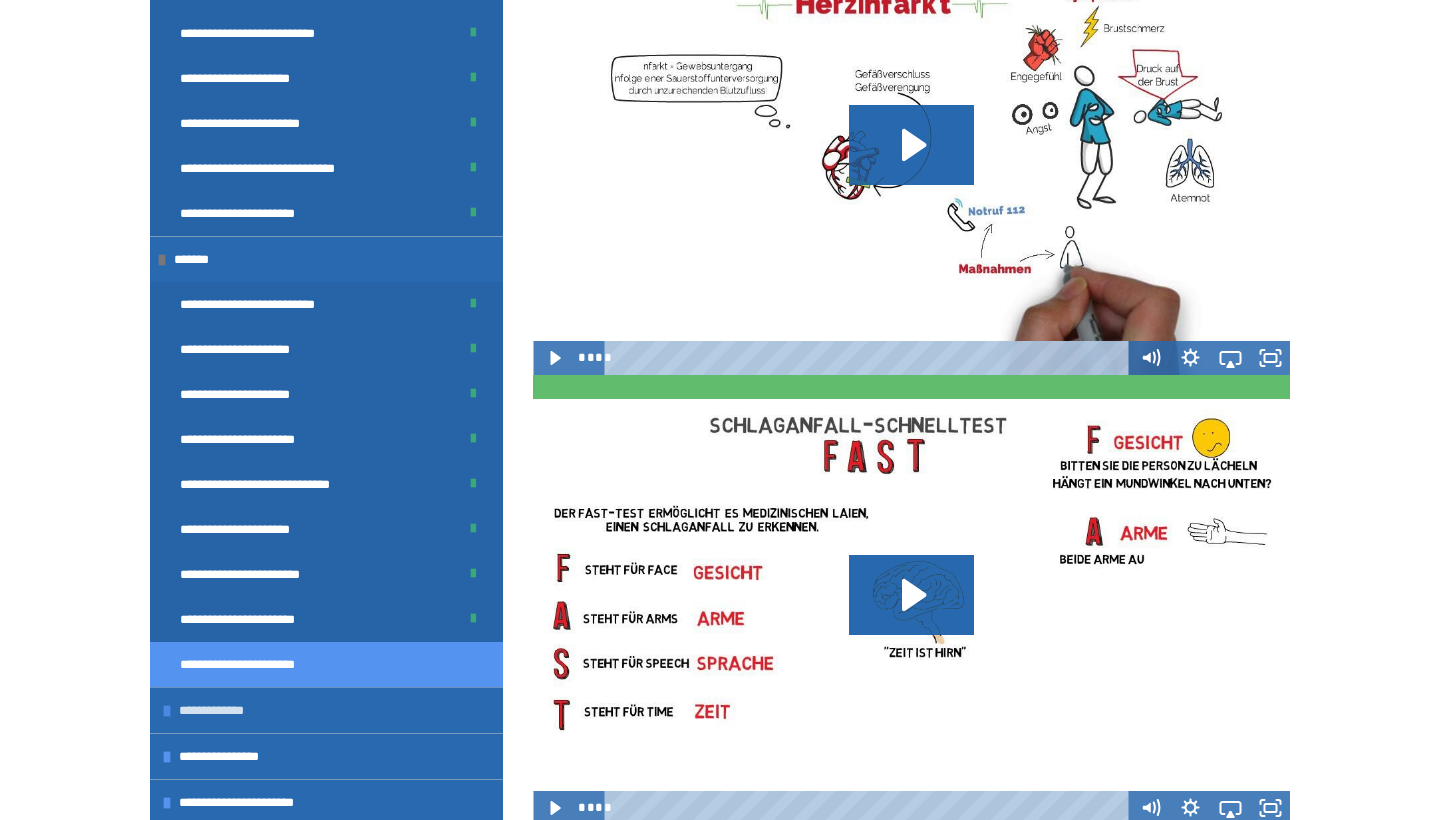 click on "**********" at bounding box center (222, 710) 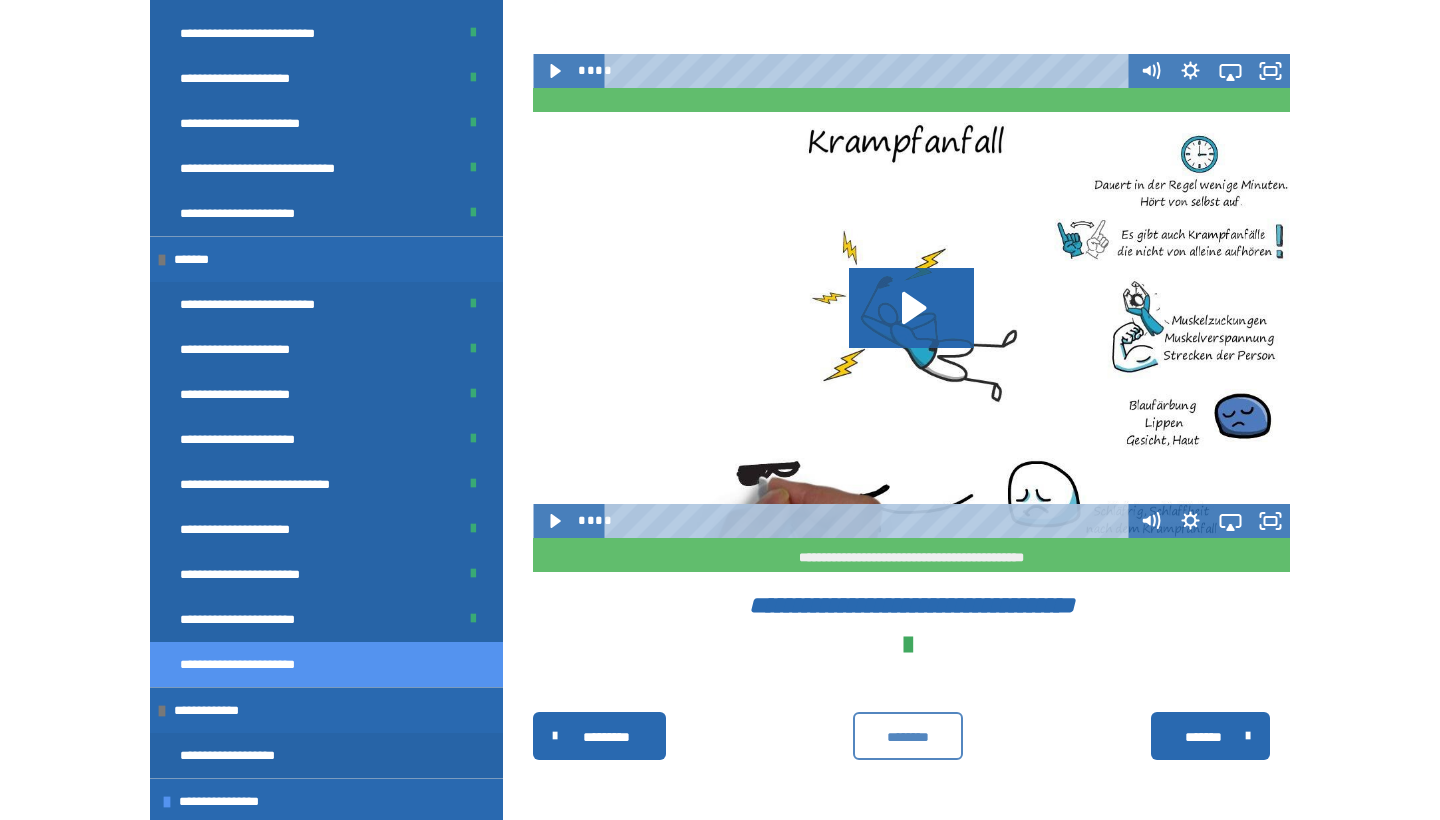 scroll, scrollTop: 1343, scrollLeft: 0, axis: vertical 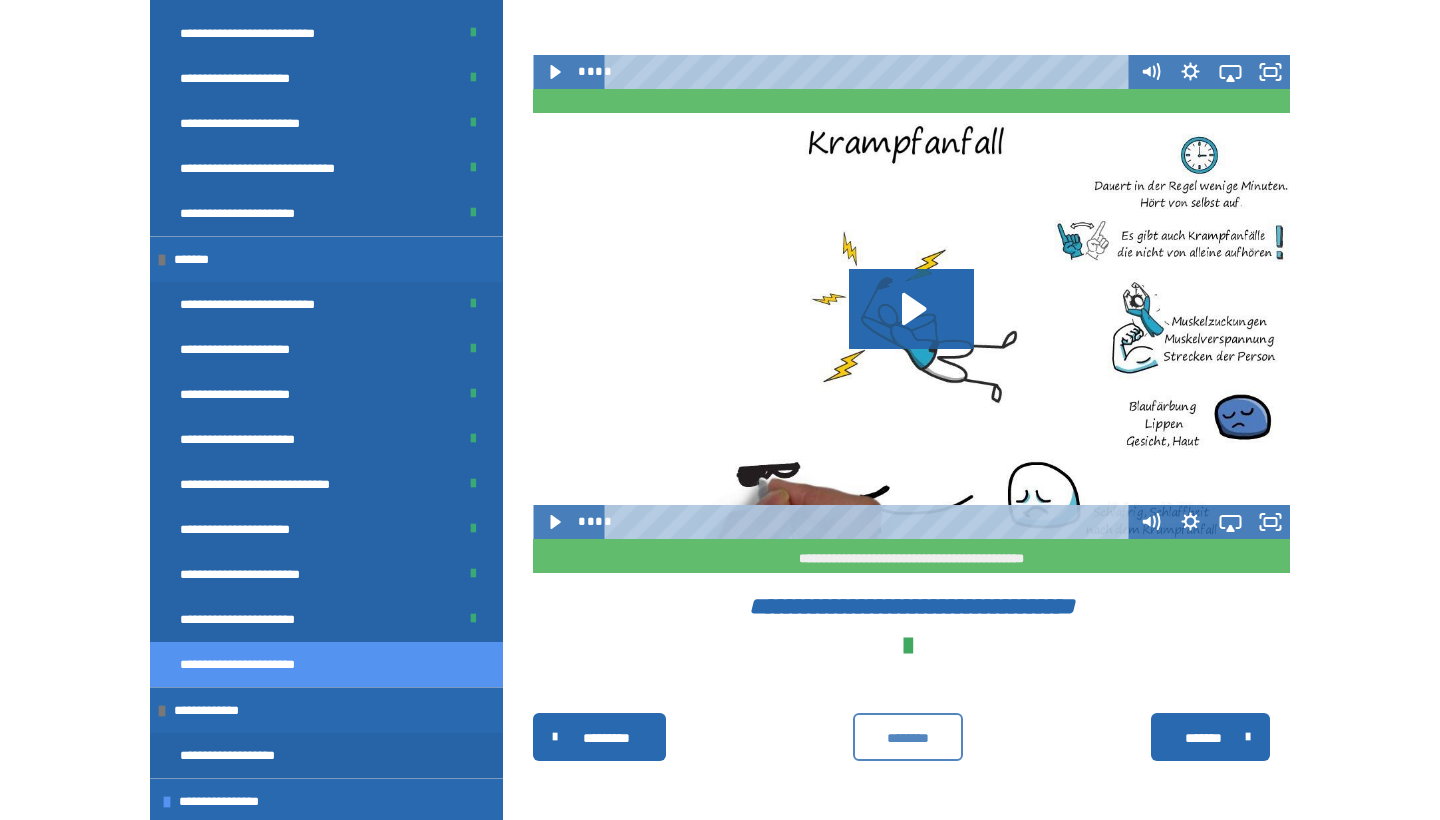 click on "********" at bounding box center (908, 738) 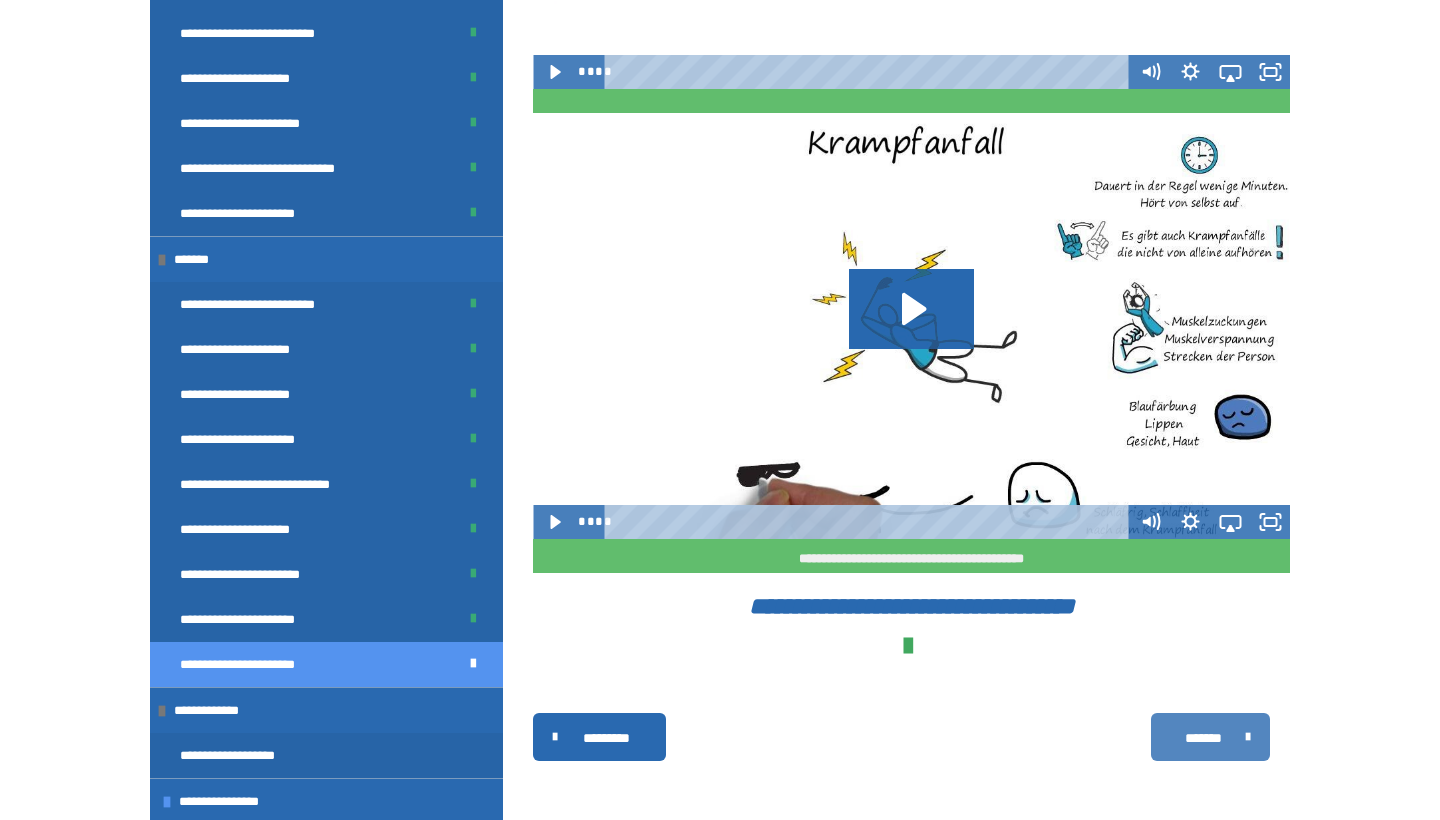 click on "*******" at bounding box center (1203, 738) 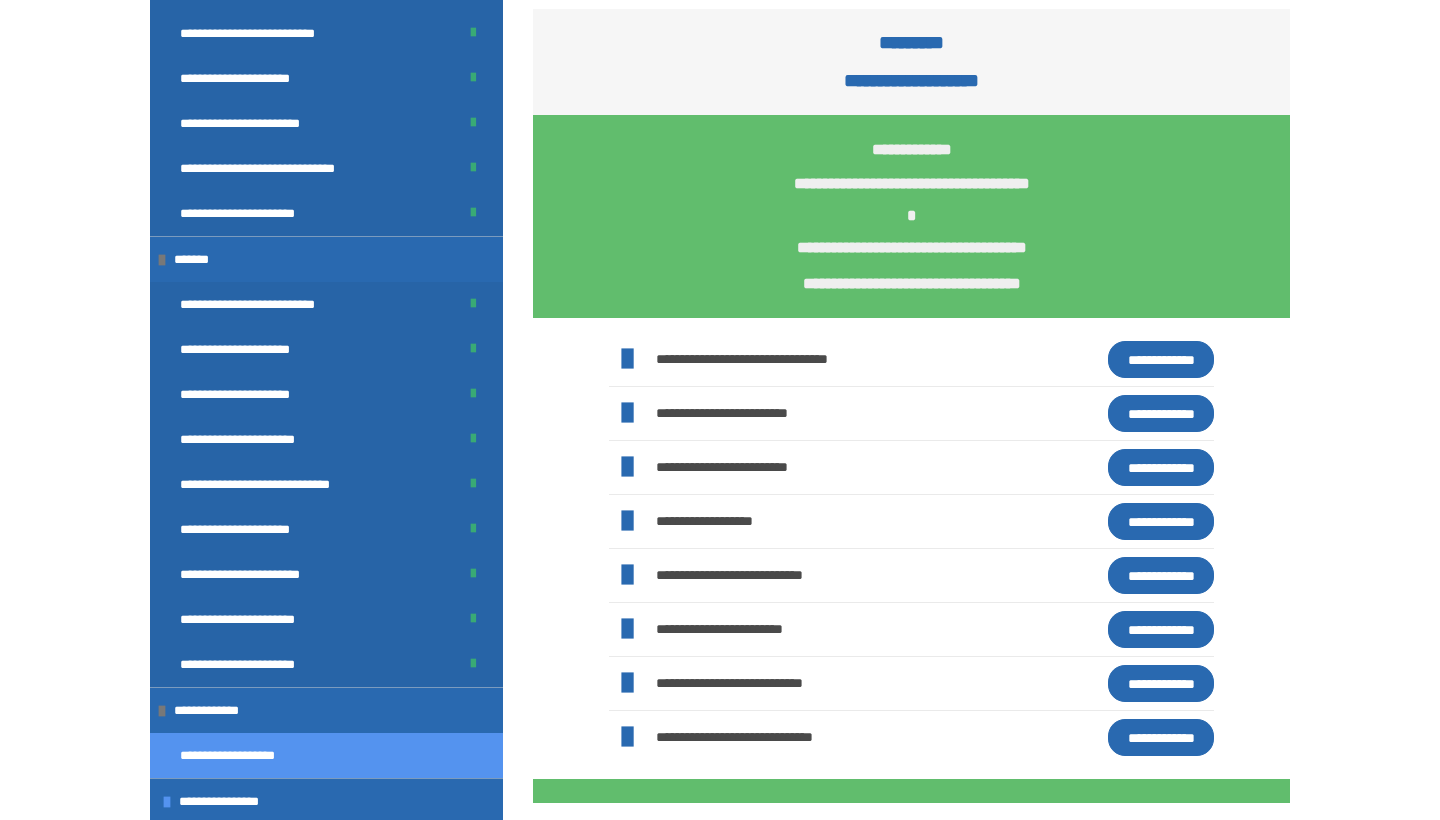 scroll, scrollTop: 214, scrollLeft: 0, axis: vertical 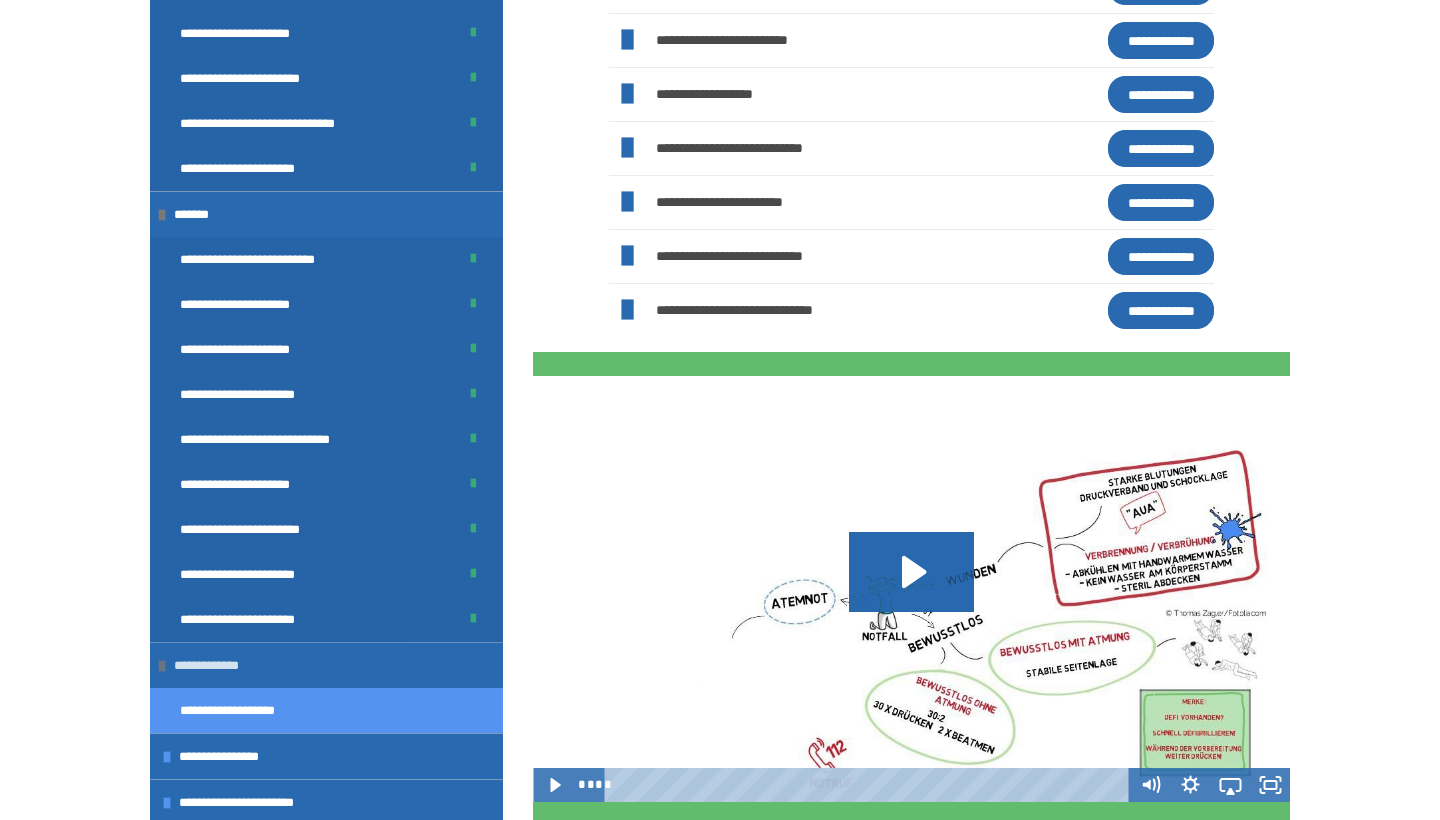 click on "**********" at bounding box center (217, 665) 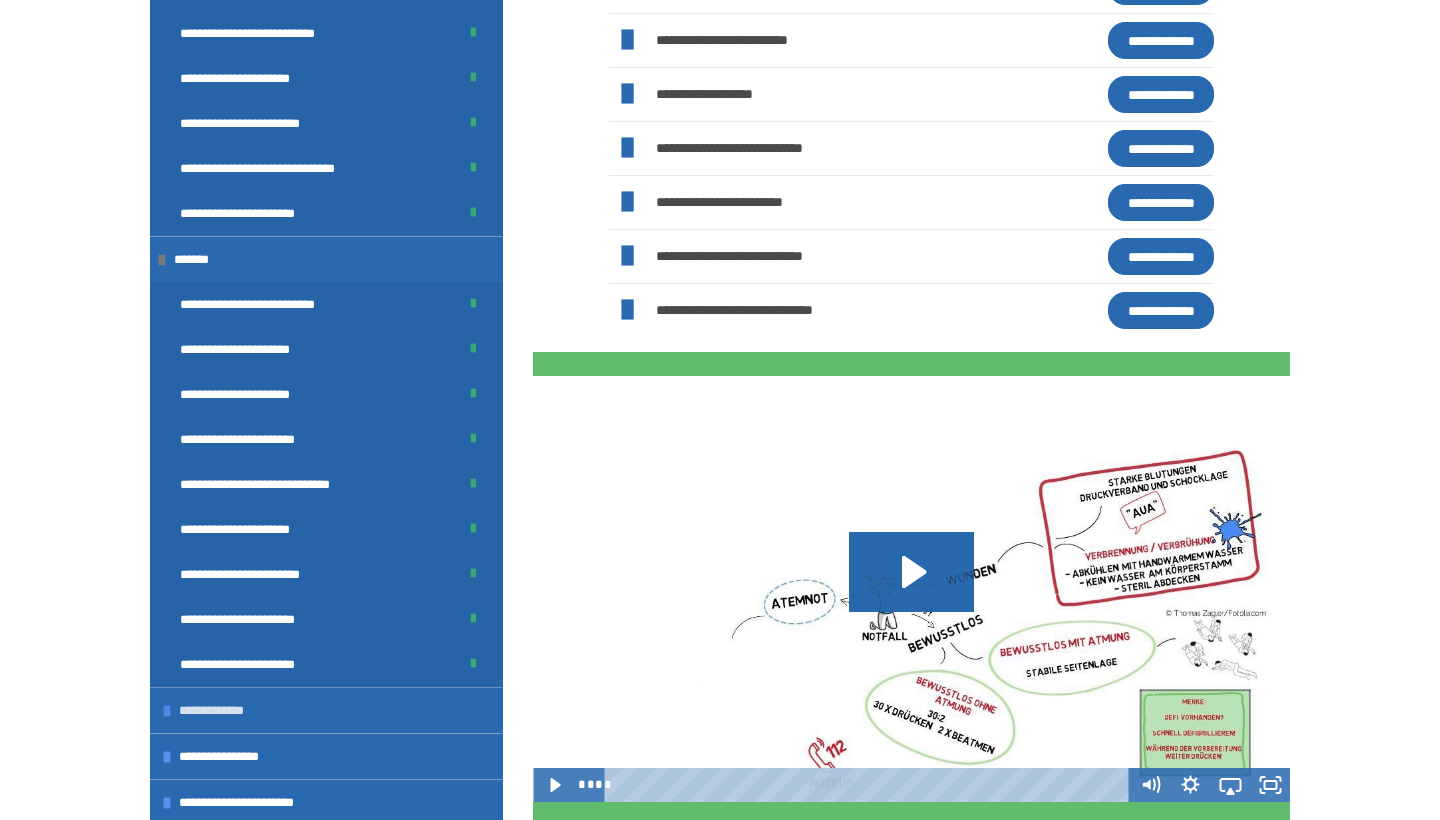 click on "**********" at bounding box center [222, 710] 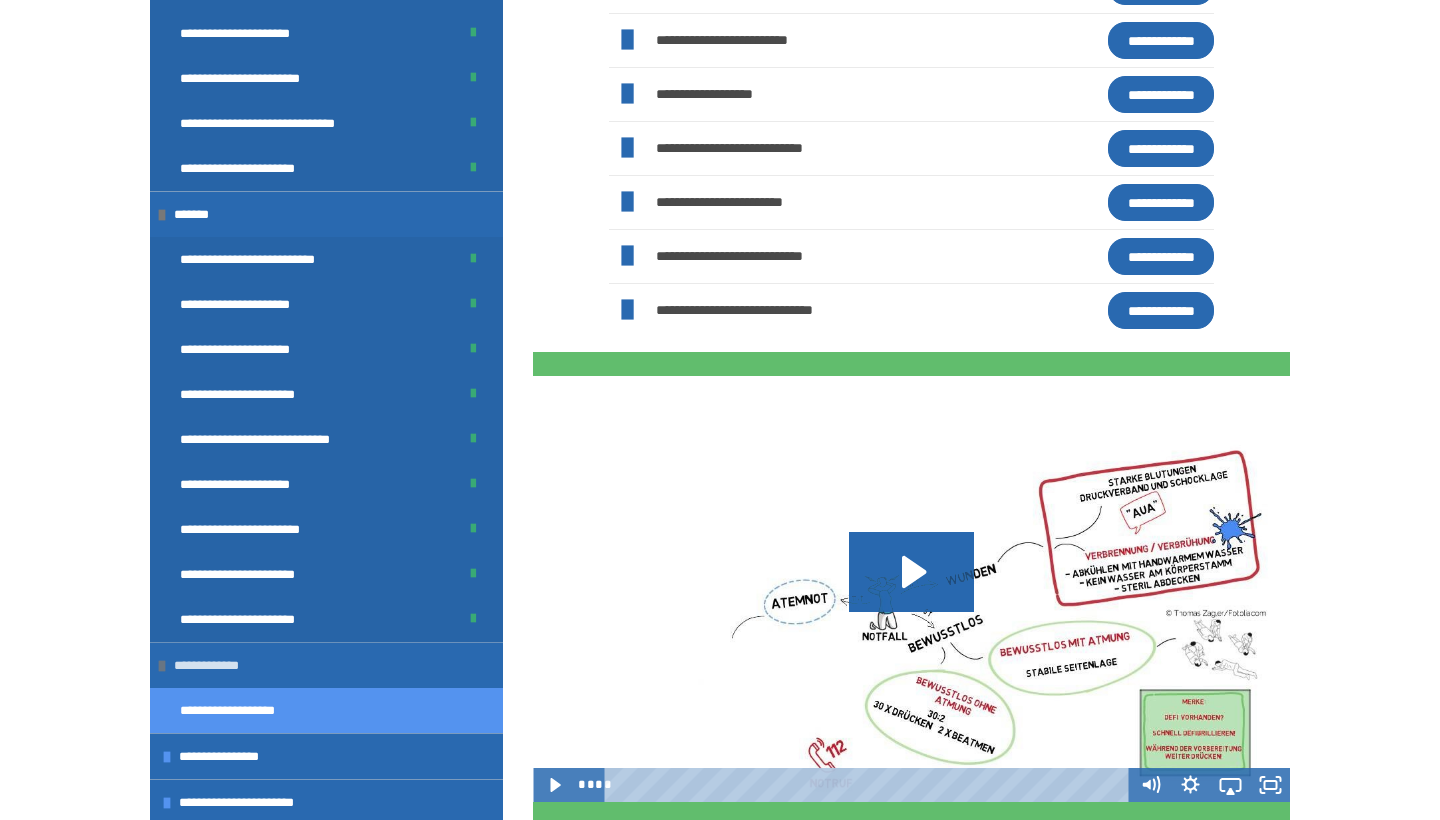scroll, scrollTop: 274, scrollLeft: 0, axis: vertical 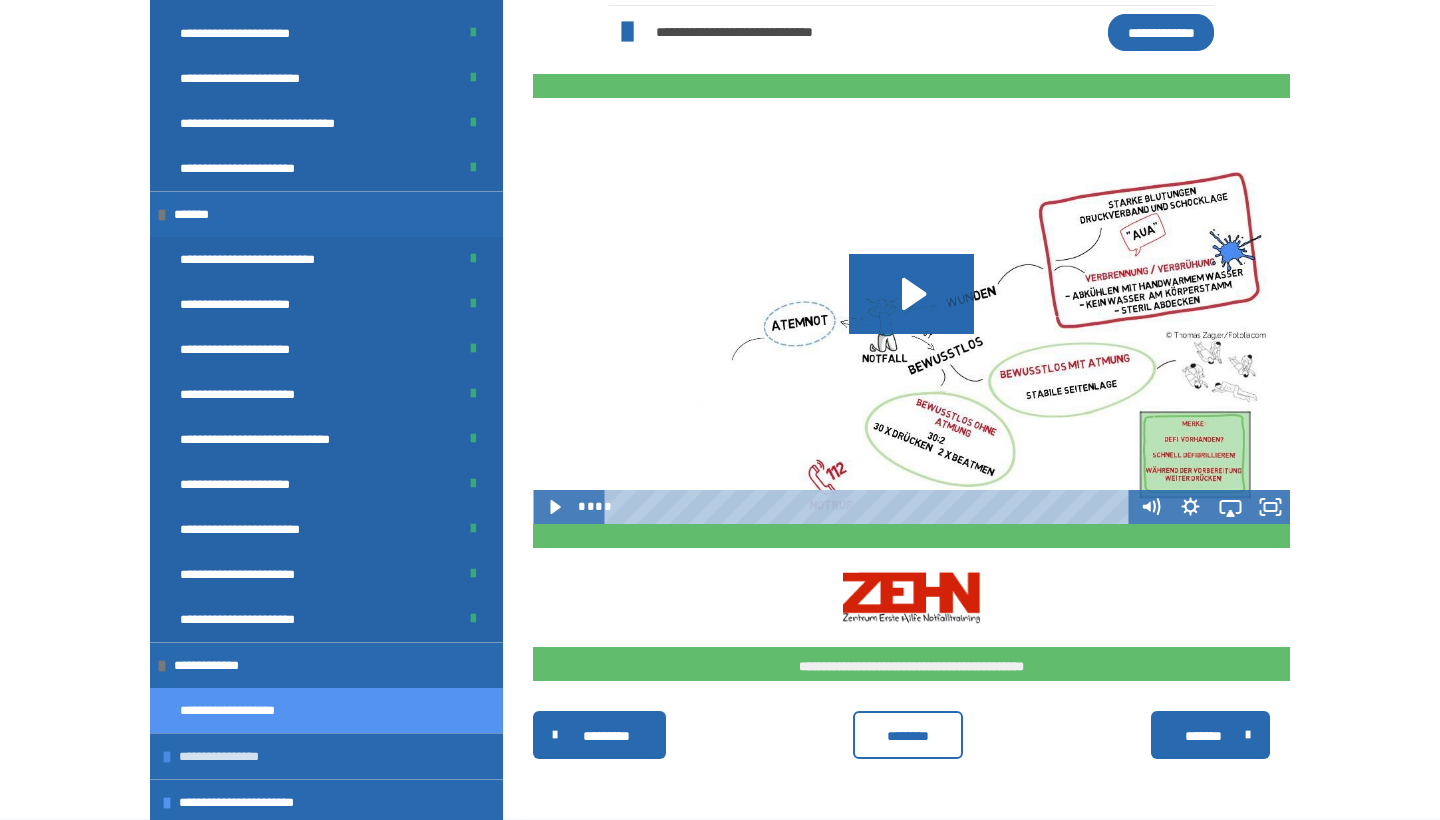 click on "**********" at bounding box center [227, 756] 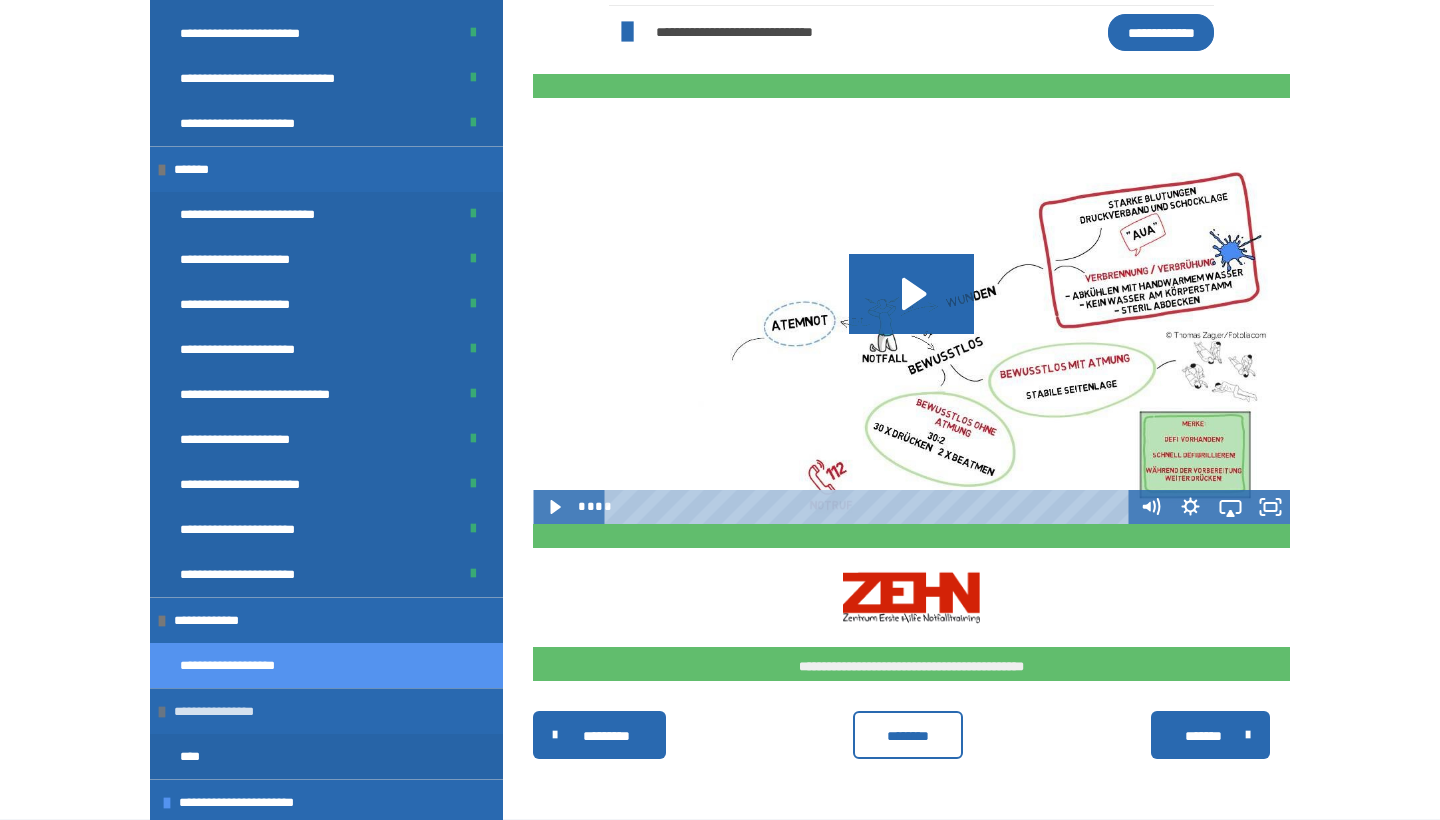 scroll, scrollTop: 319, scrollLeft: 0, axis: vertical 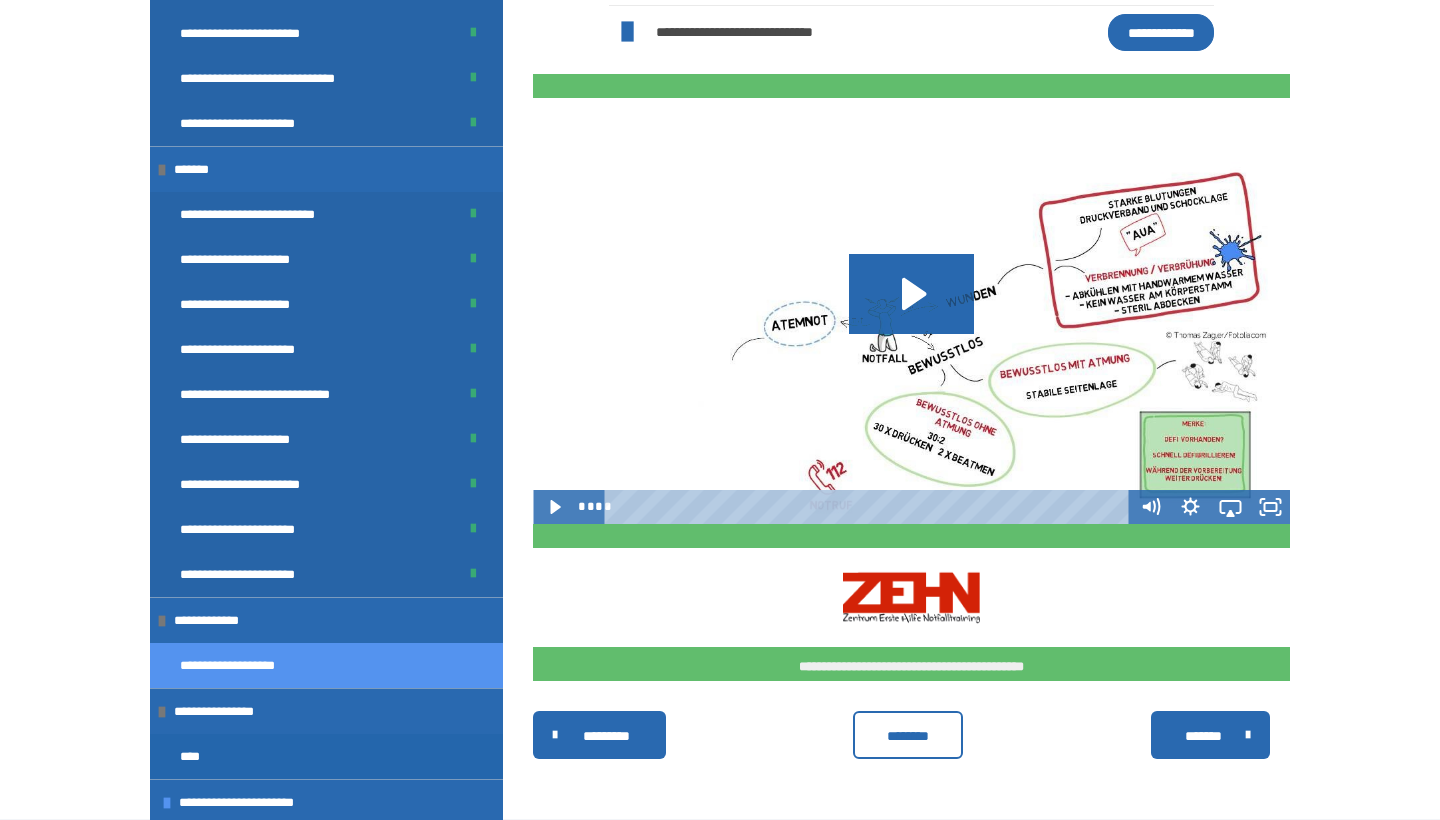 click on "****" at bounding box center (193, 756) 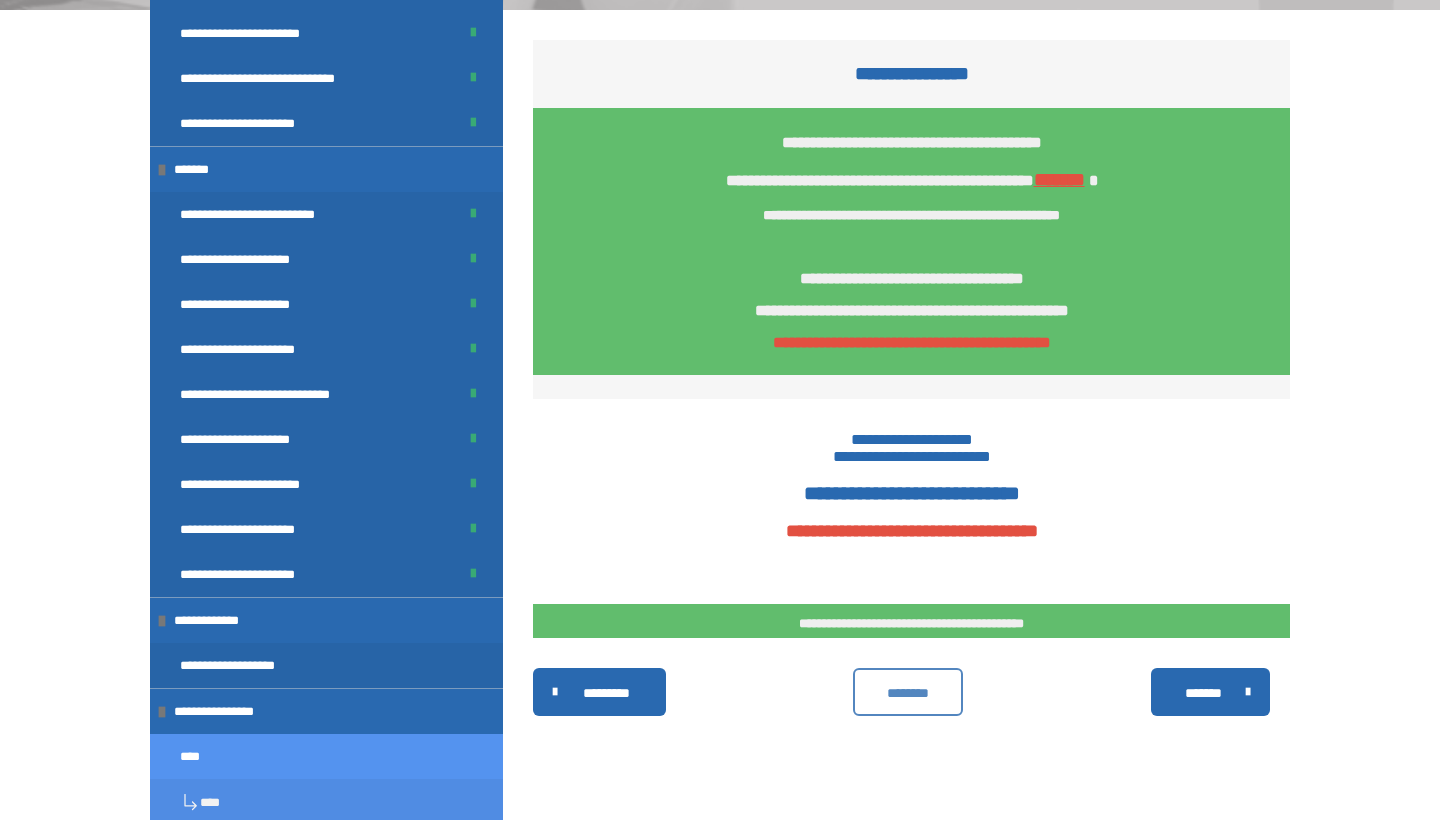 click on "********" at bounding box center (908, 693) 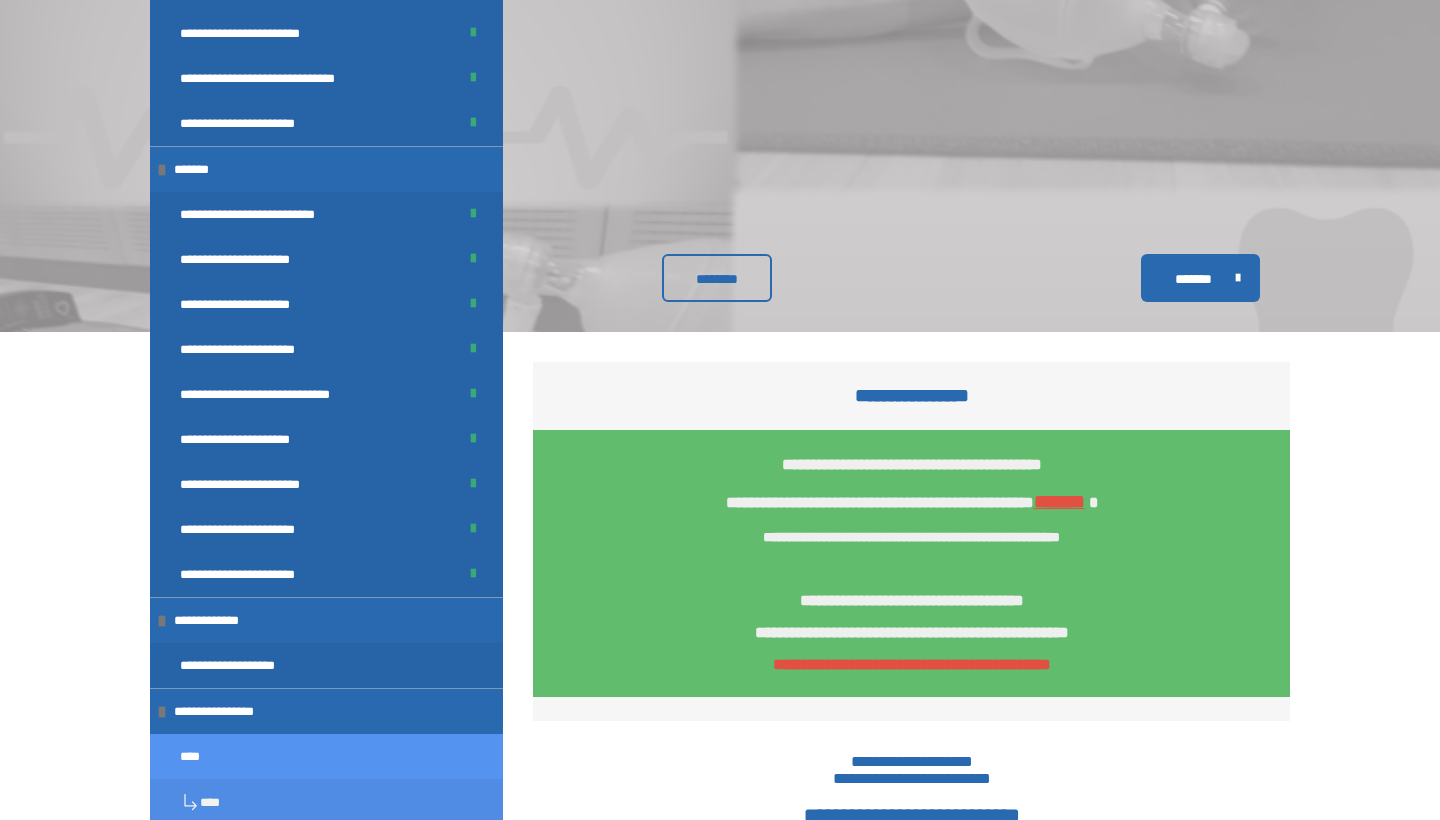 scroll, scrollTop: 0, scrollLeft: 0, axis: both 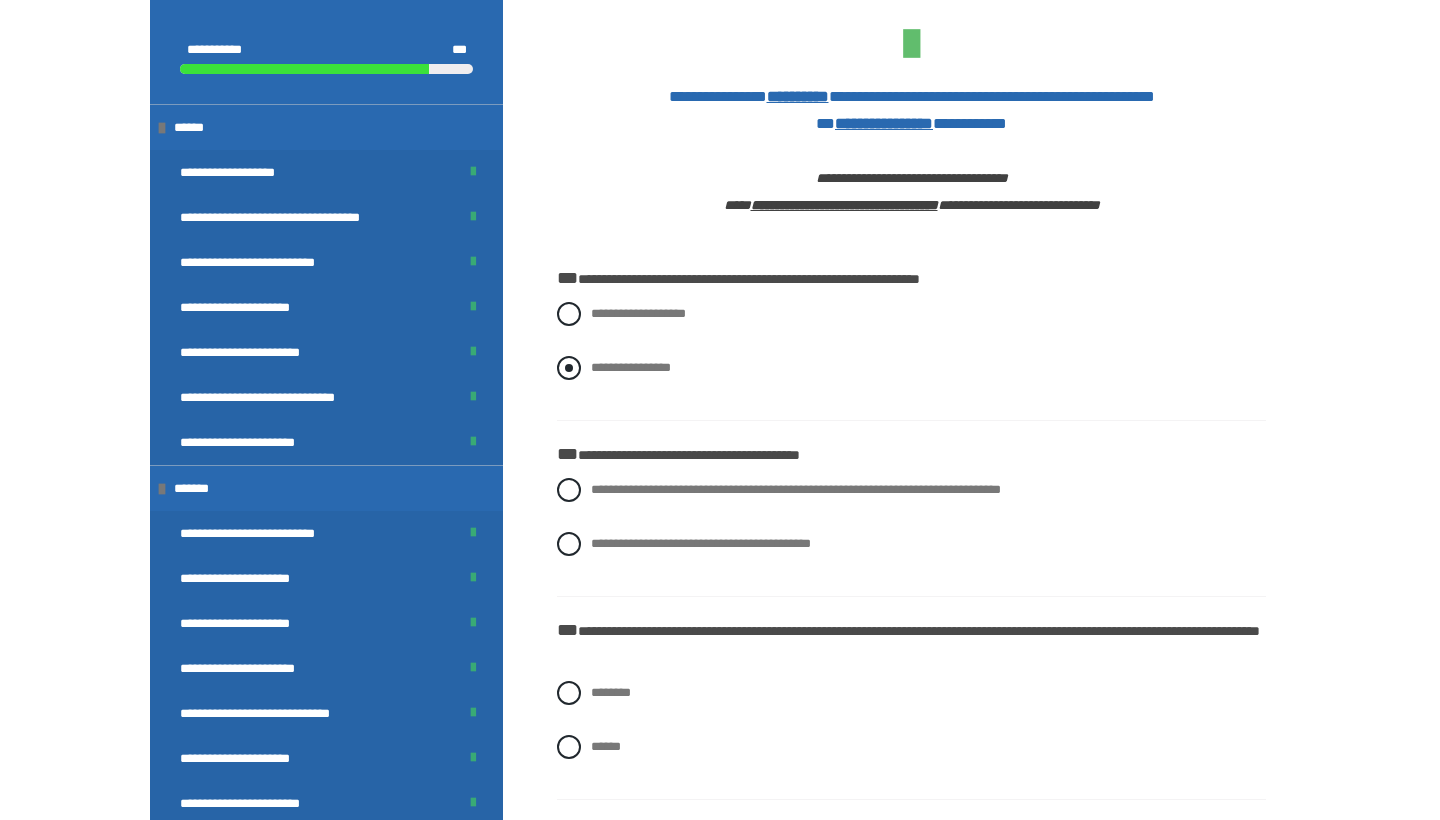 click at bounding box center (569, 368) 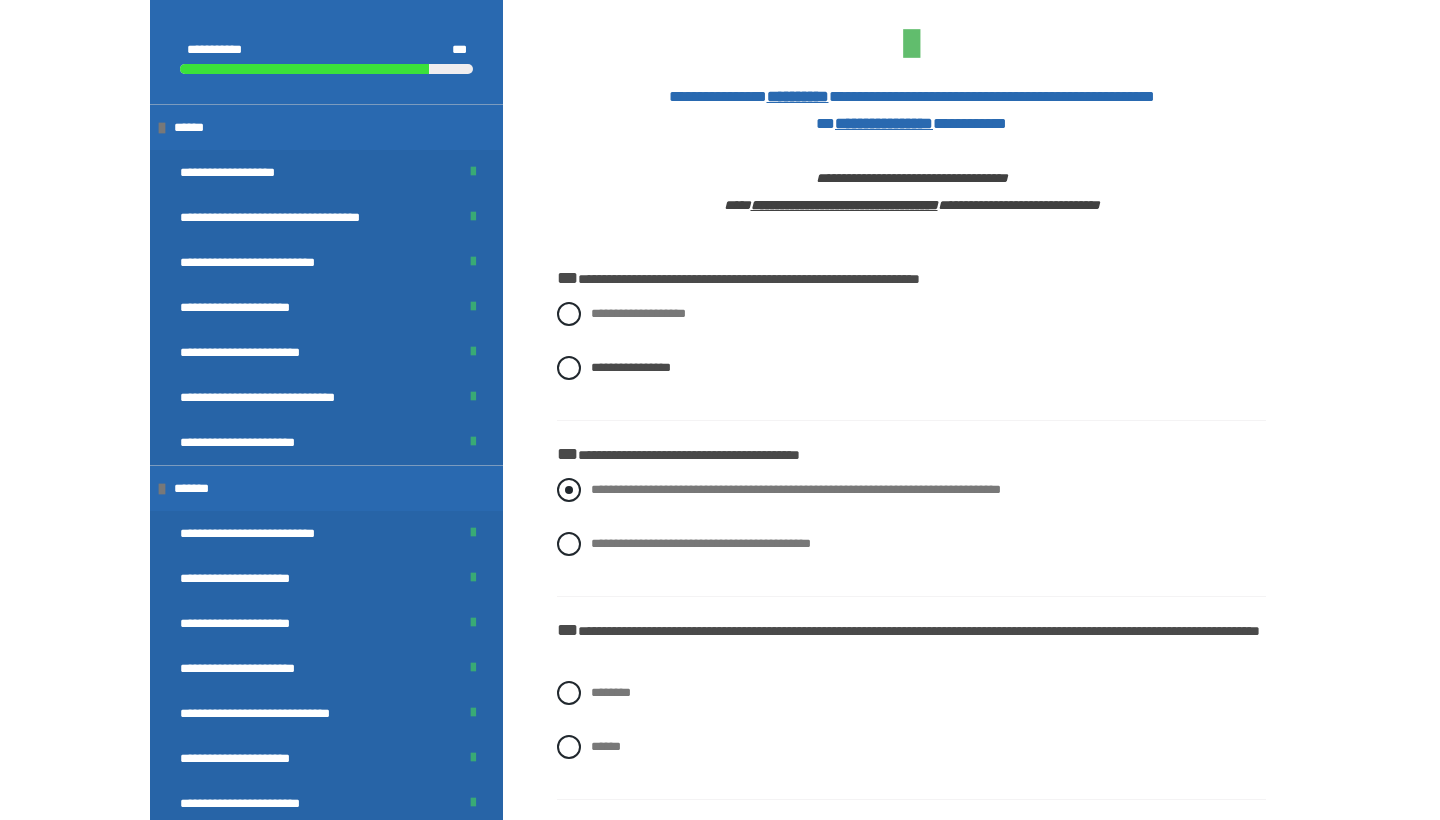 click at bounding box center (569, 490) 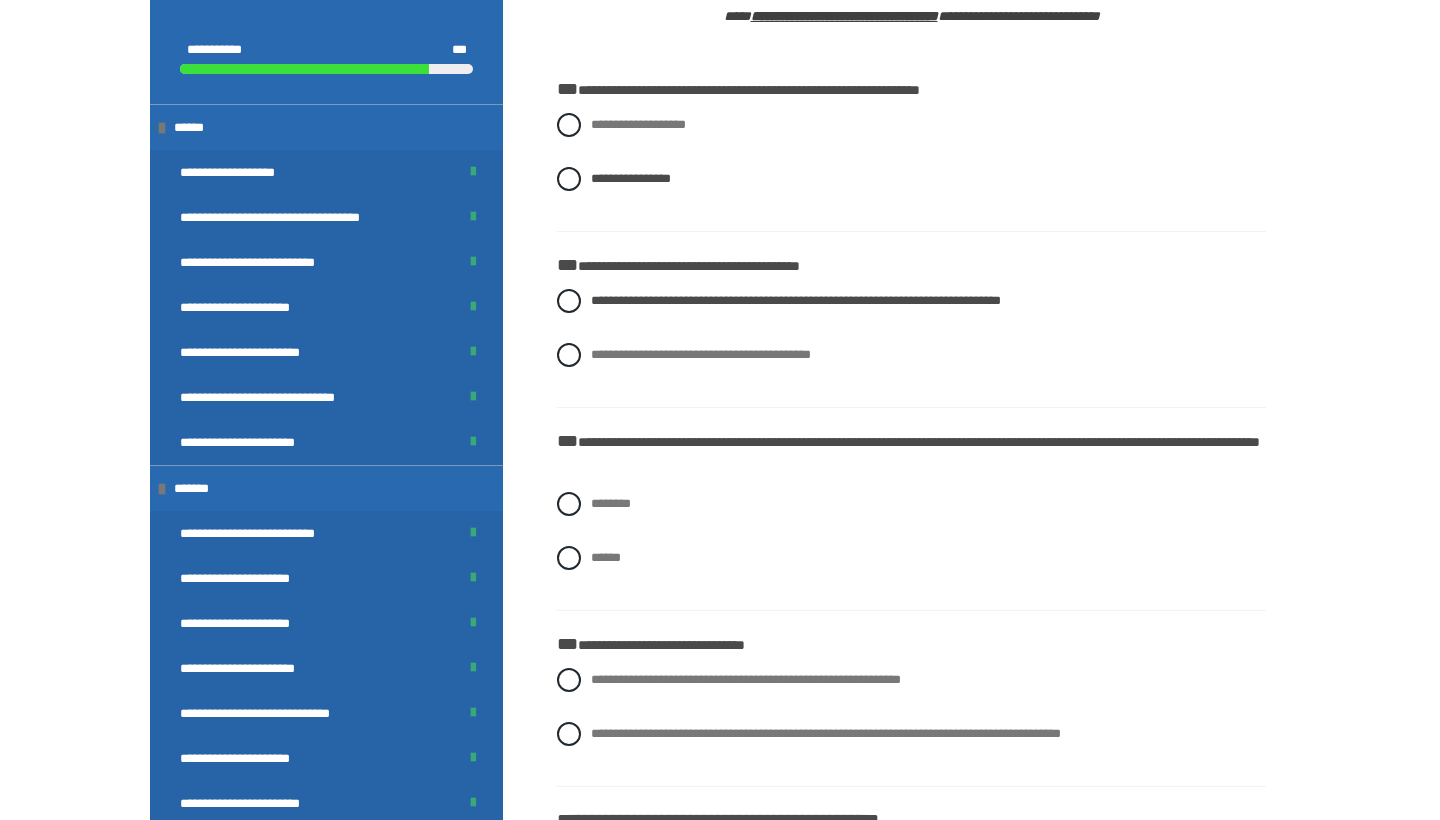 scroll, scrollTop: 806, scrollLeft: 0, axis: vertical 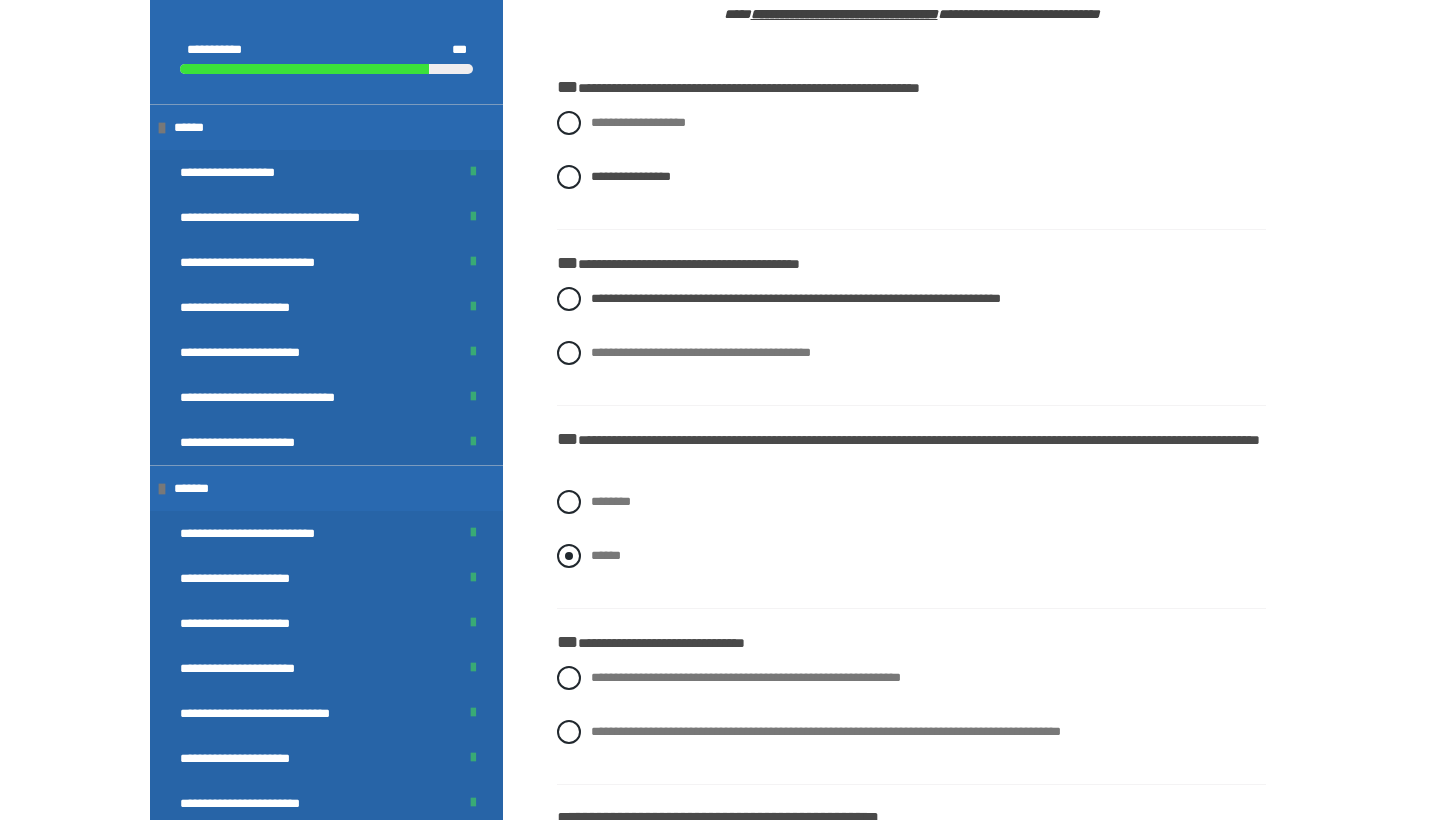 click at bounding box center [569, 556] 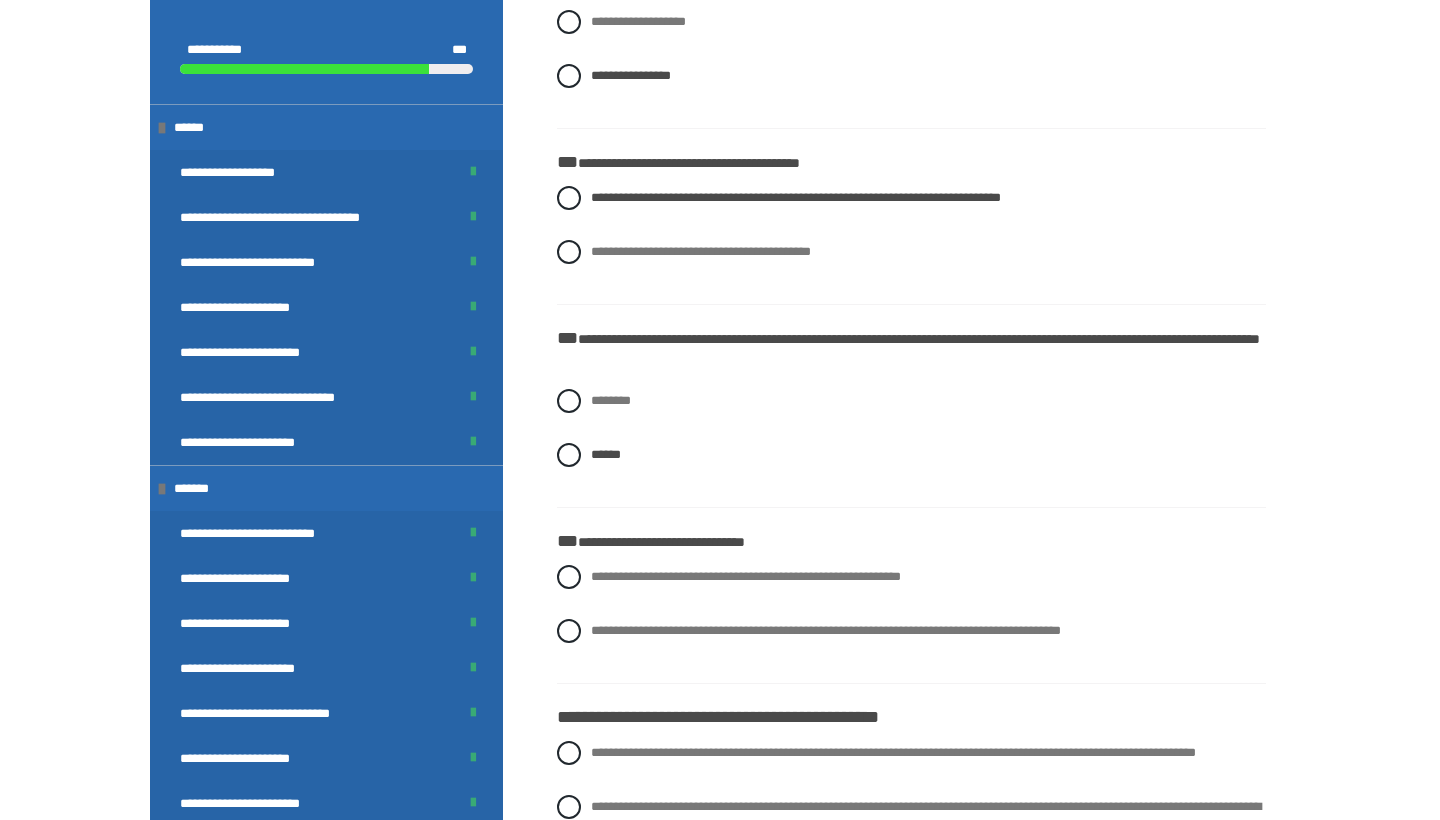 scroll, scrollTop: 934, scrollLeft: 0, axis: vertical 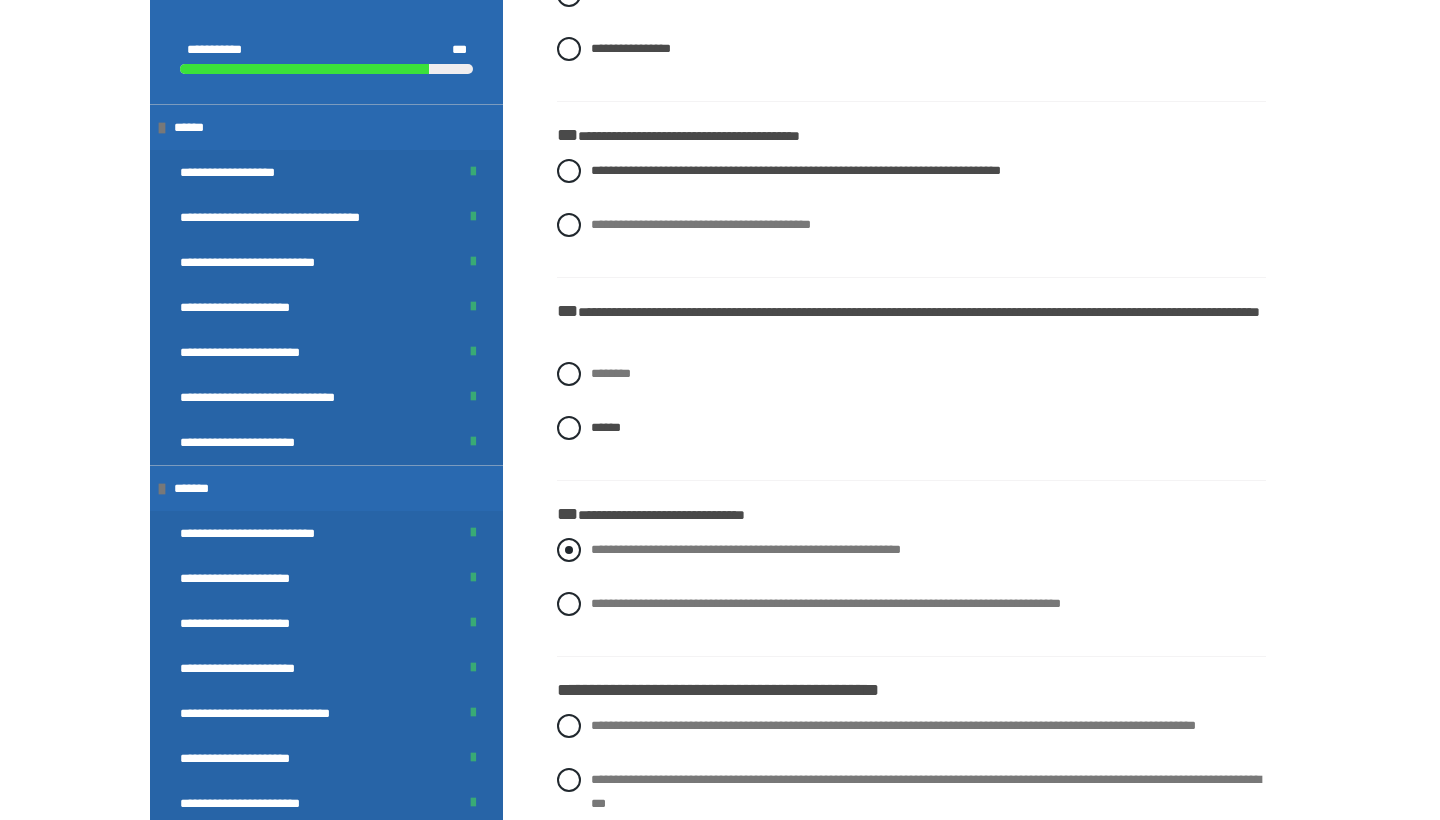 click at bounding box center [569, 550] 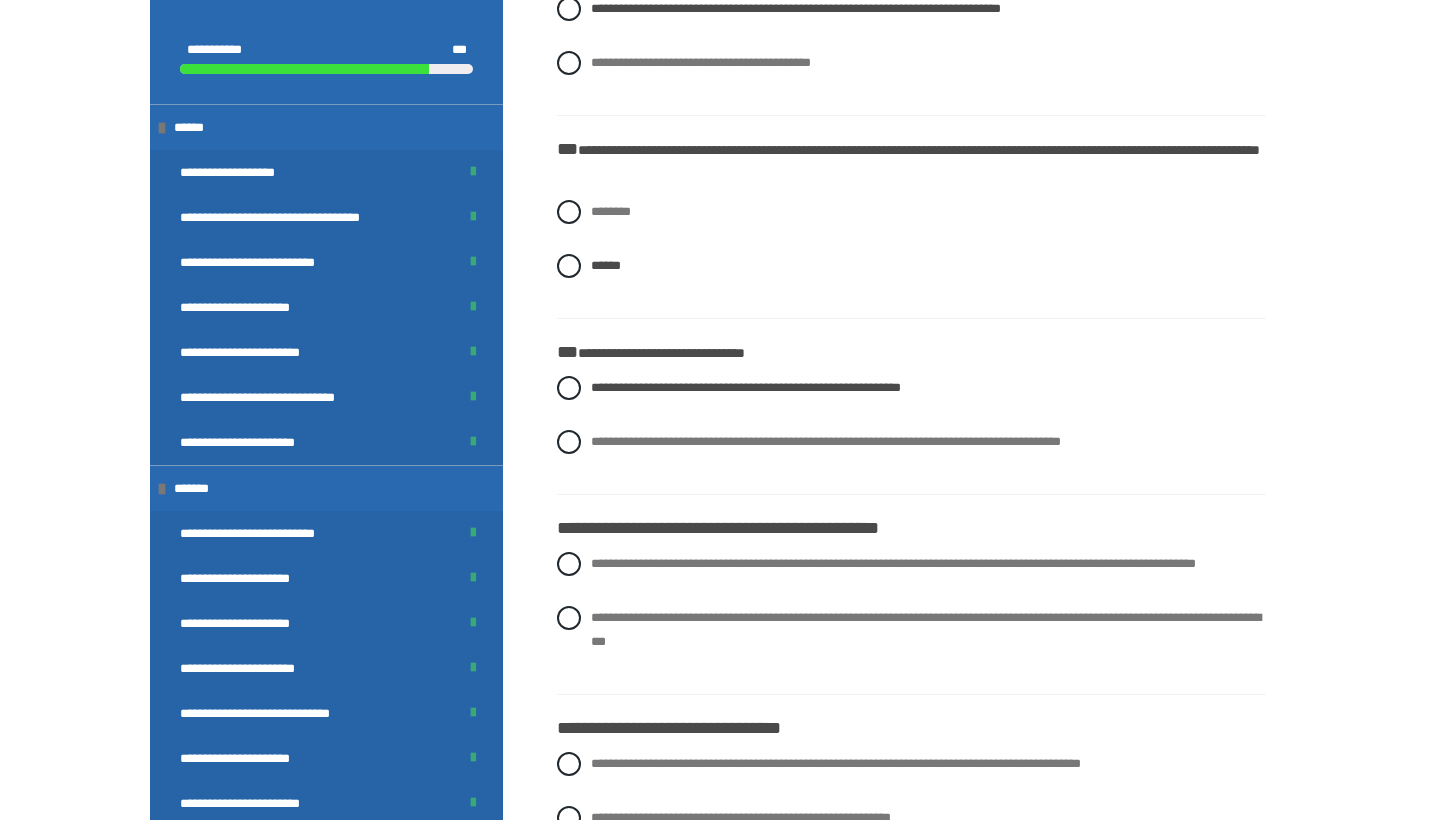 scroll, scrollTop: 1131, scrollLeft: 0, axis: vertical 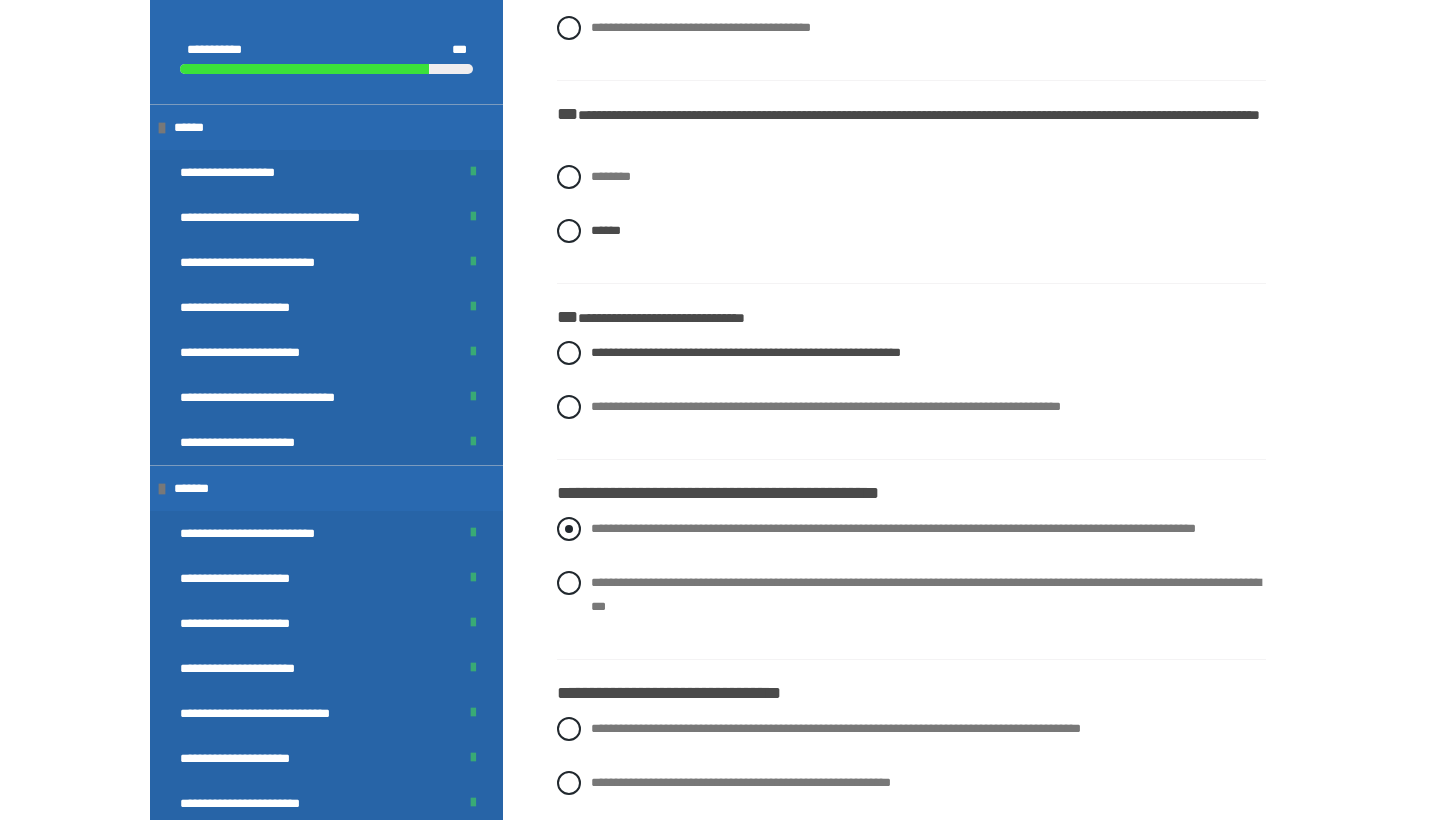 click at bounding box center [569, 529] 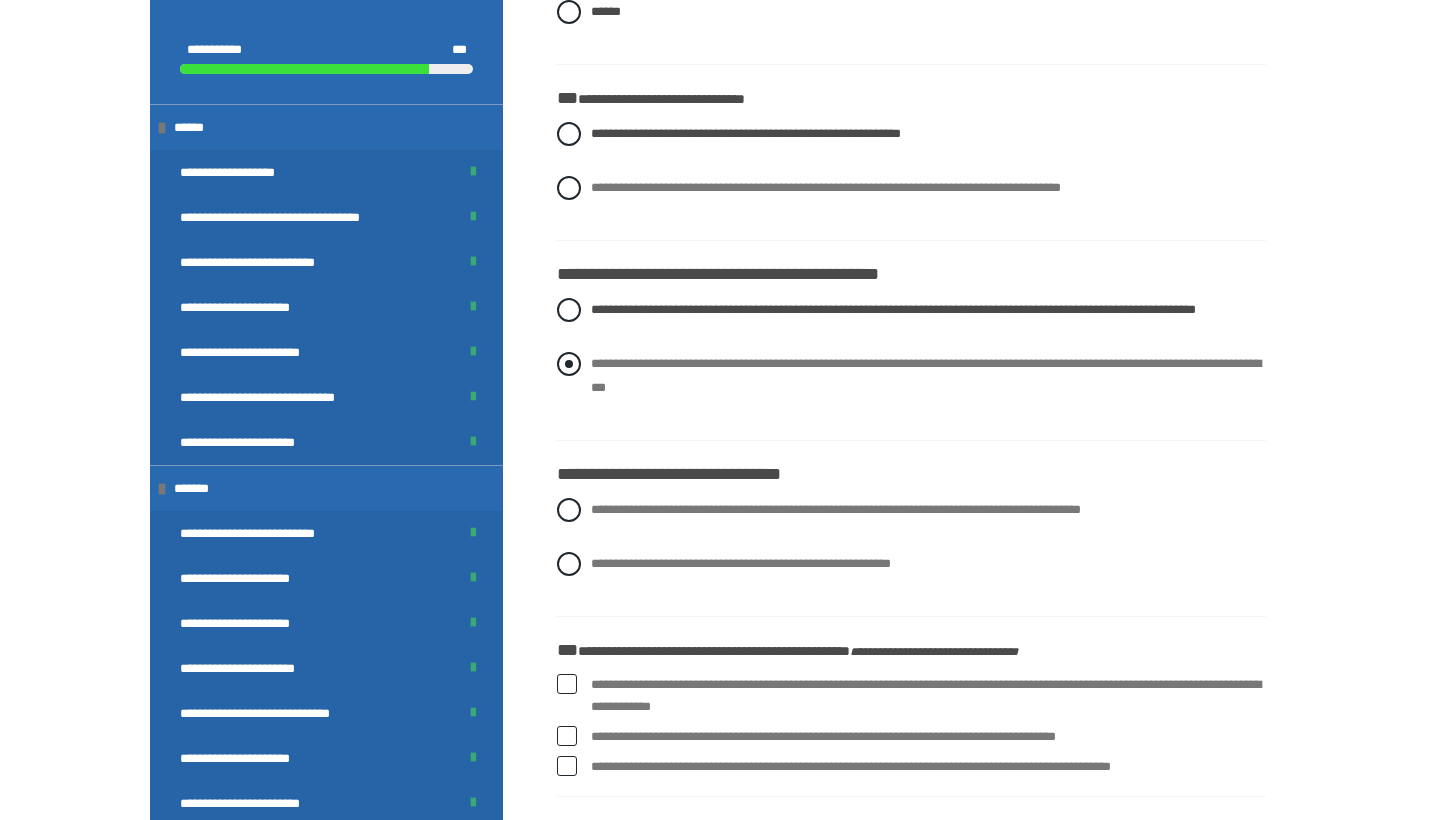 scroll, scrollTop: 1379, scrollLeft: 0, axis: vertical 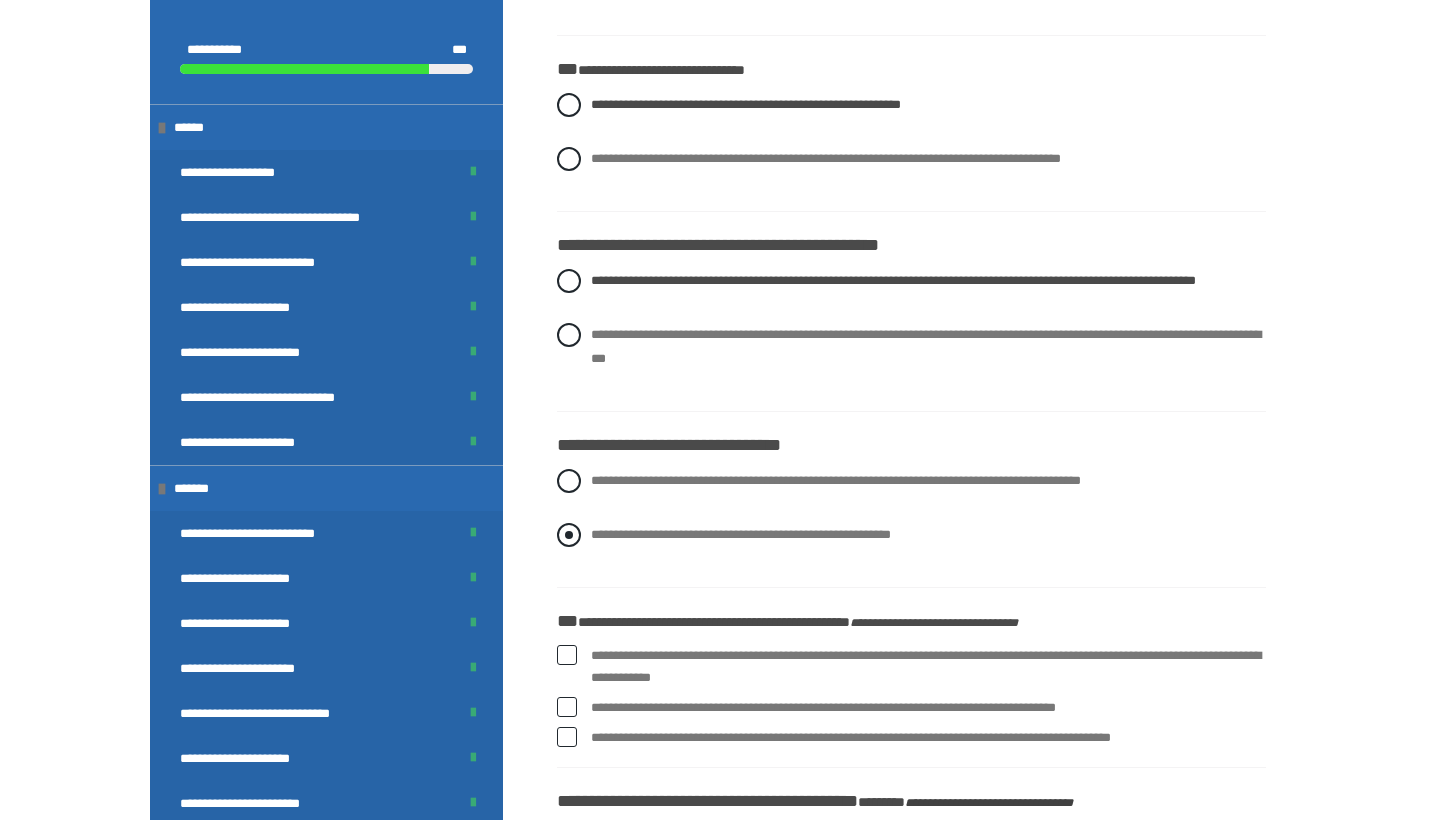 click at bounding box center (569, 535) 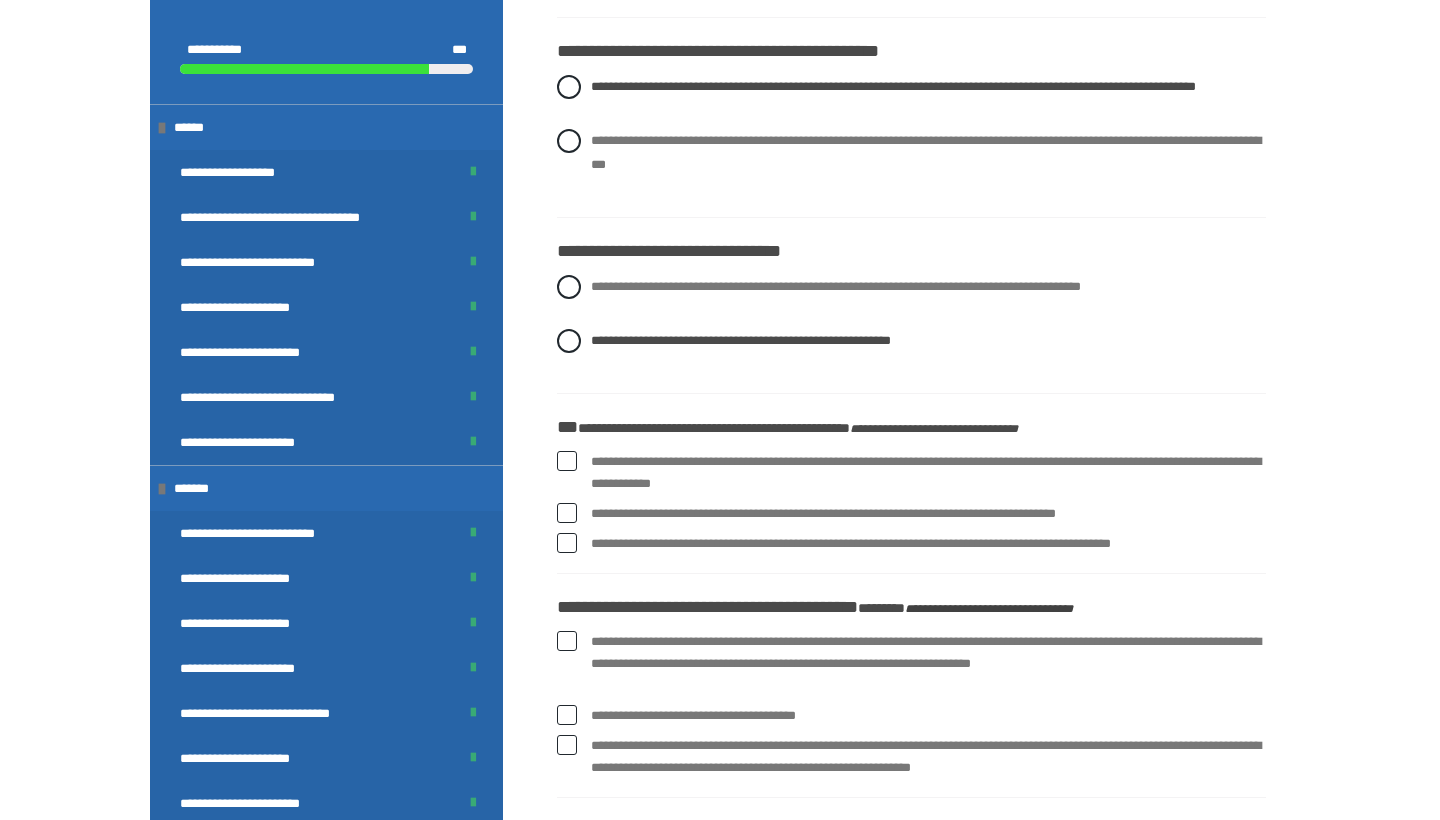 scroll, scrollTop: 1584, scrollLeft: 0, axis: vertical 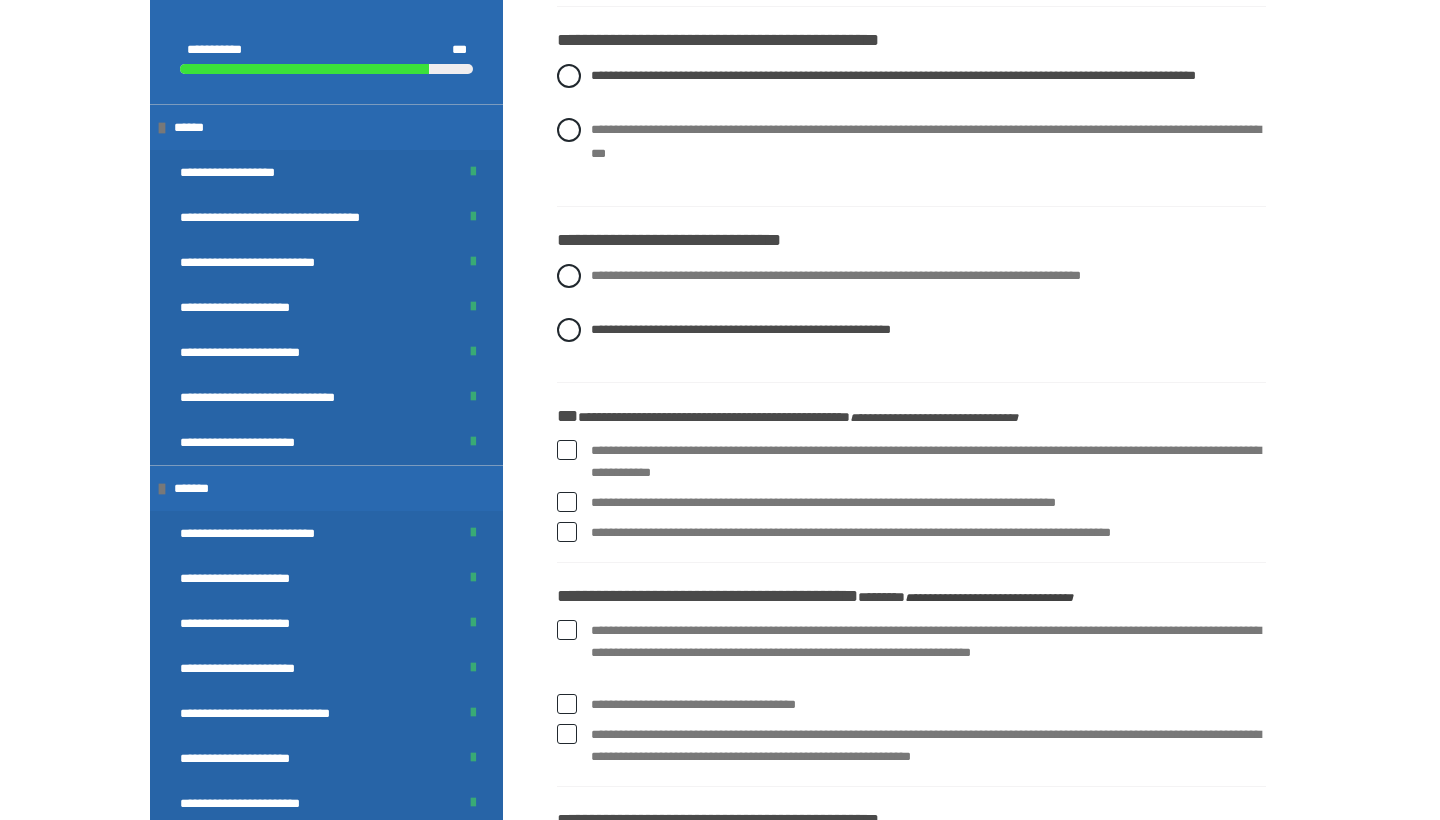 click at bounding box center (567, 450) 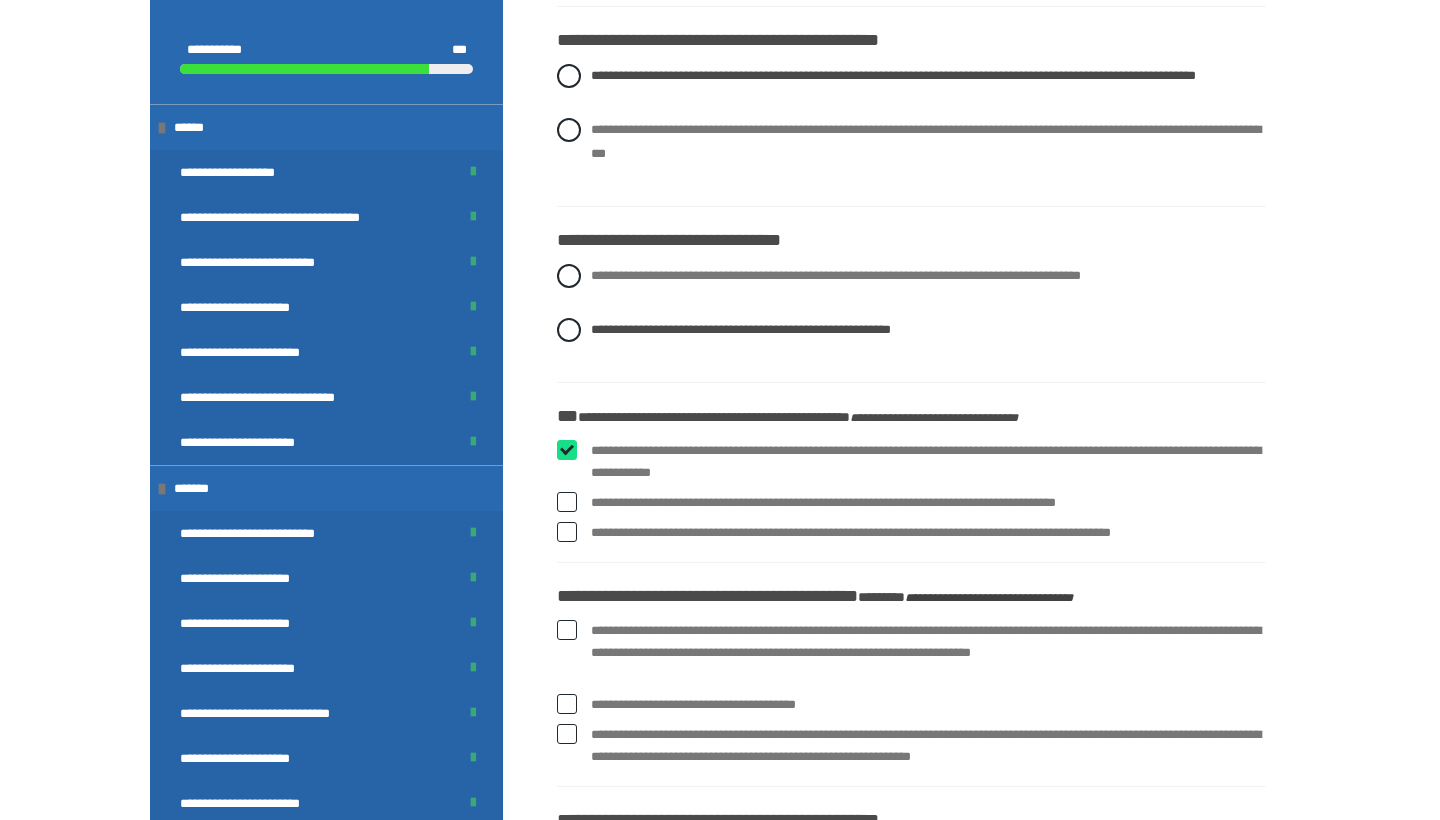 checkbox on "****" 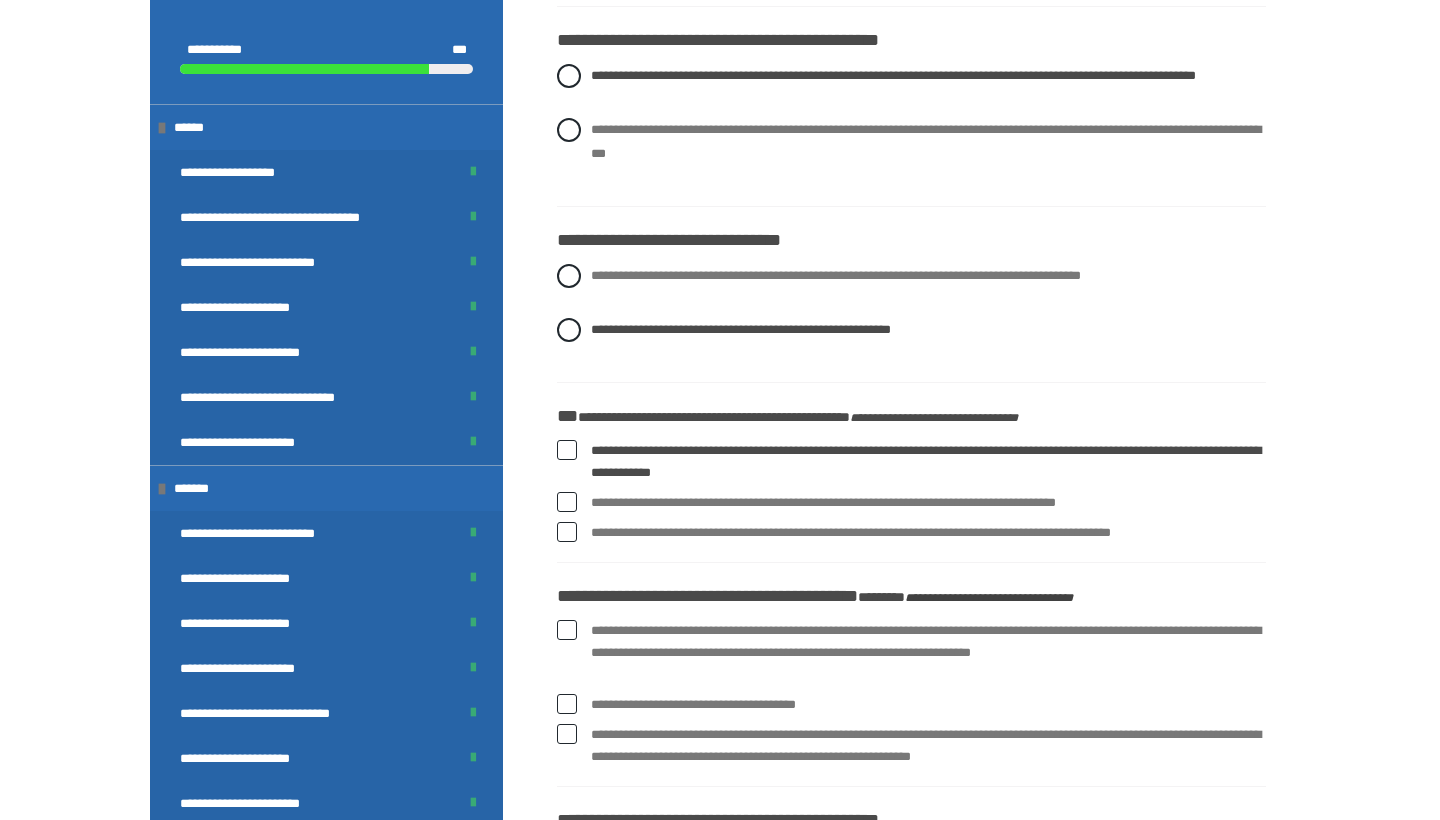 click at bounding box center [567, 532] 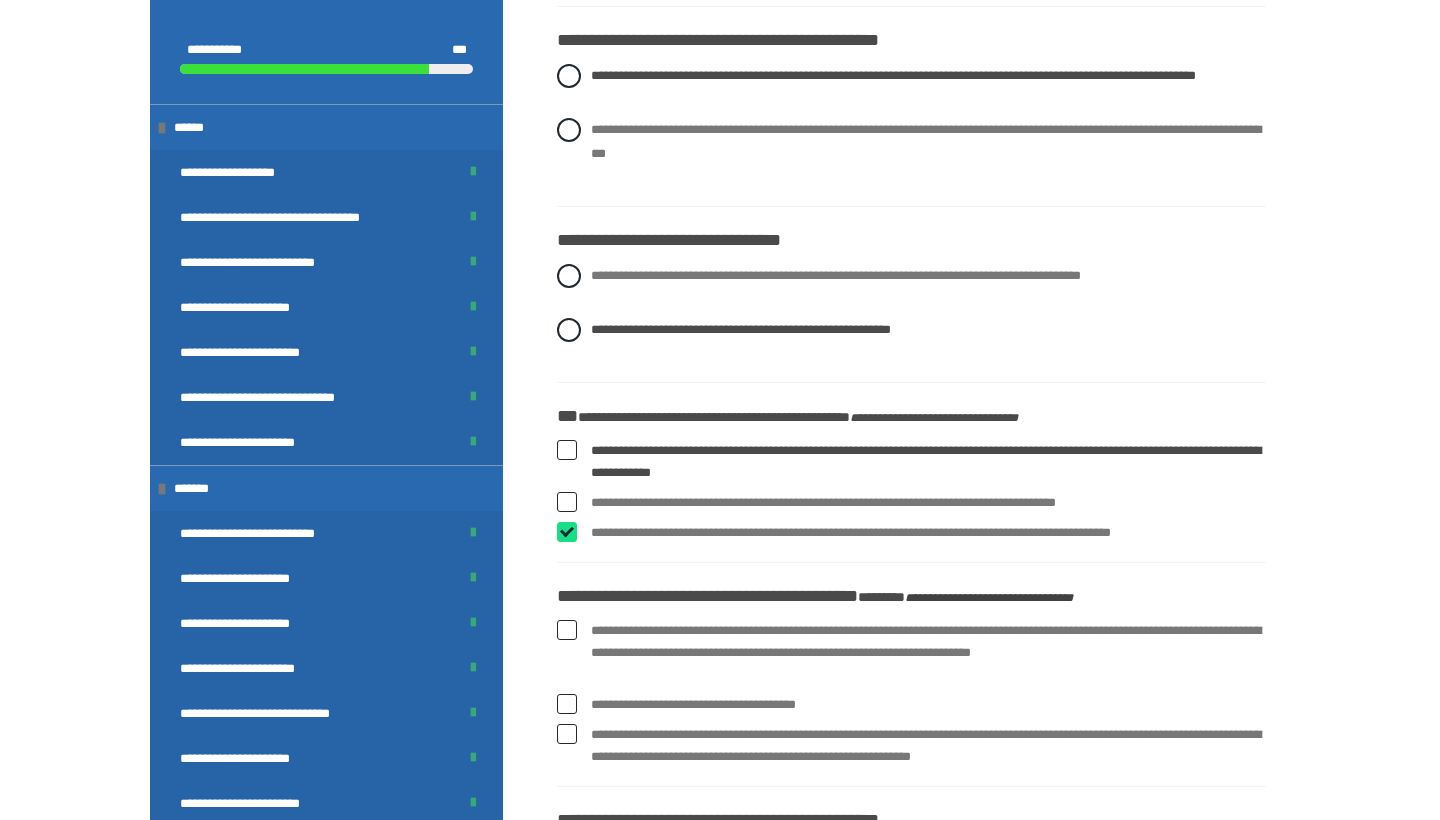checkbox on "****" 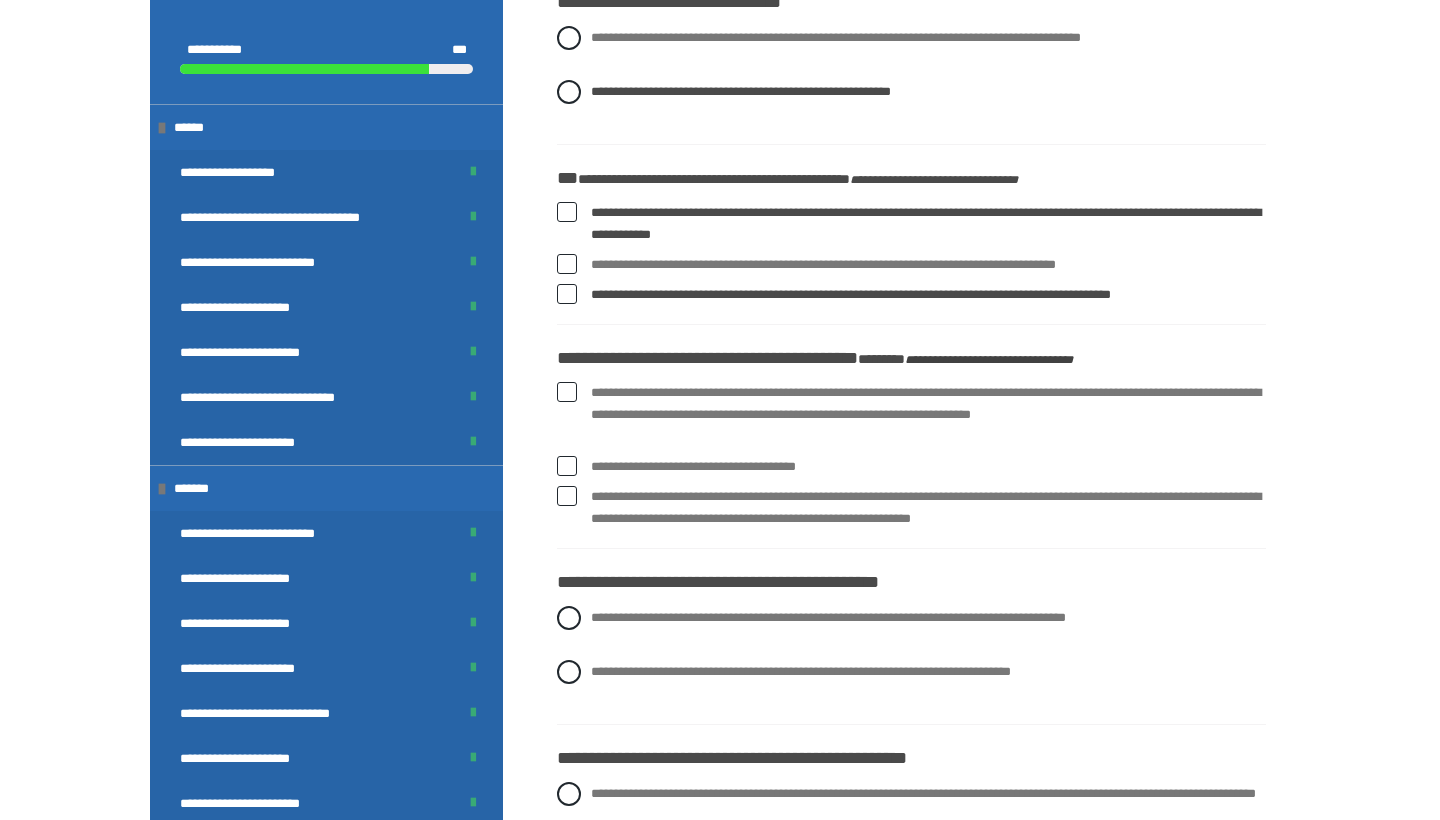 scroll, scrollTop: 1825, scrollLeft: 0, axis: vertical 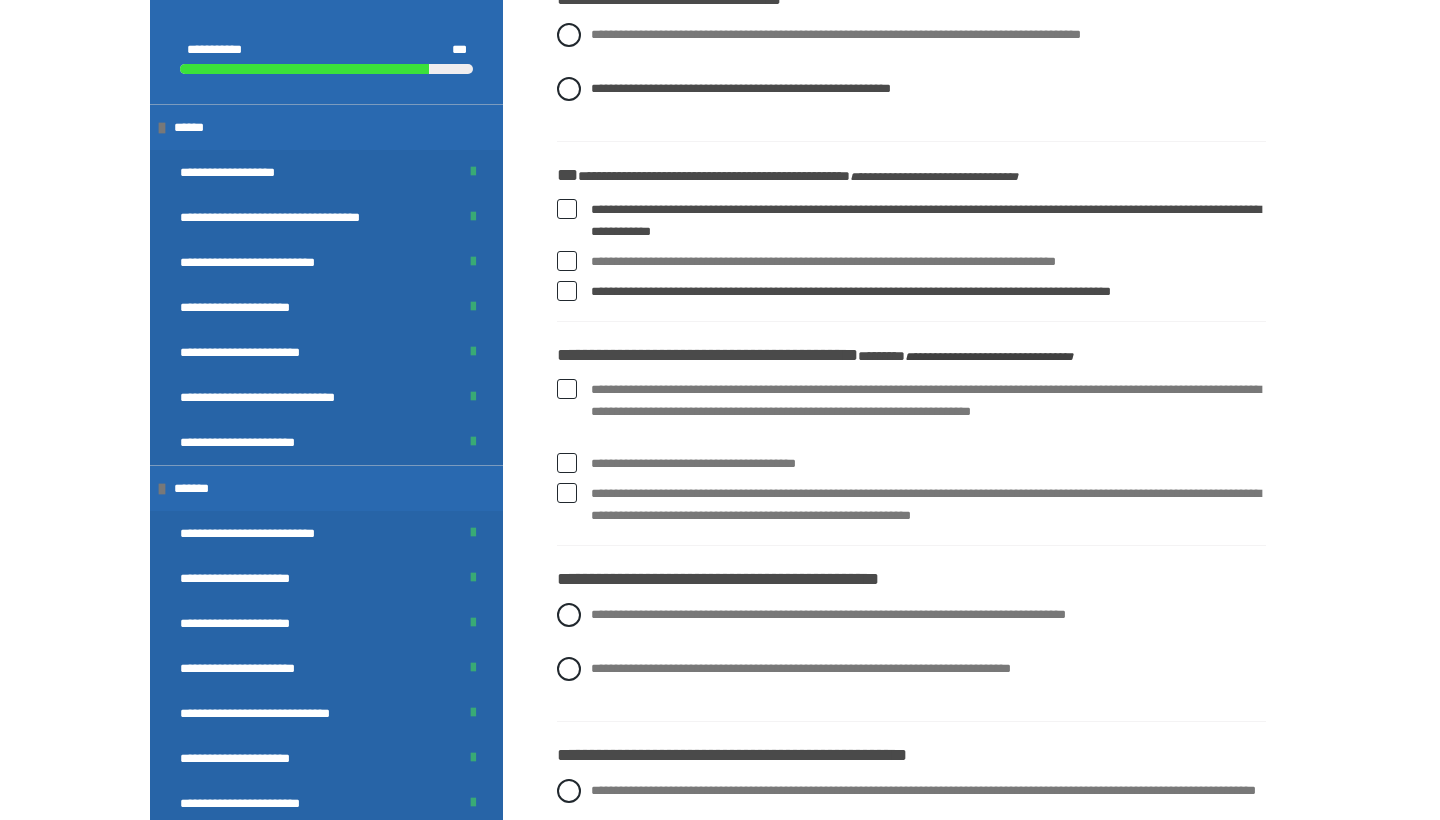 click at bounding box center (567, 493) 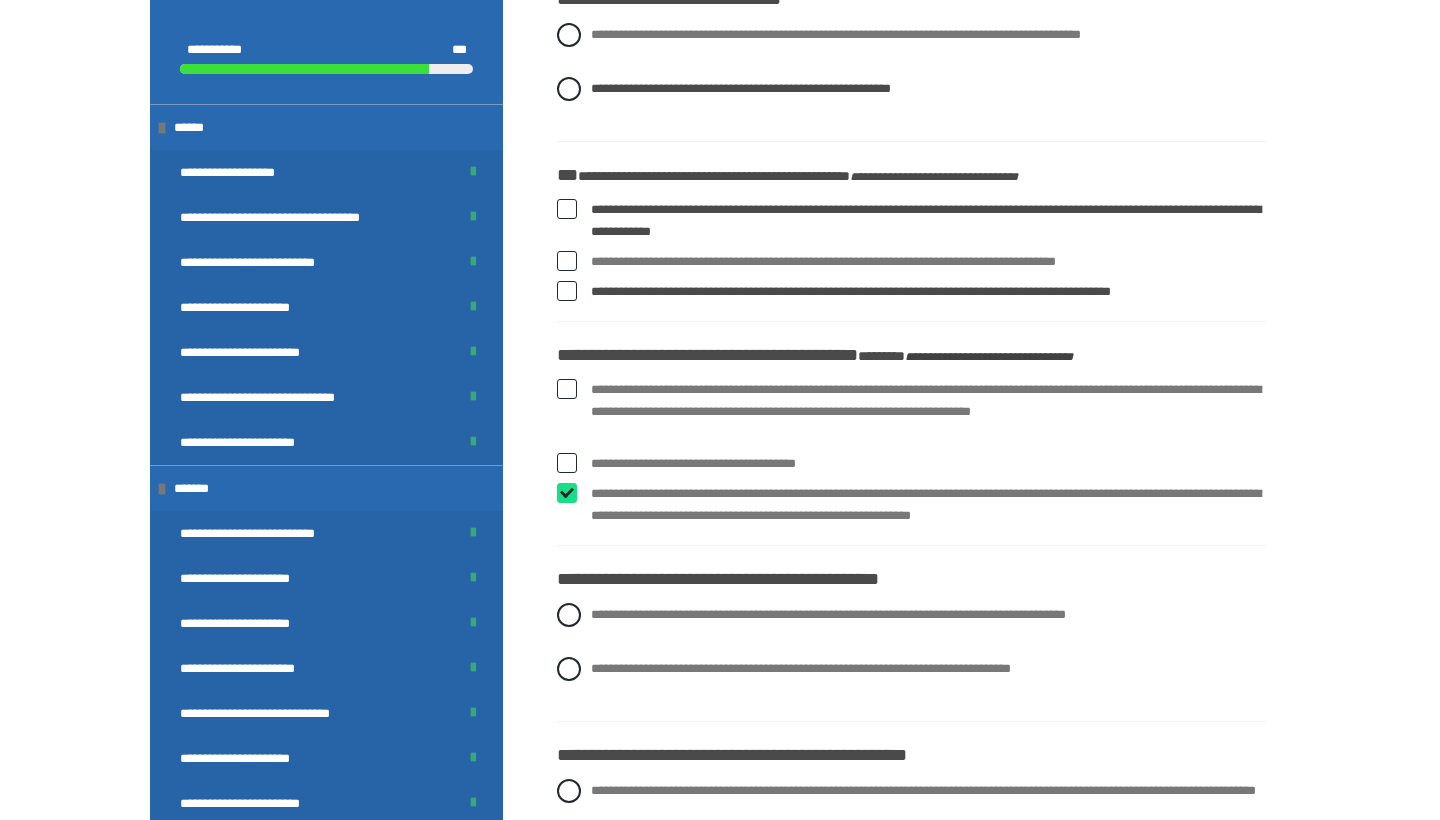 checkbox on "****" 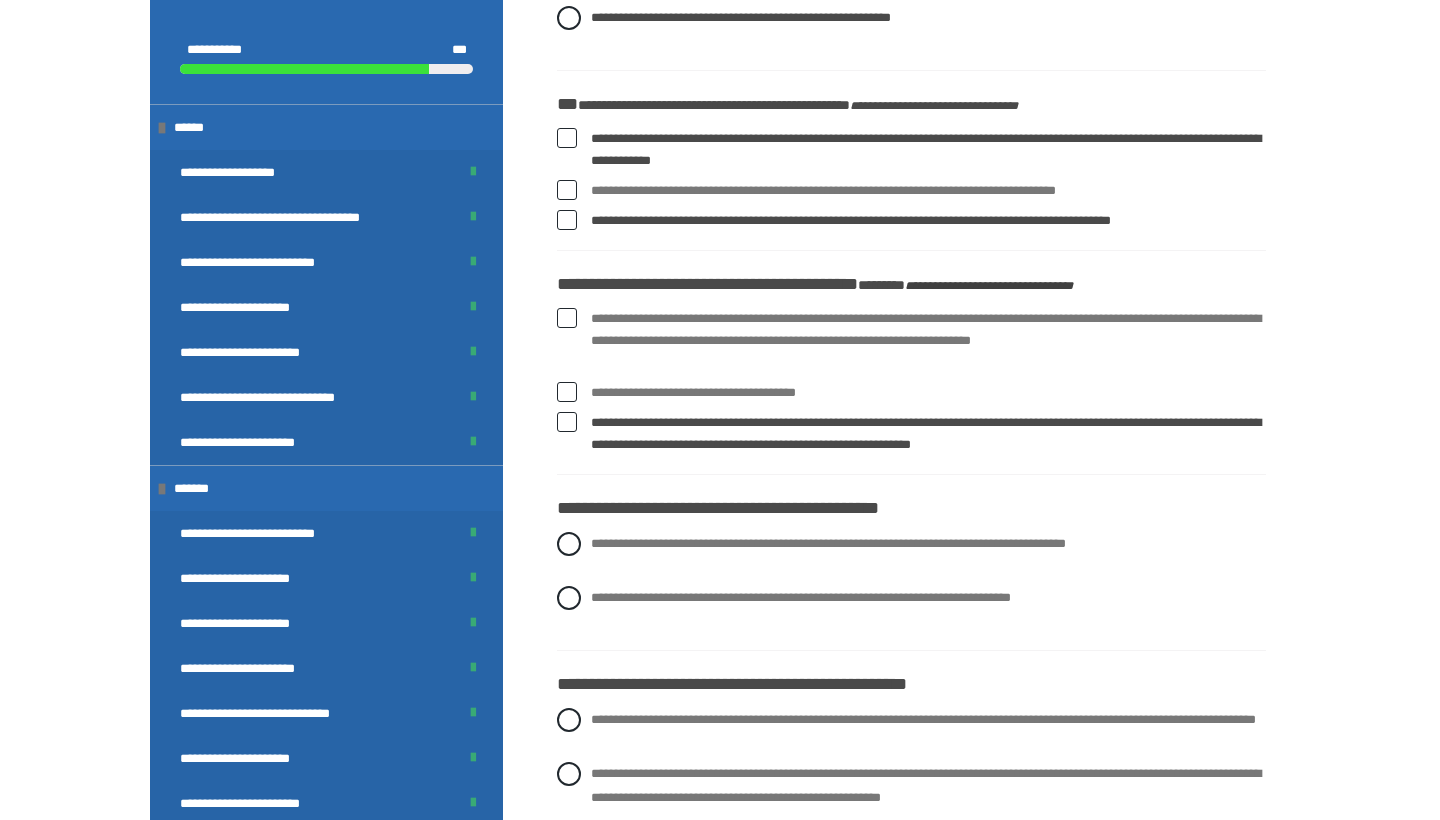 scroll, scrollTop: 1947, scrollLeft: 0, axis: vertical 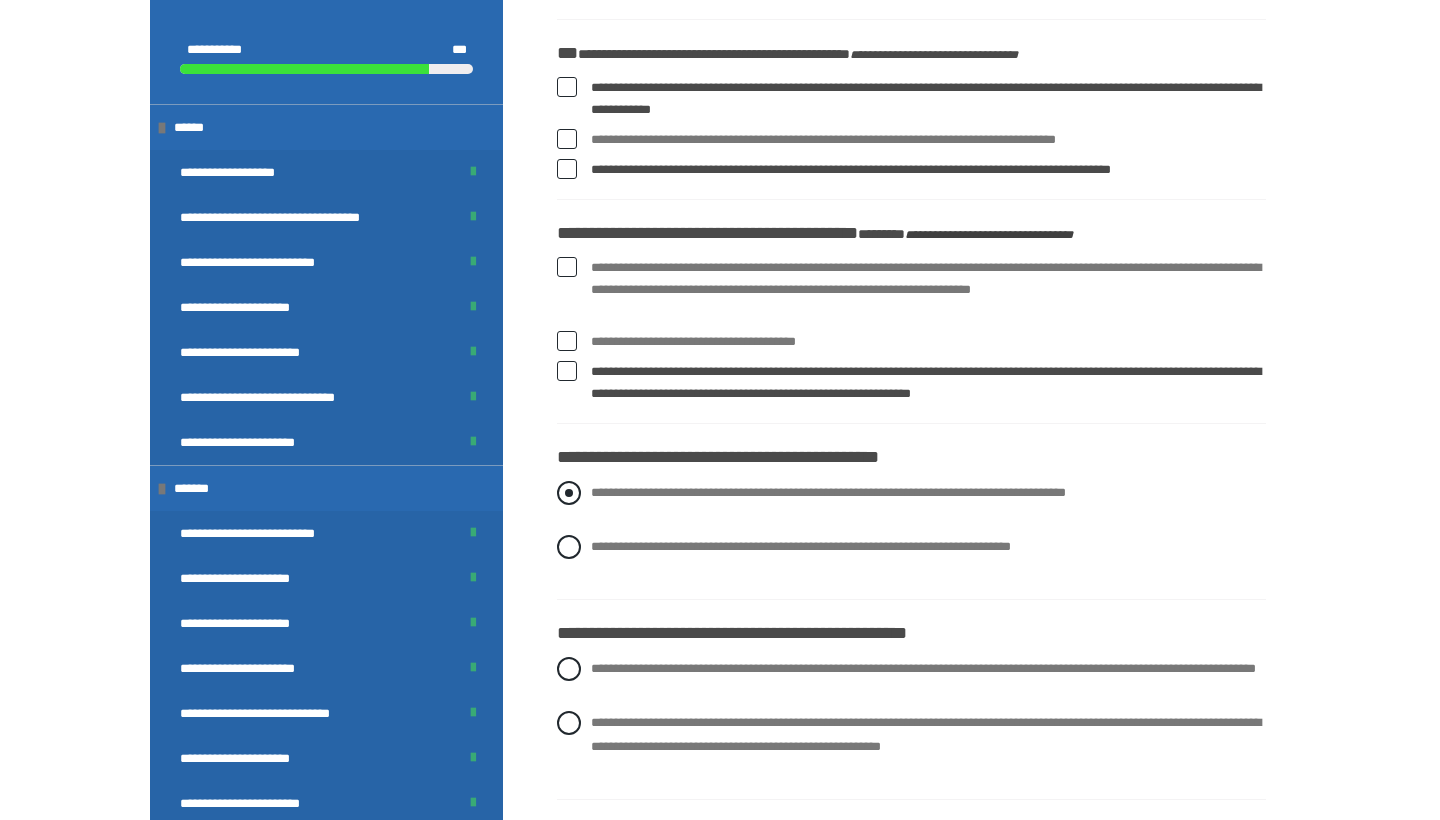 click at bounding box center (569, 493) 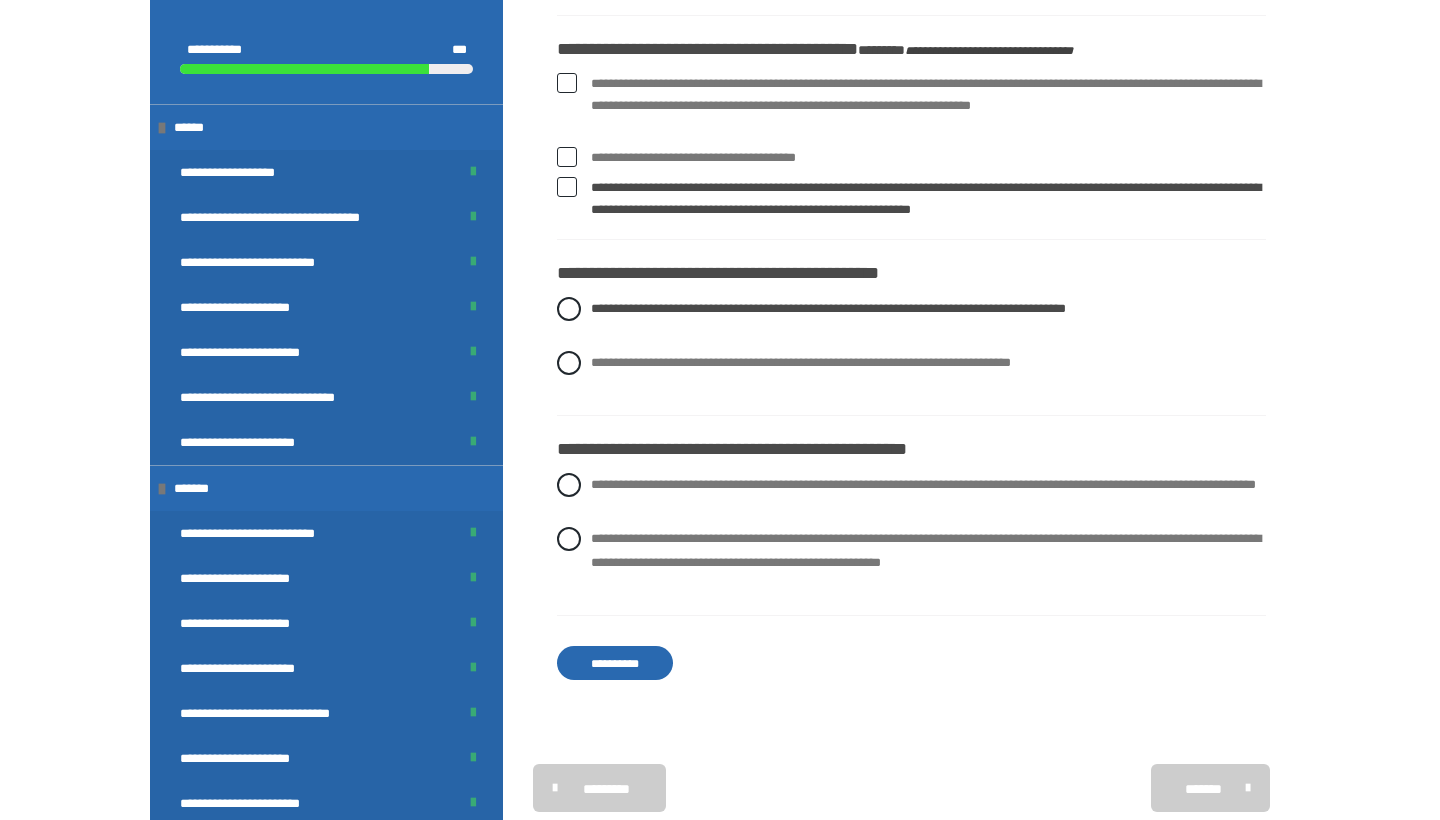 scroll, scrollTop: 2142, scrollLeft: 0, axis: vertical 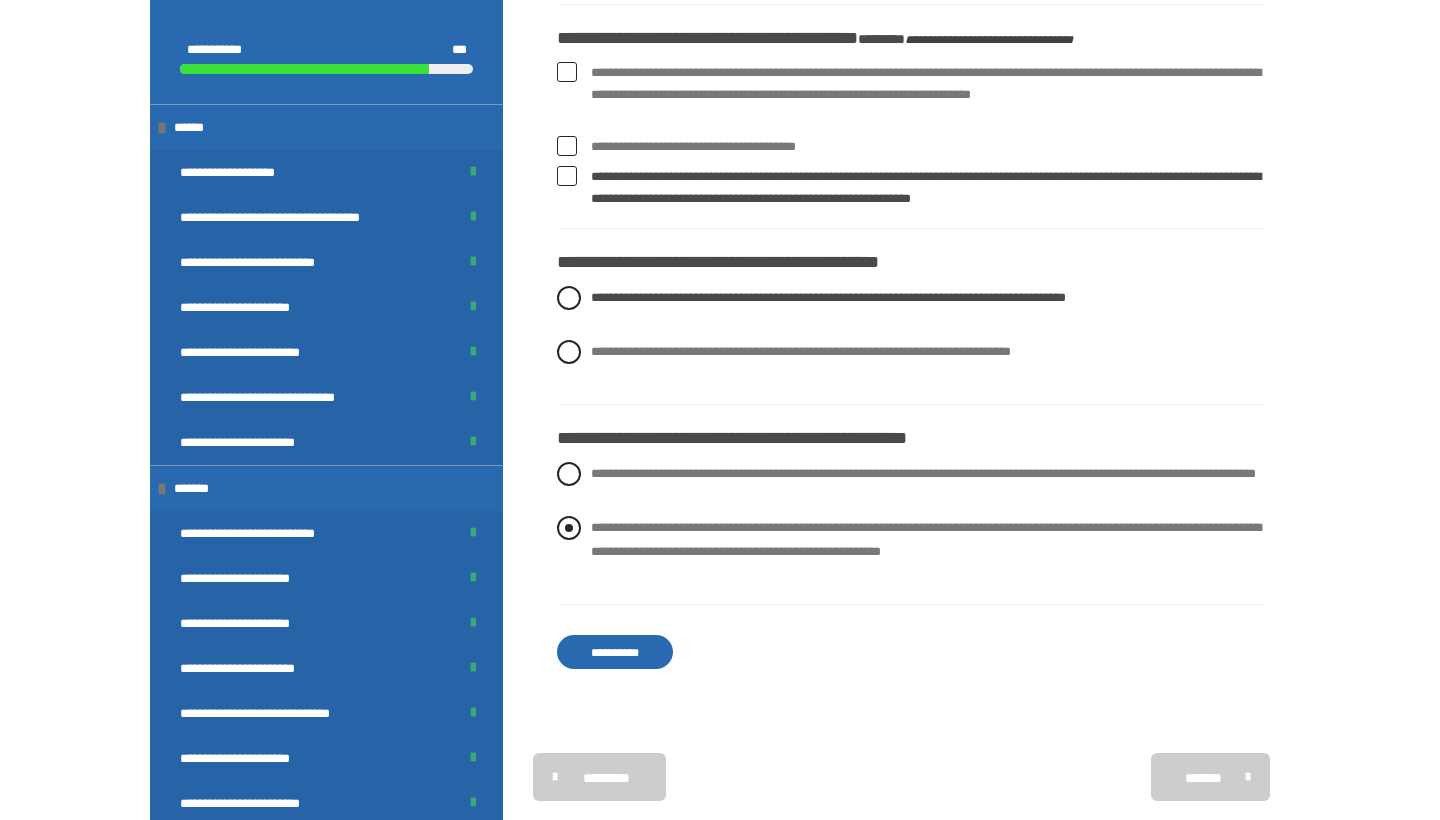 click at bounding box center (569, 528) 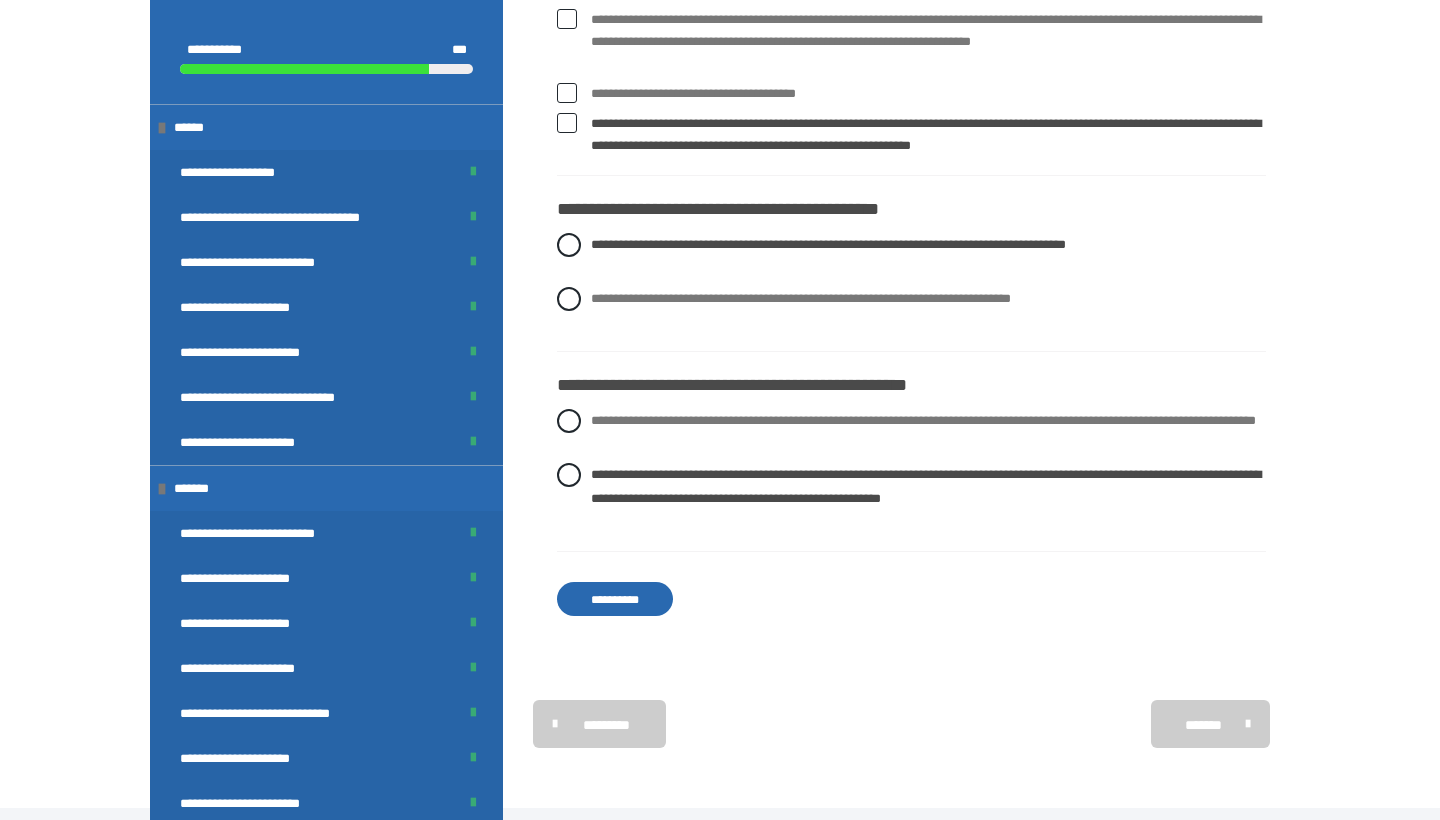 scroll, scrollTop: 2197, scrollLeft: 0, axis: vertical 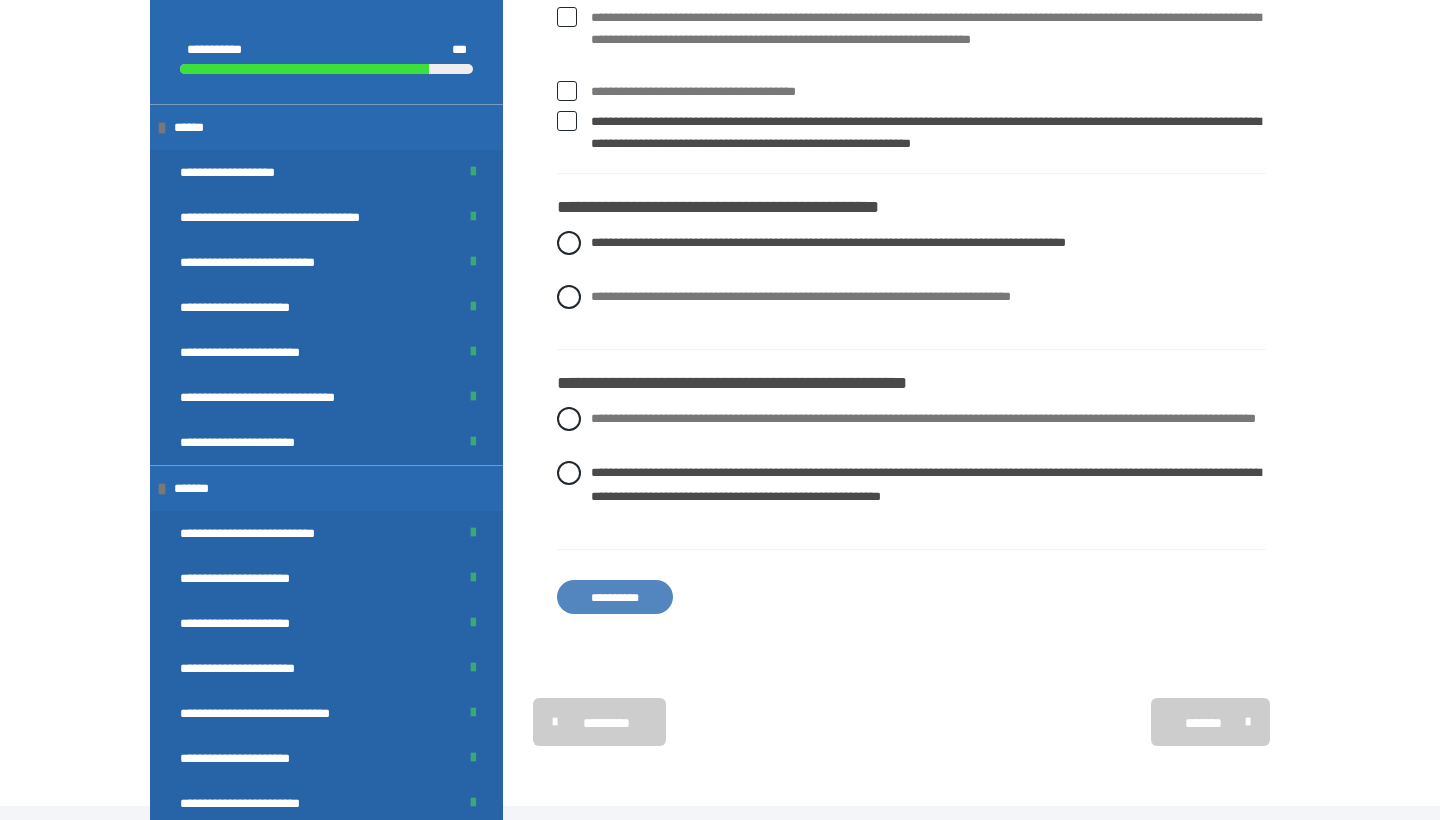 click on "**********" at bounding box center (615, 597) 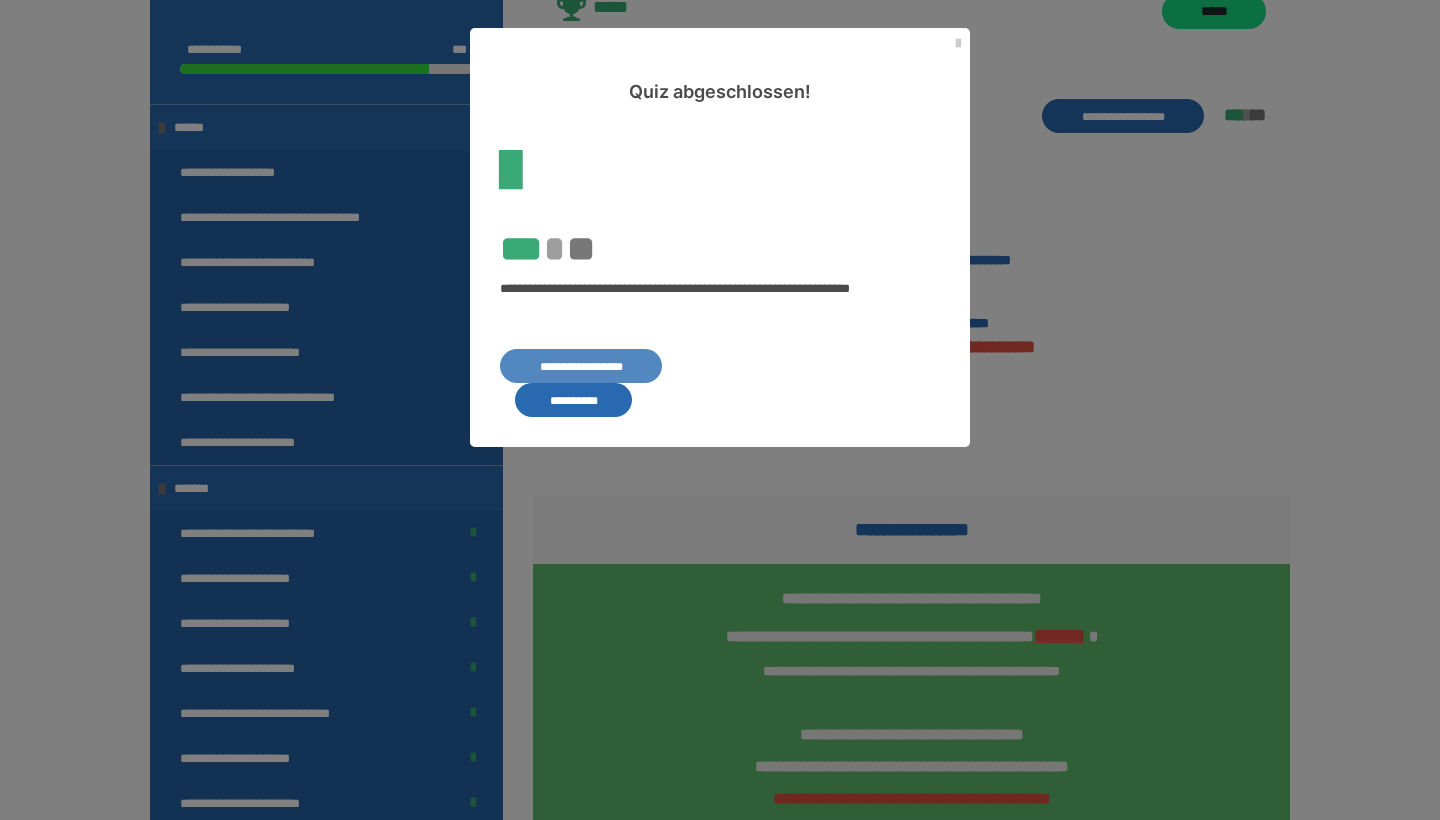 click on "**********" at bounding box center (581, 366) 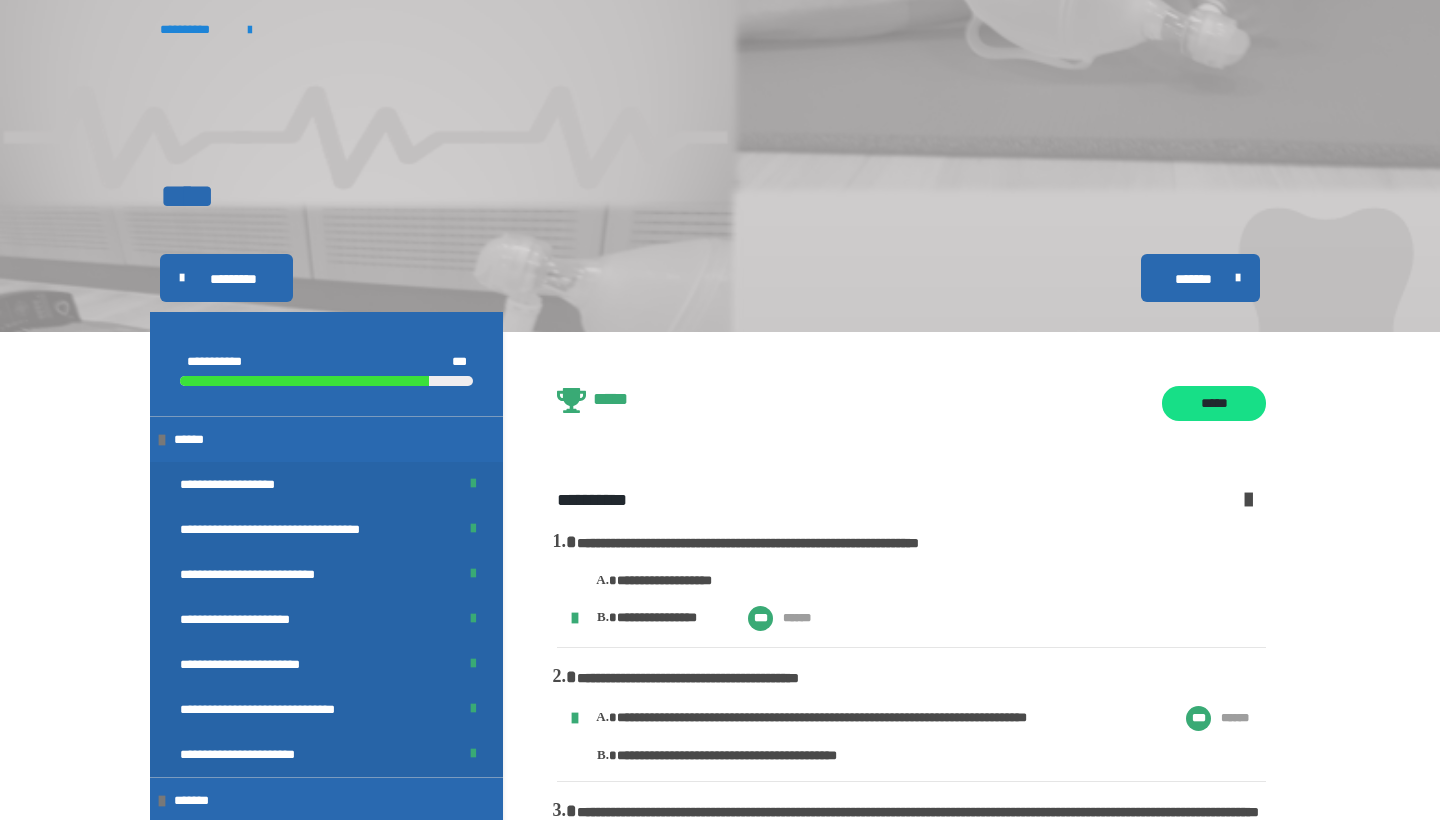 scroll, scrollTop: 0, scrollLeft: 0, axis: both 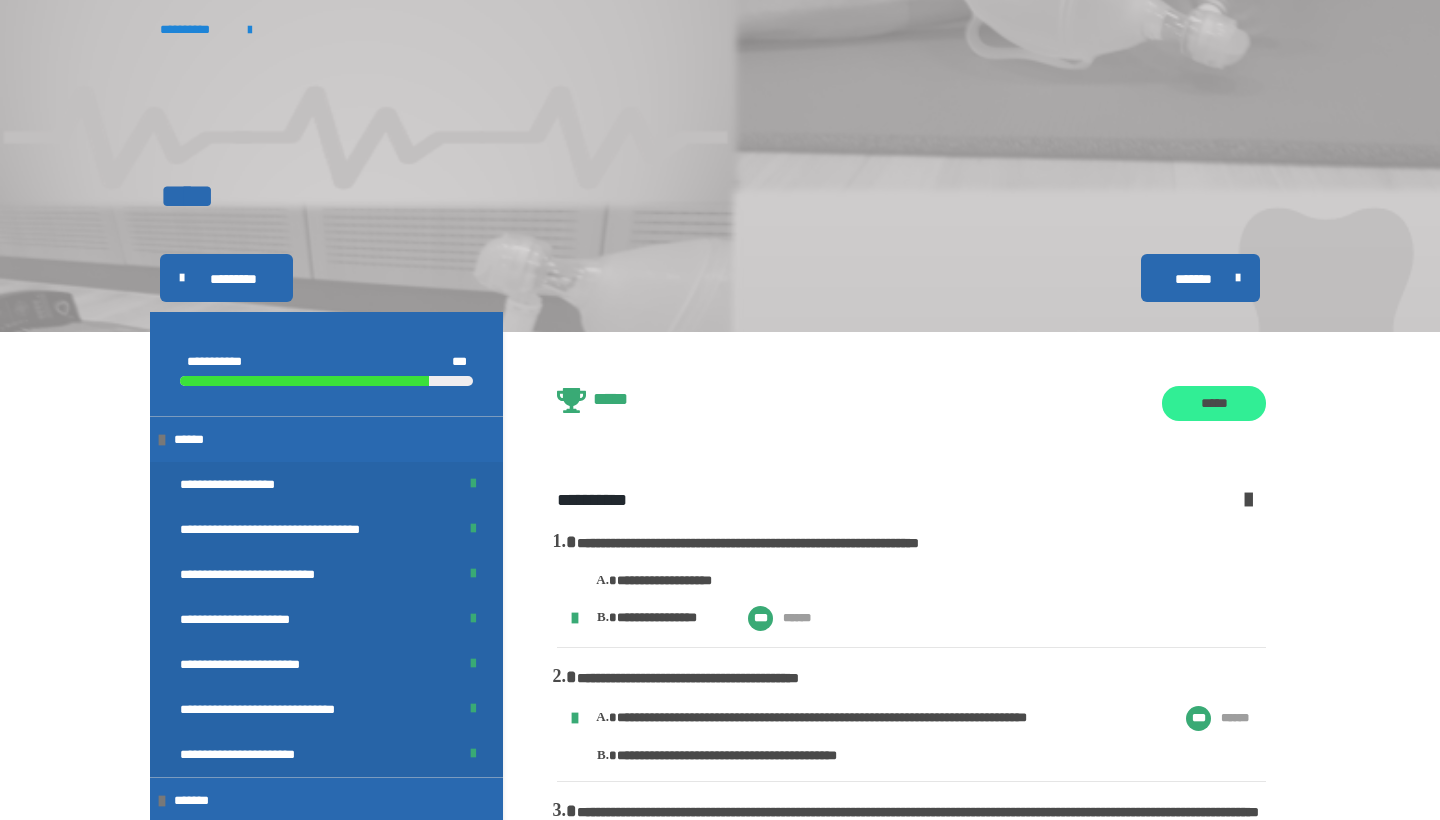 click on "*****" at bounding box center [1214, 403] 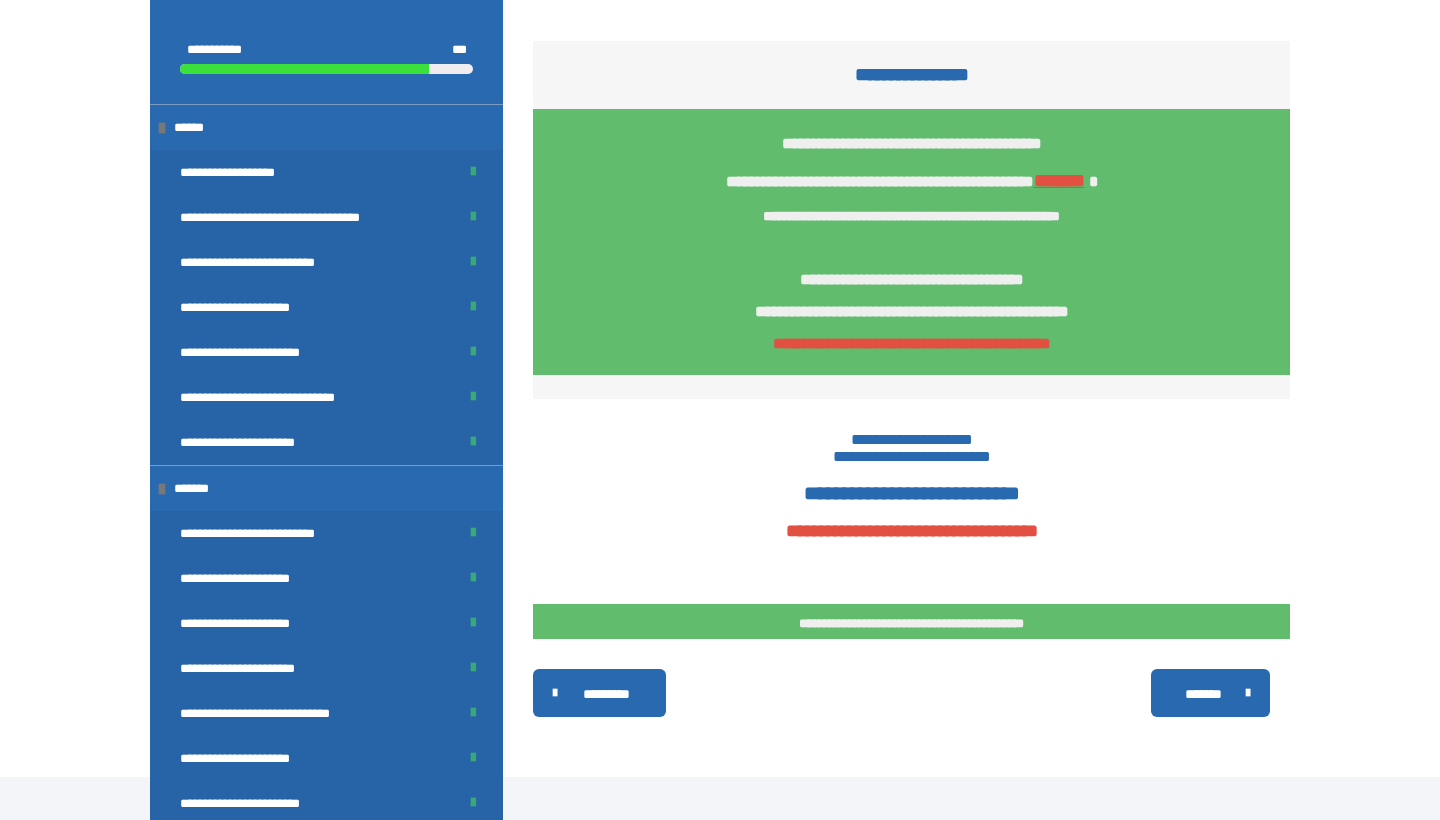 scroll, scrollTop: 2191, scrollLeft: 0, axis: vertical 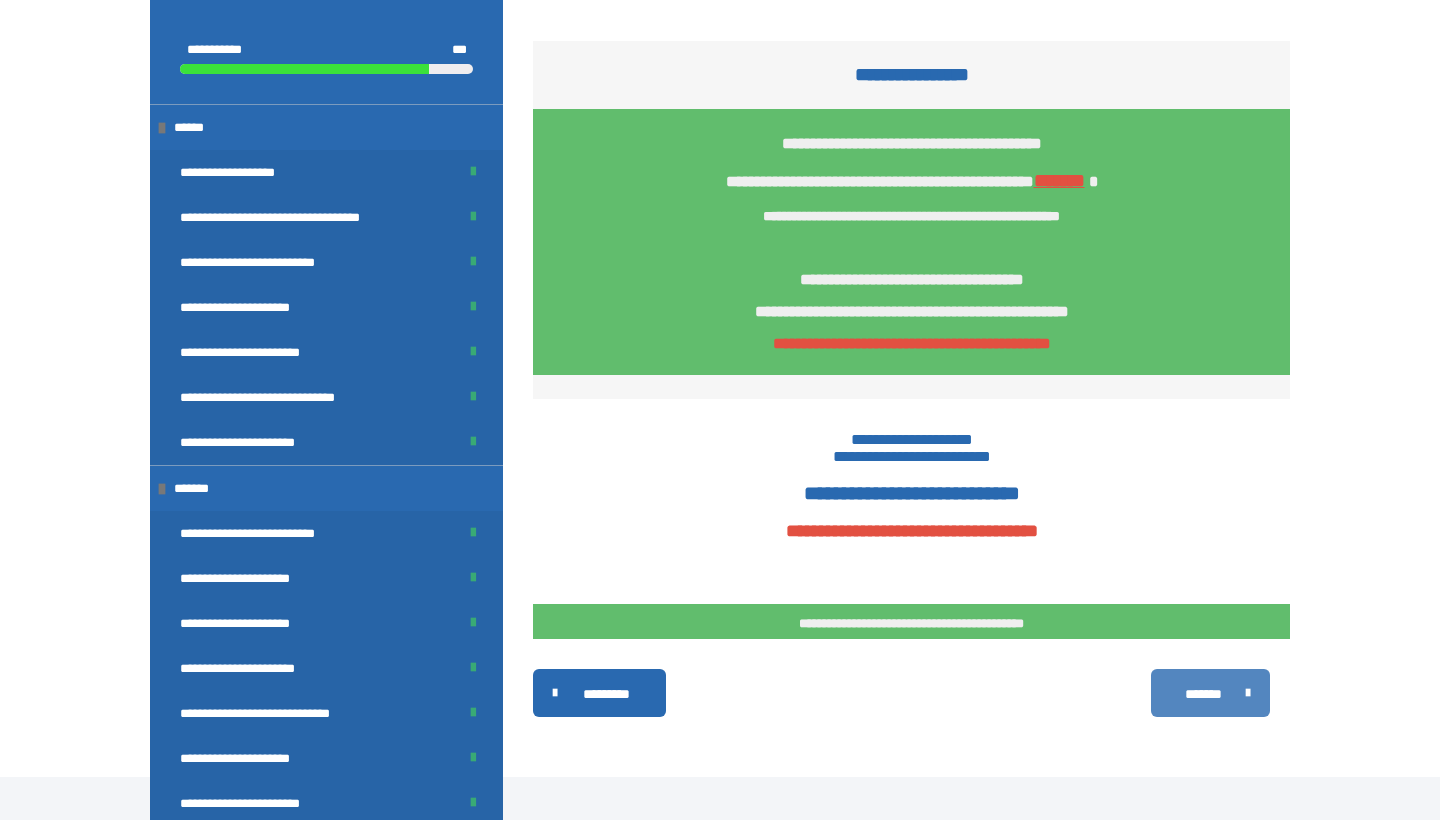 click on "*******" at bounding box center [1203, 694] 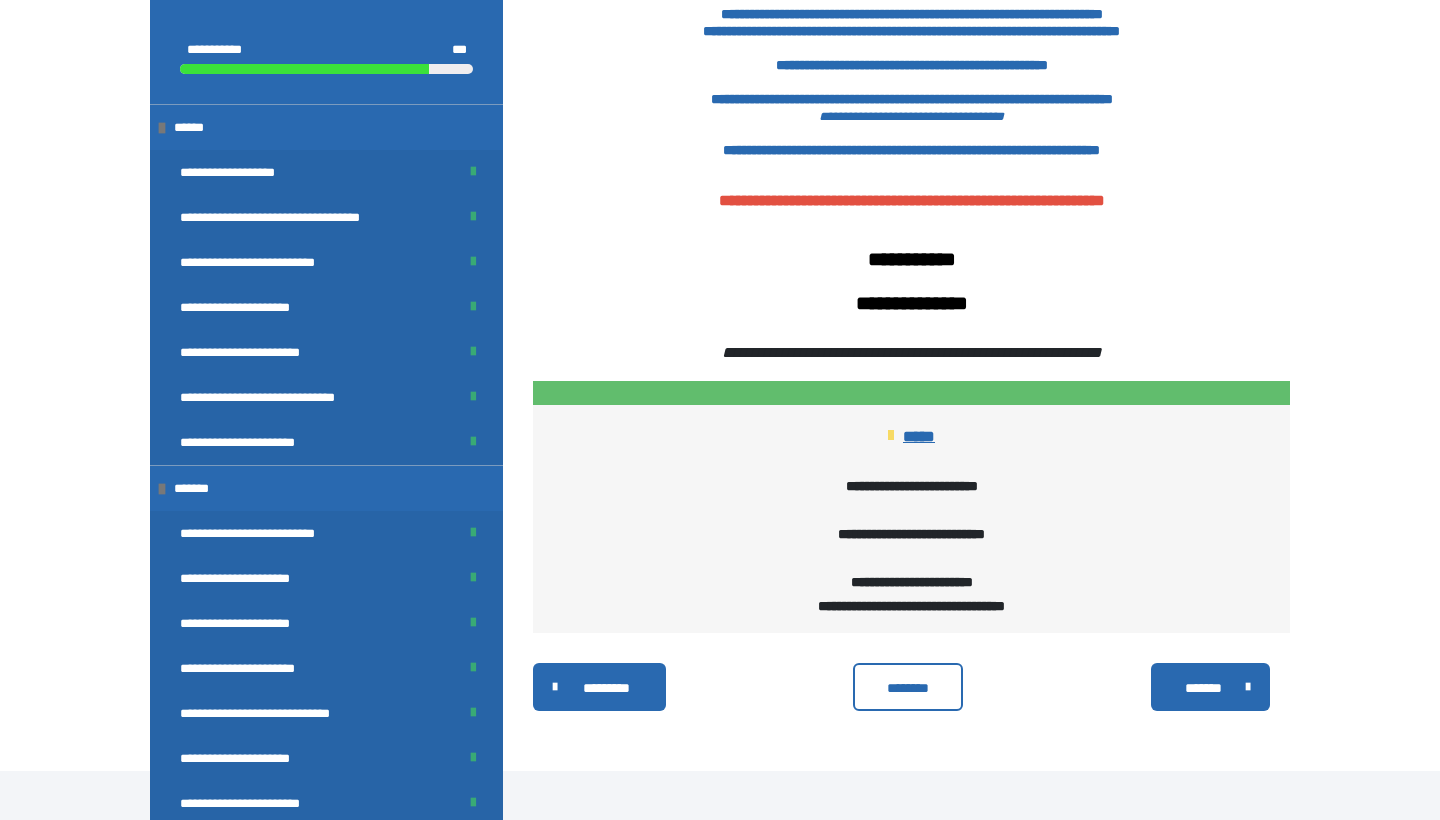 scroll, scrollTop: 622, scrollLeft: 0, axis: vertical 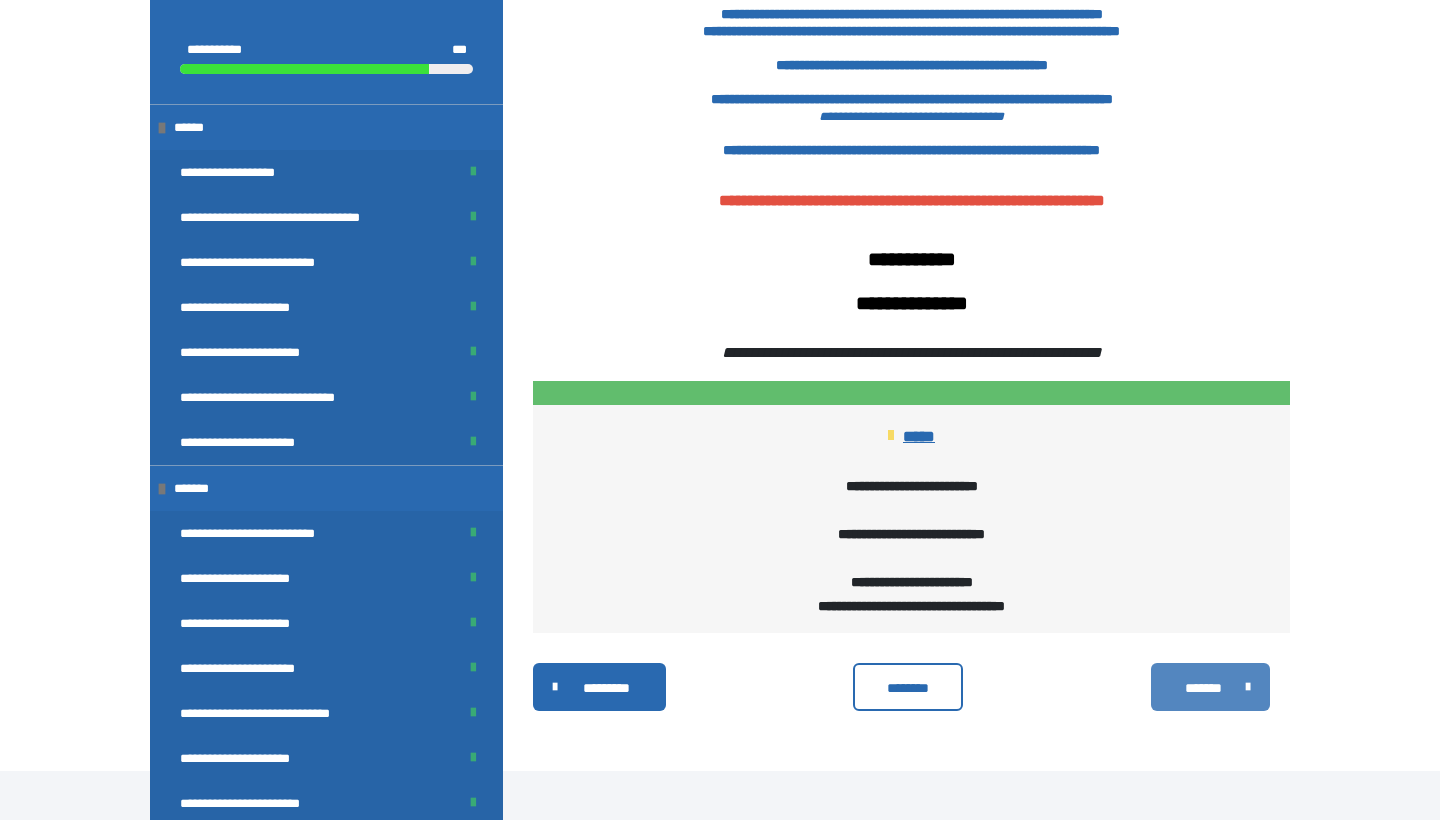 click on "*******" at bounding box center [1203, 688] 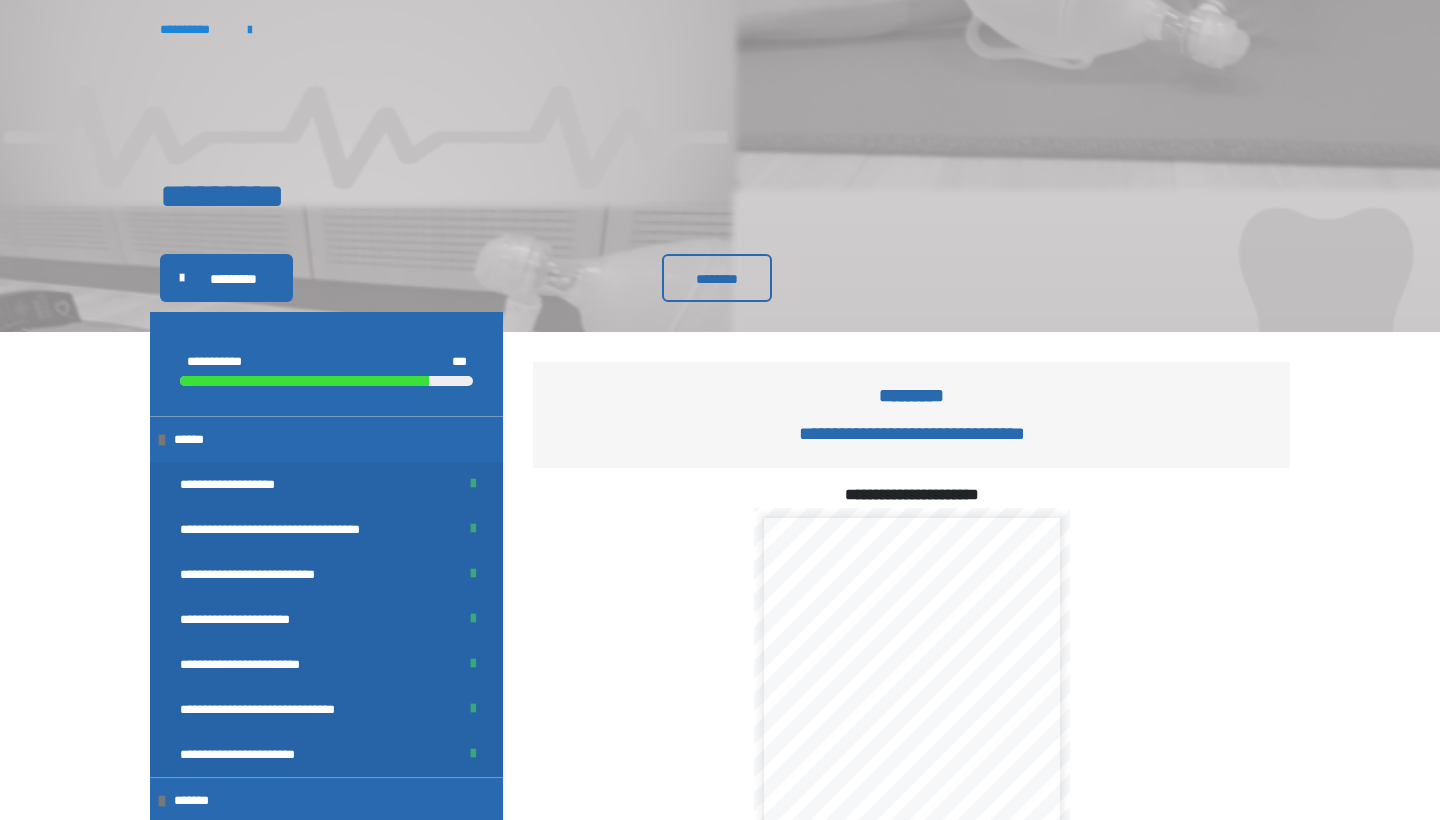 scroll, scrollTop: 0, scrollLeft: 0, axis: both 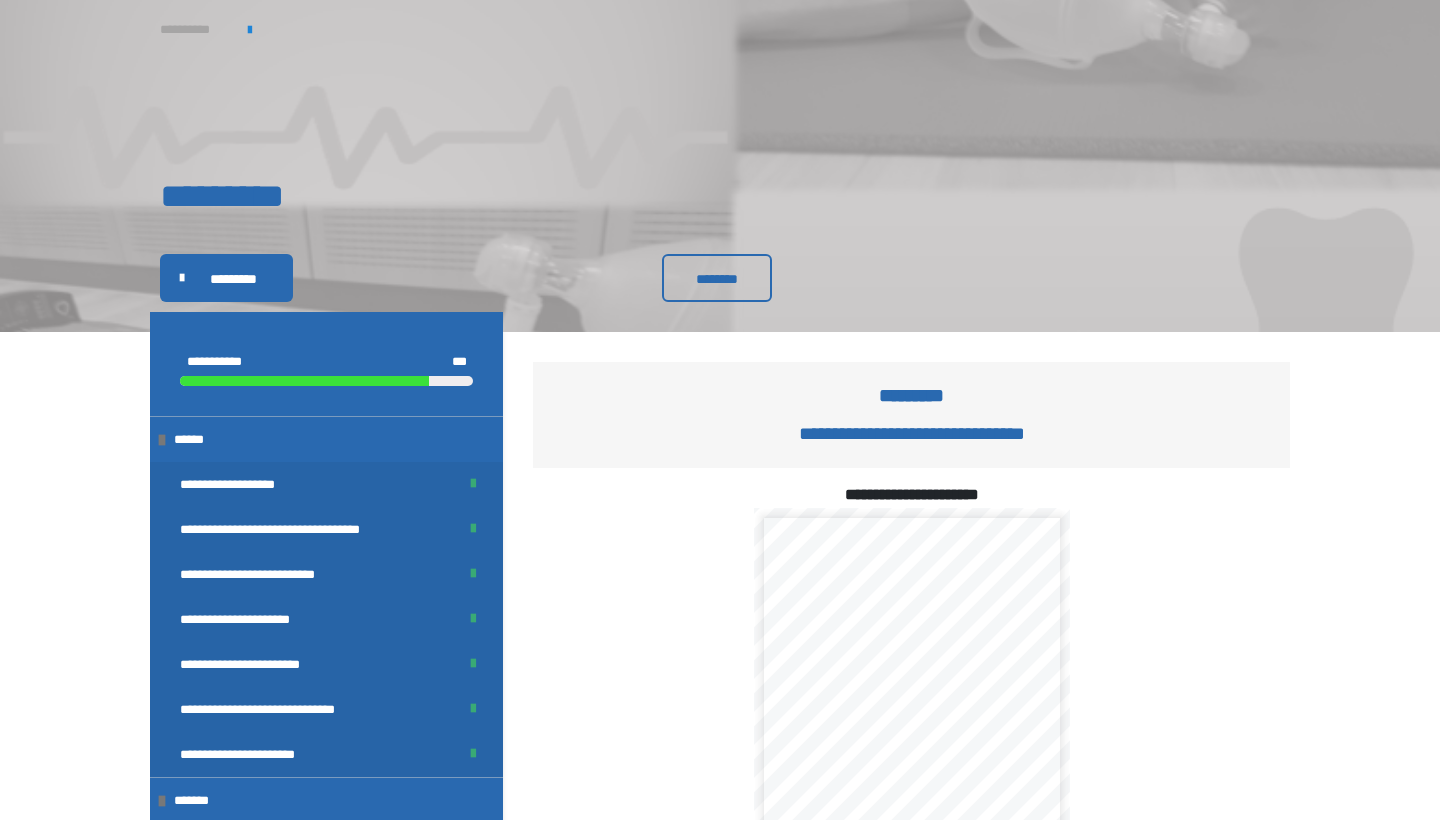 click on "**********" at bounding box center (194, 29) 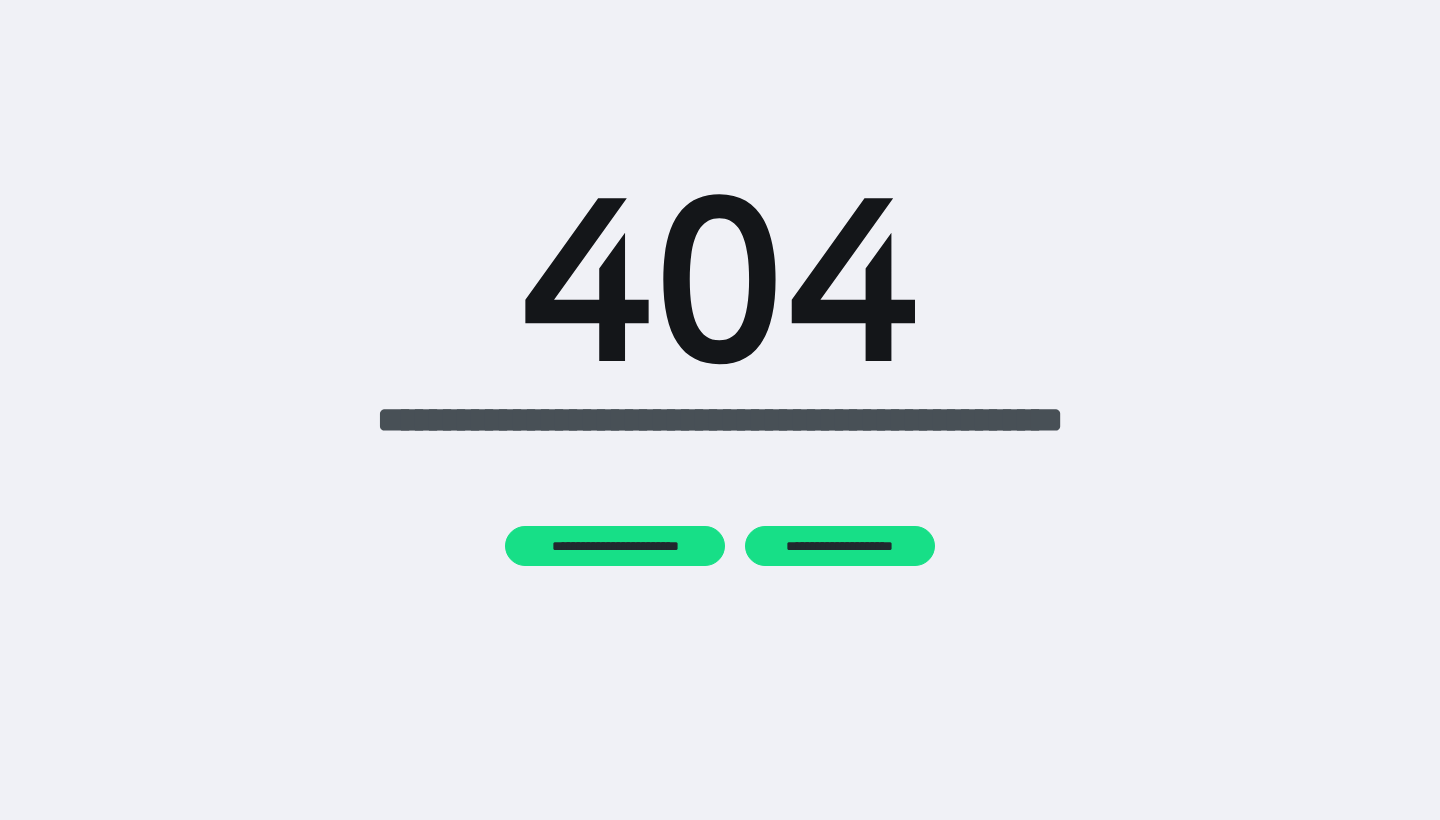 scroll, scrollTop: 0, scrollLeft: 0, axis: both 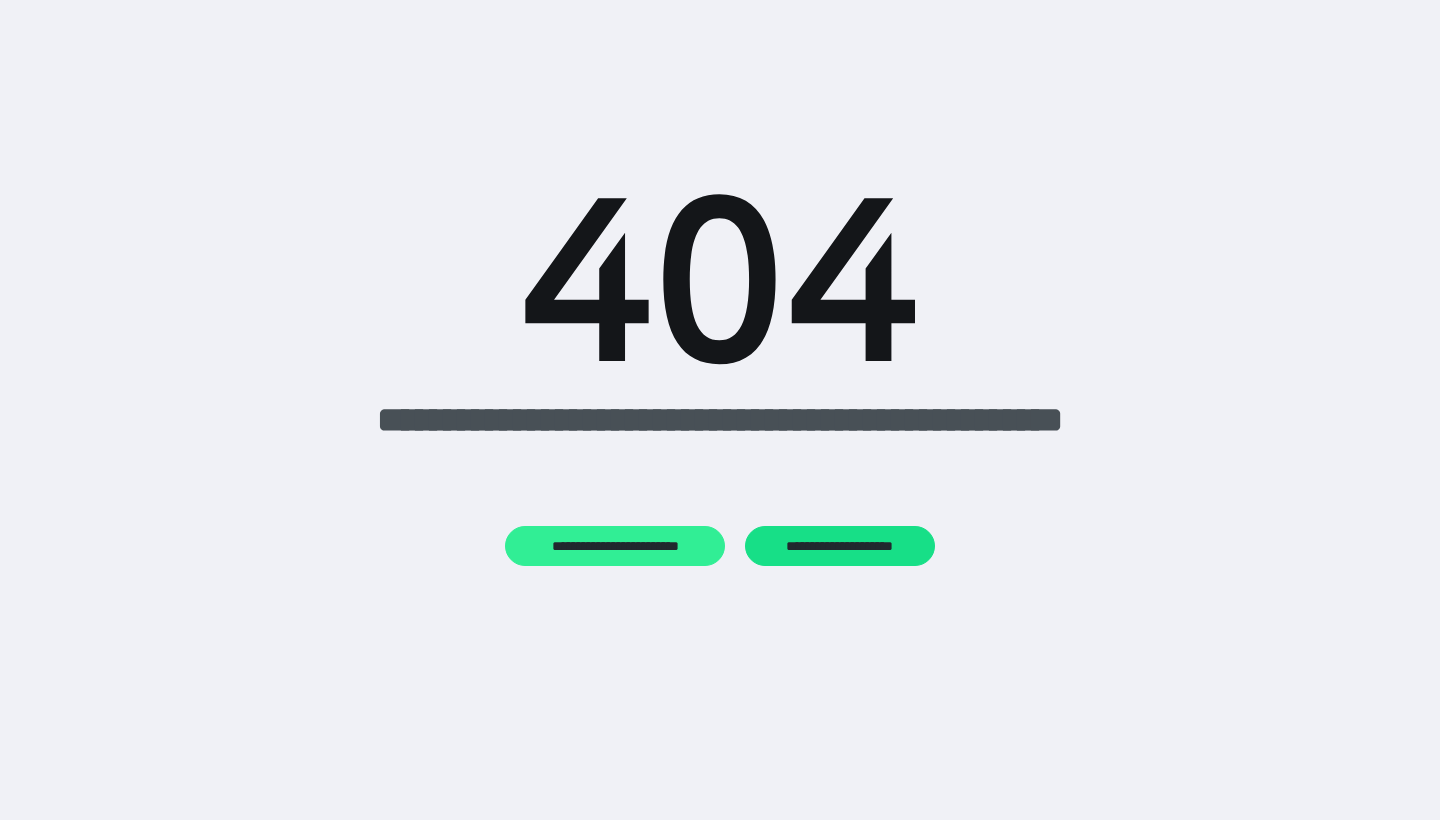 click on "**********" at bounding box center [615, 546] 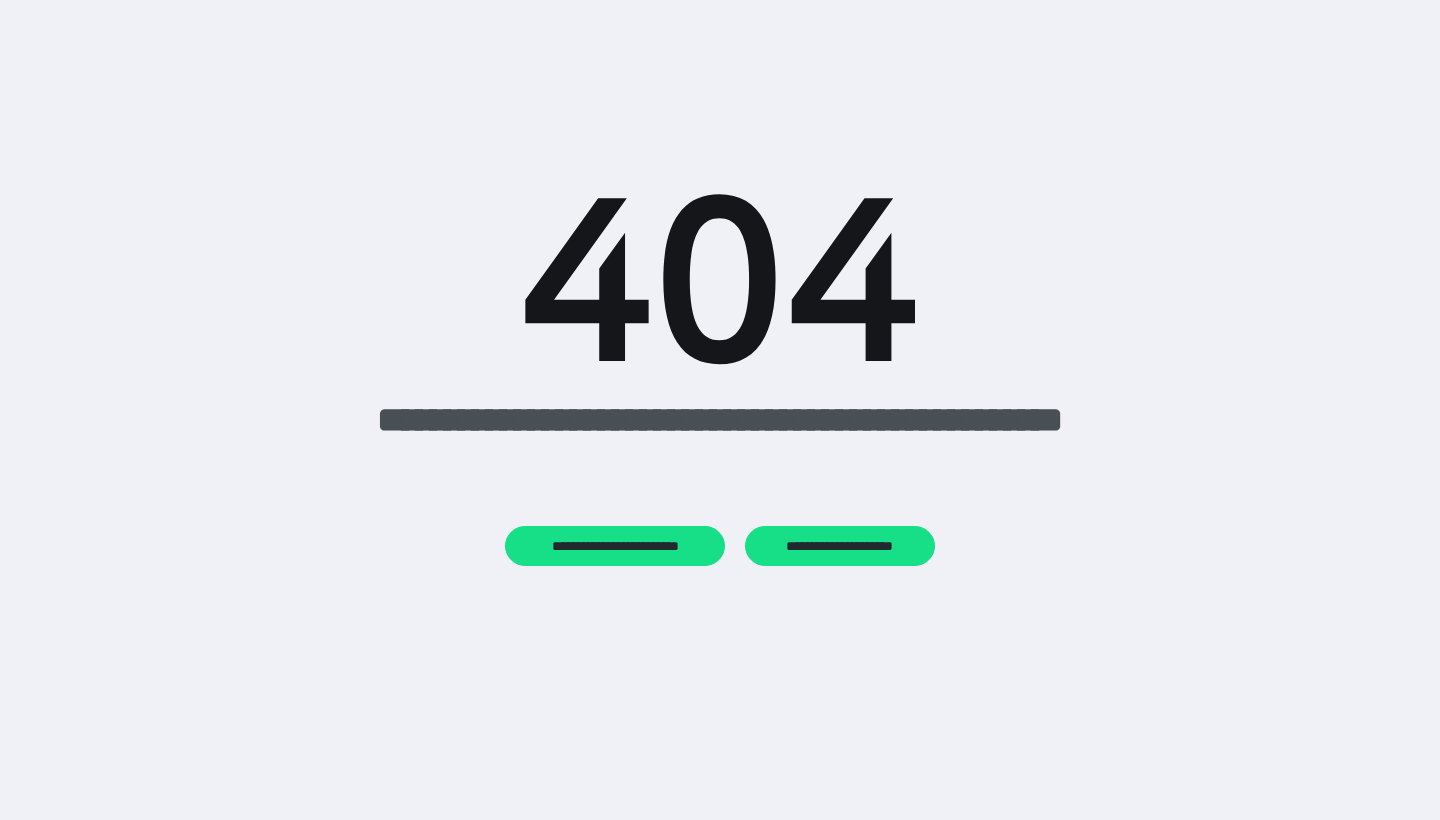 scroll, scrollTop: 0, scrollLeft: 0, axis: both 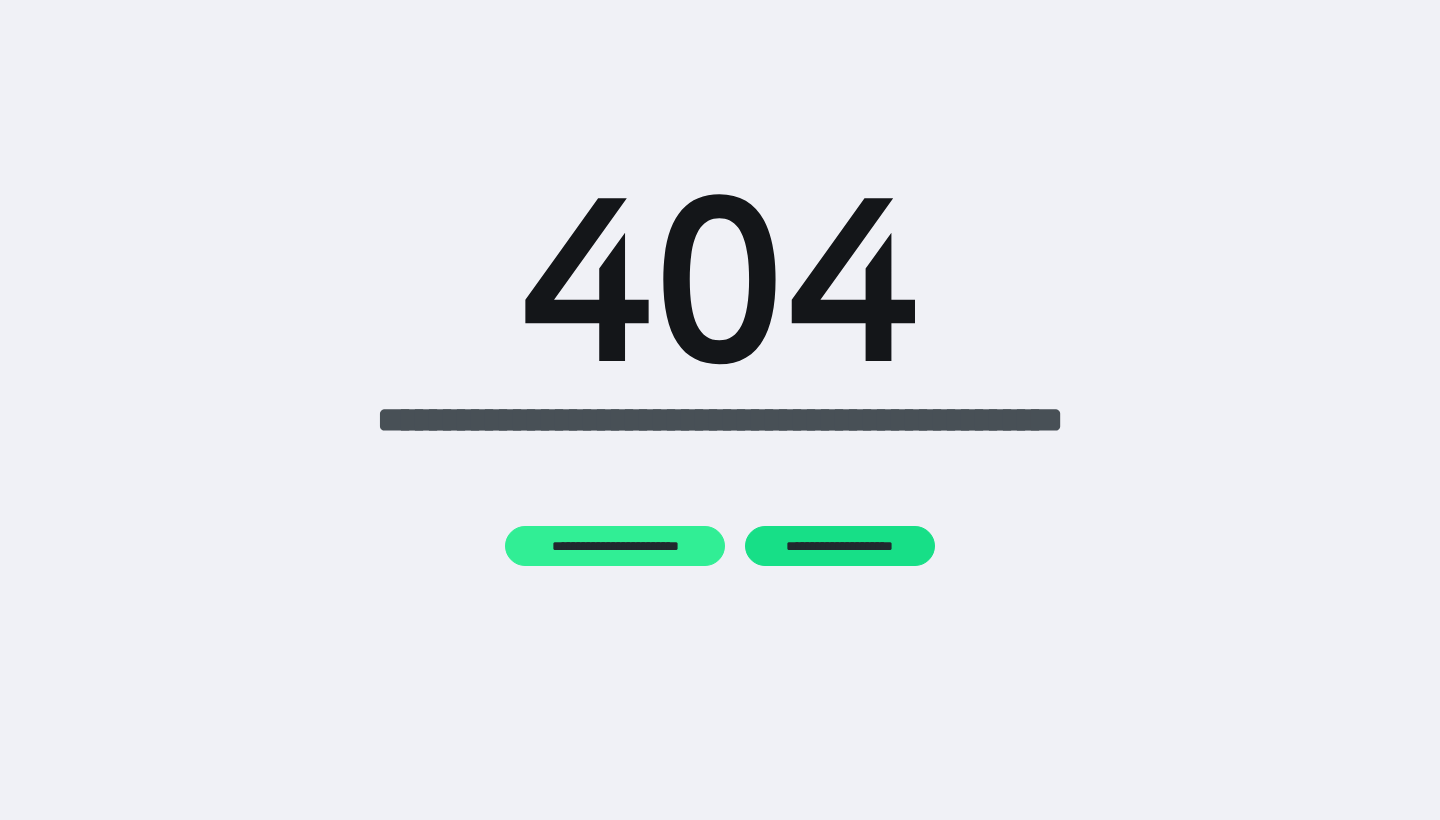 click on "**********" at bounding box center [615, 546] 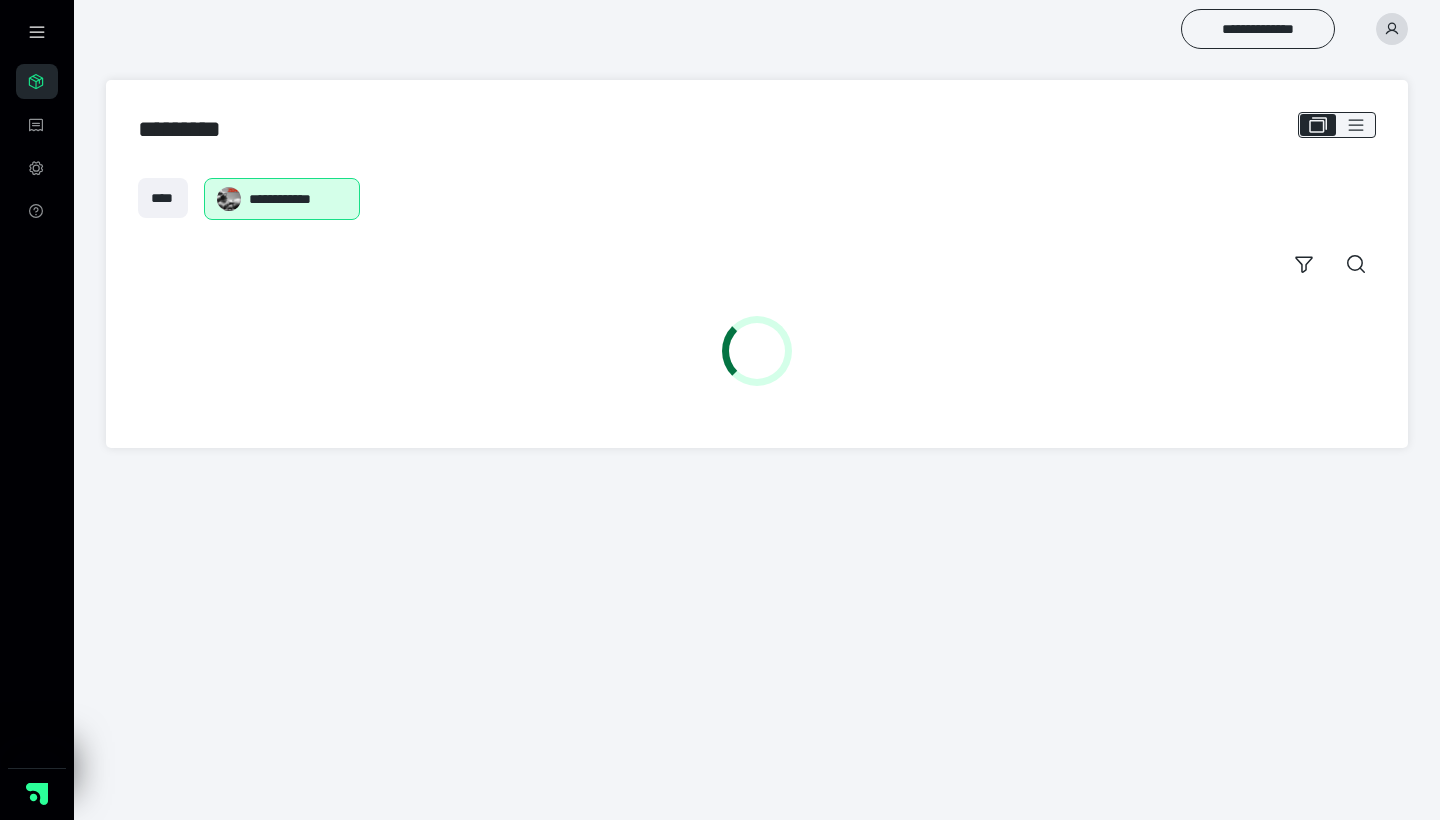 scroll, scrollTop: 0, scrollLeft: 0, axis: both 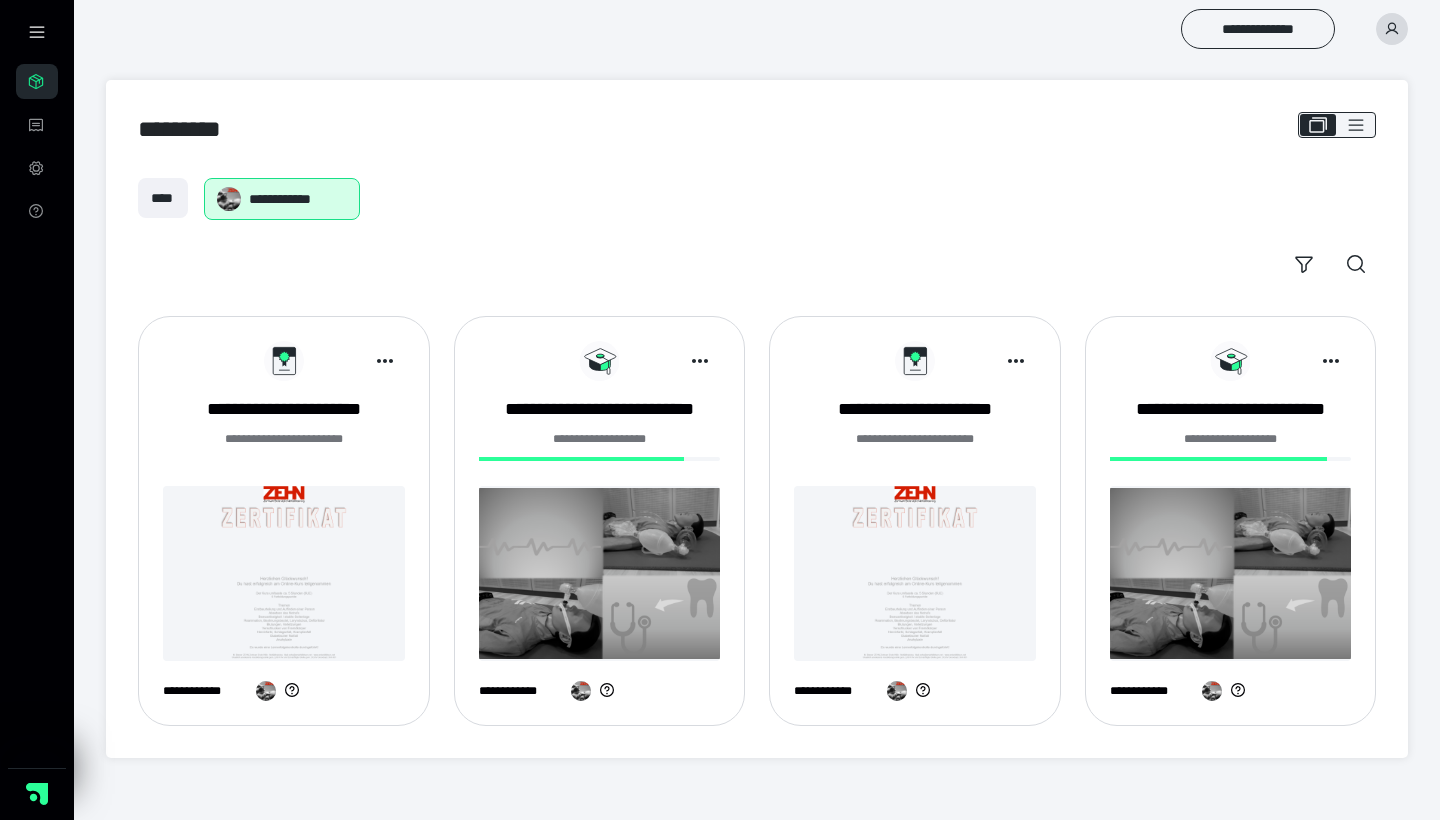 click at bounding box center (284, 573) 